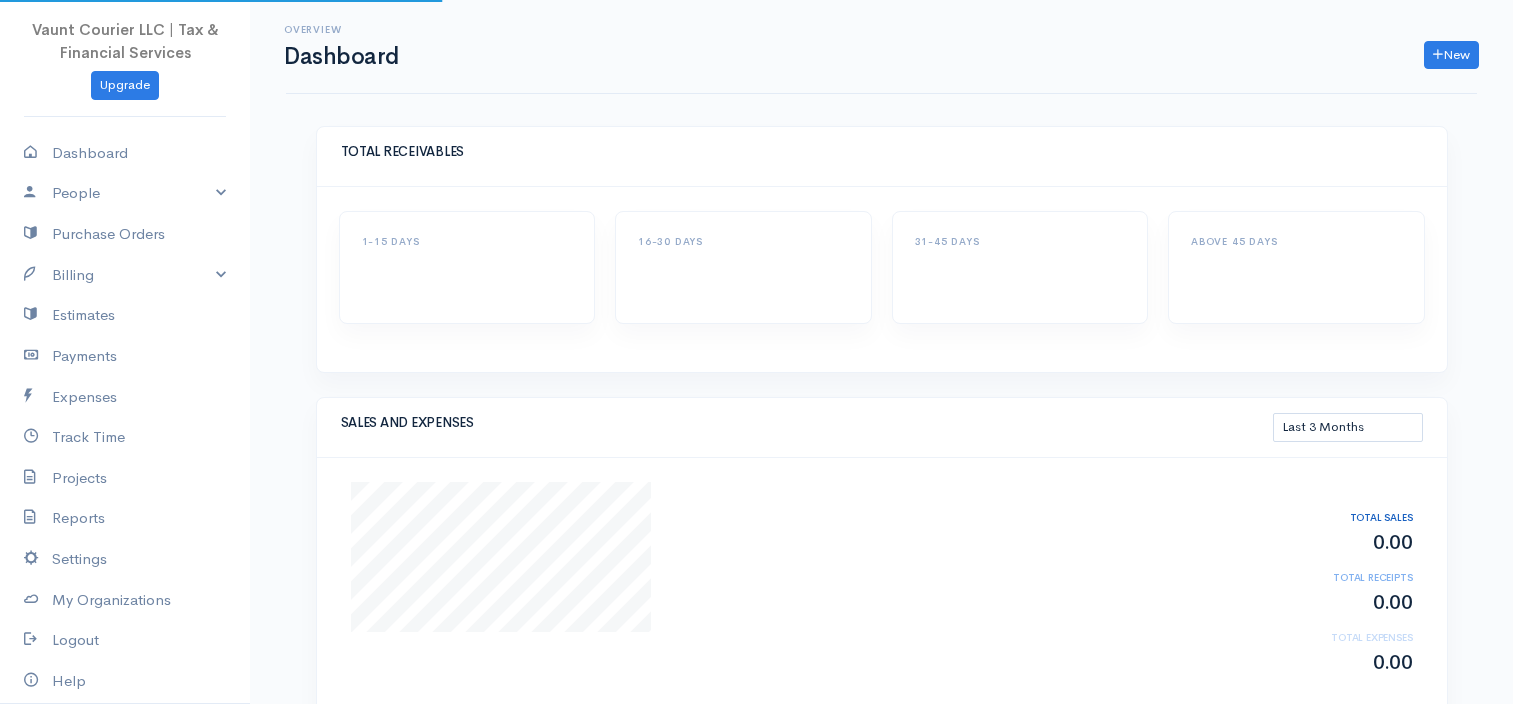 select on "90" 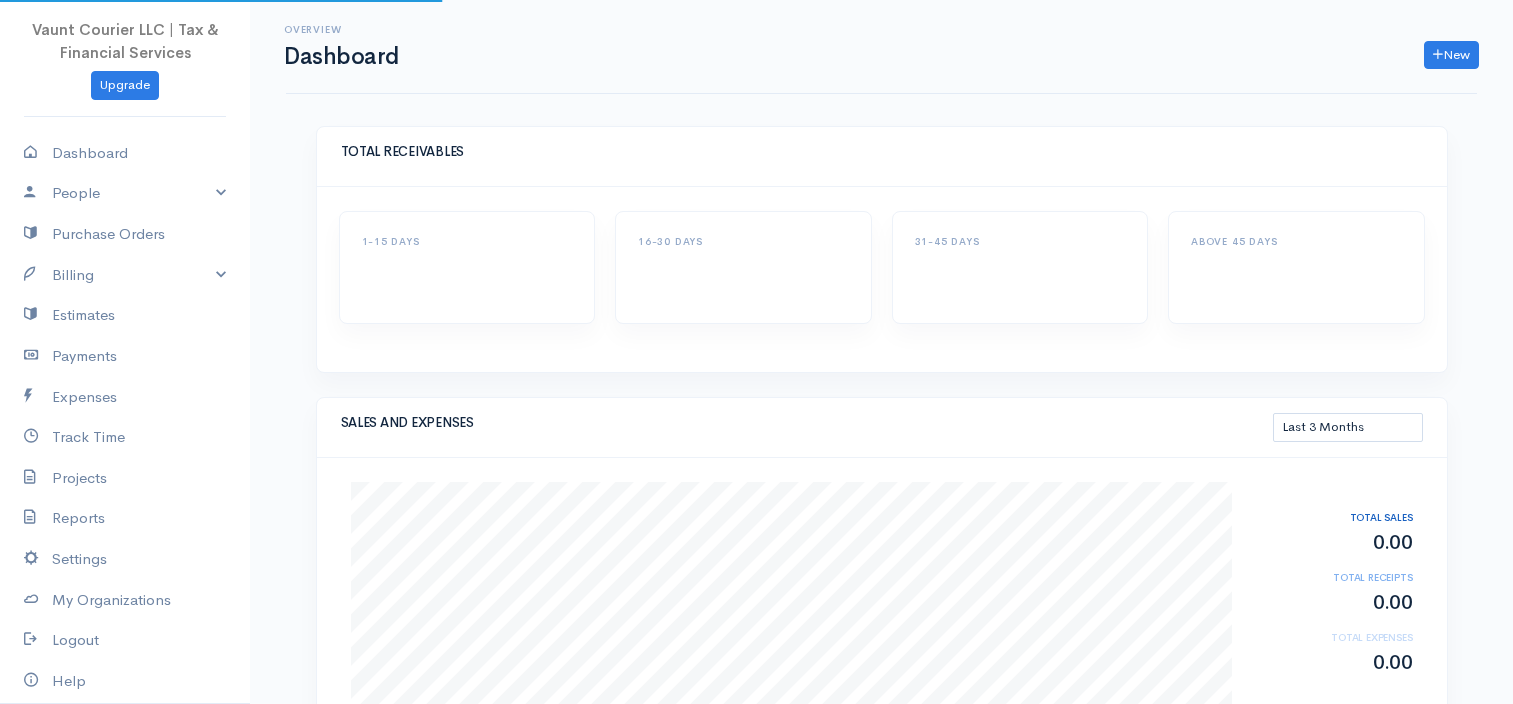 scroll, scrollTop: 0, scrollLeft: 0, axis: both 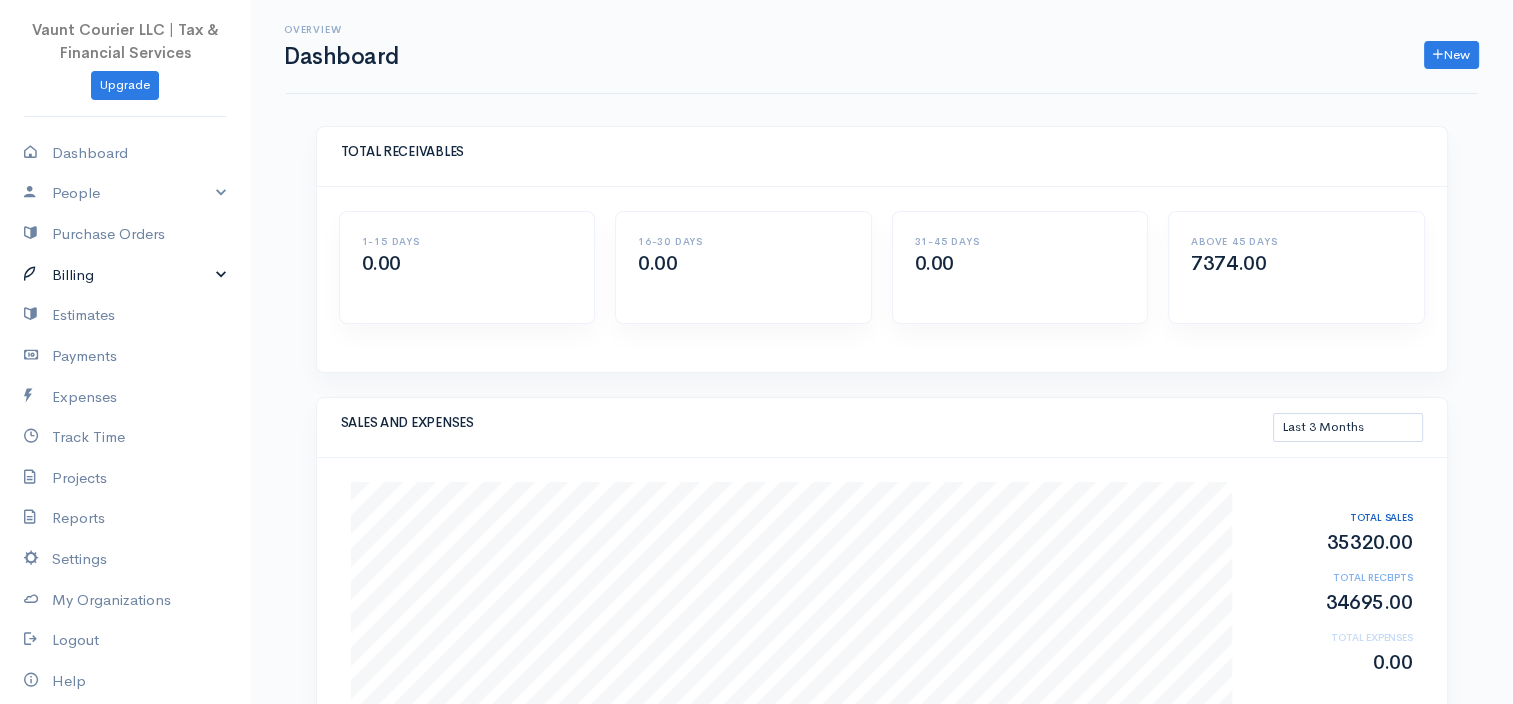 click on "Billing" at bounding box center [125, 275] 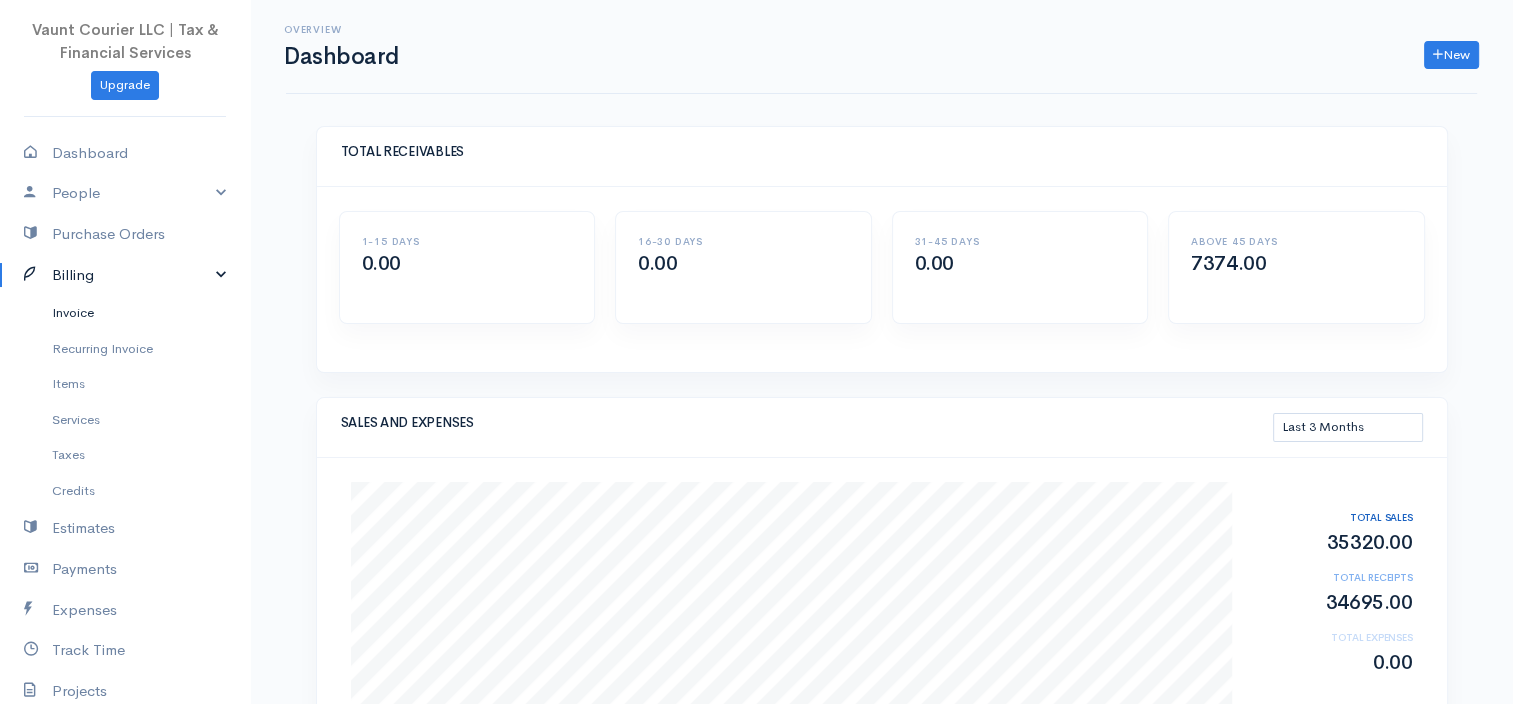 click on "Invoice" at bounding box center (125, 313) 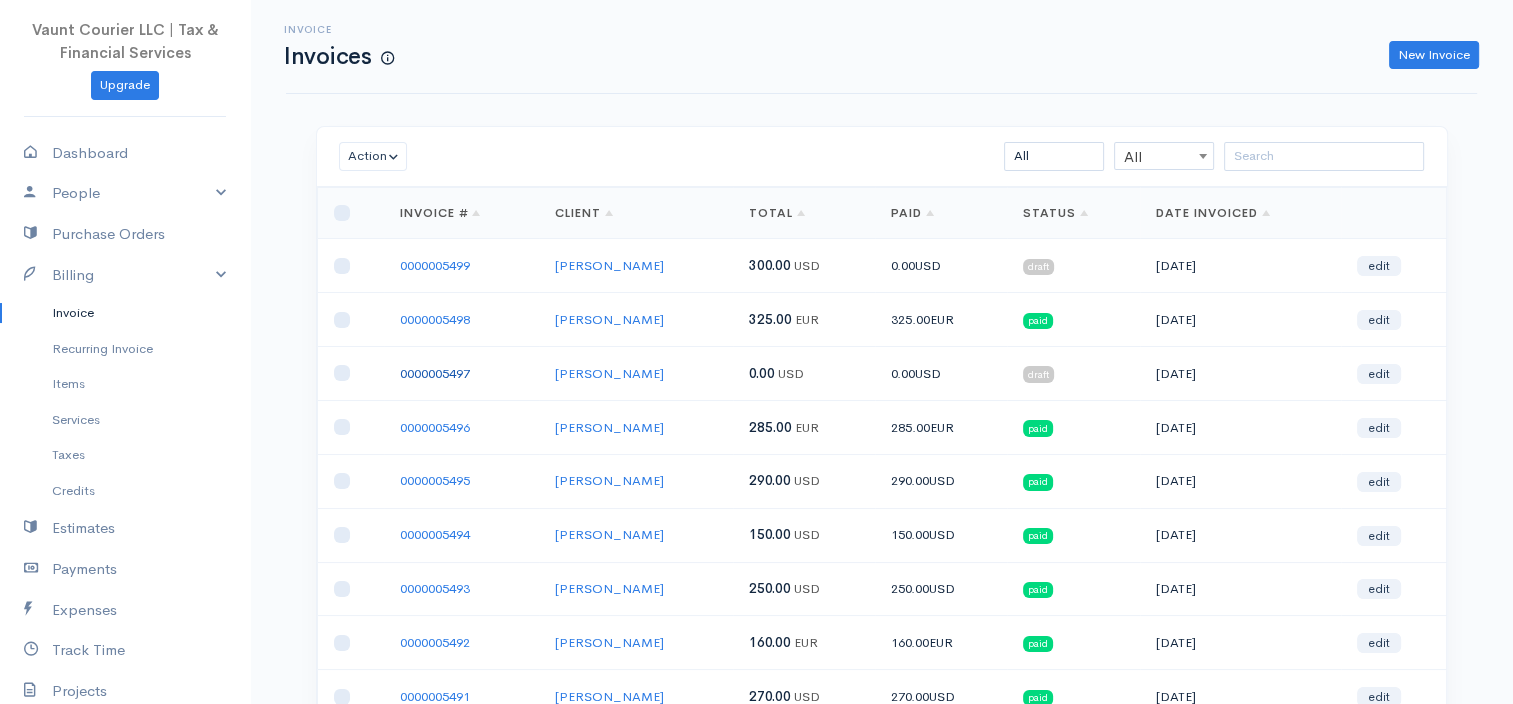 click on "0000005497" at bounding box center [435, 373] 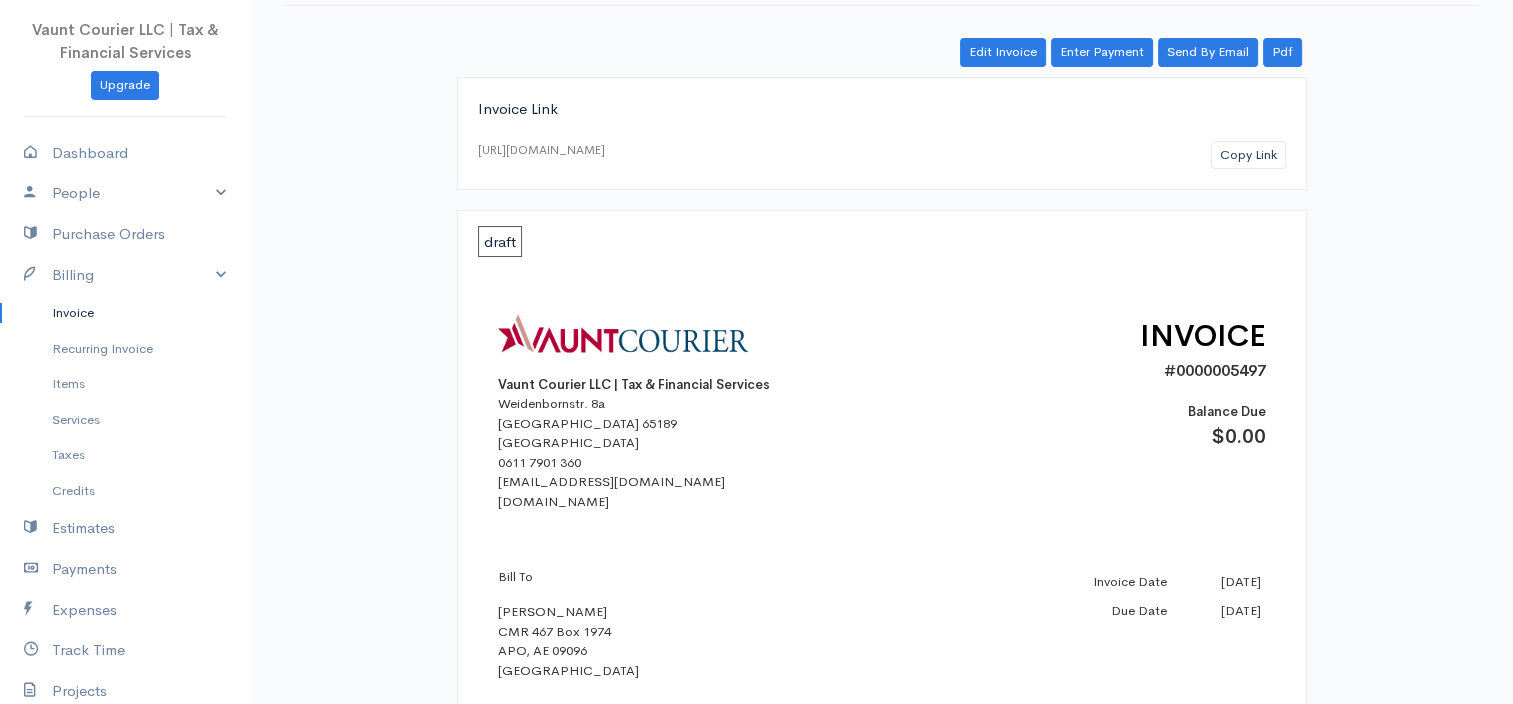scroll, scrollTop: 56, scrollLeft: 0, axis: vertical 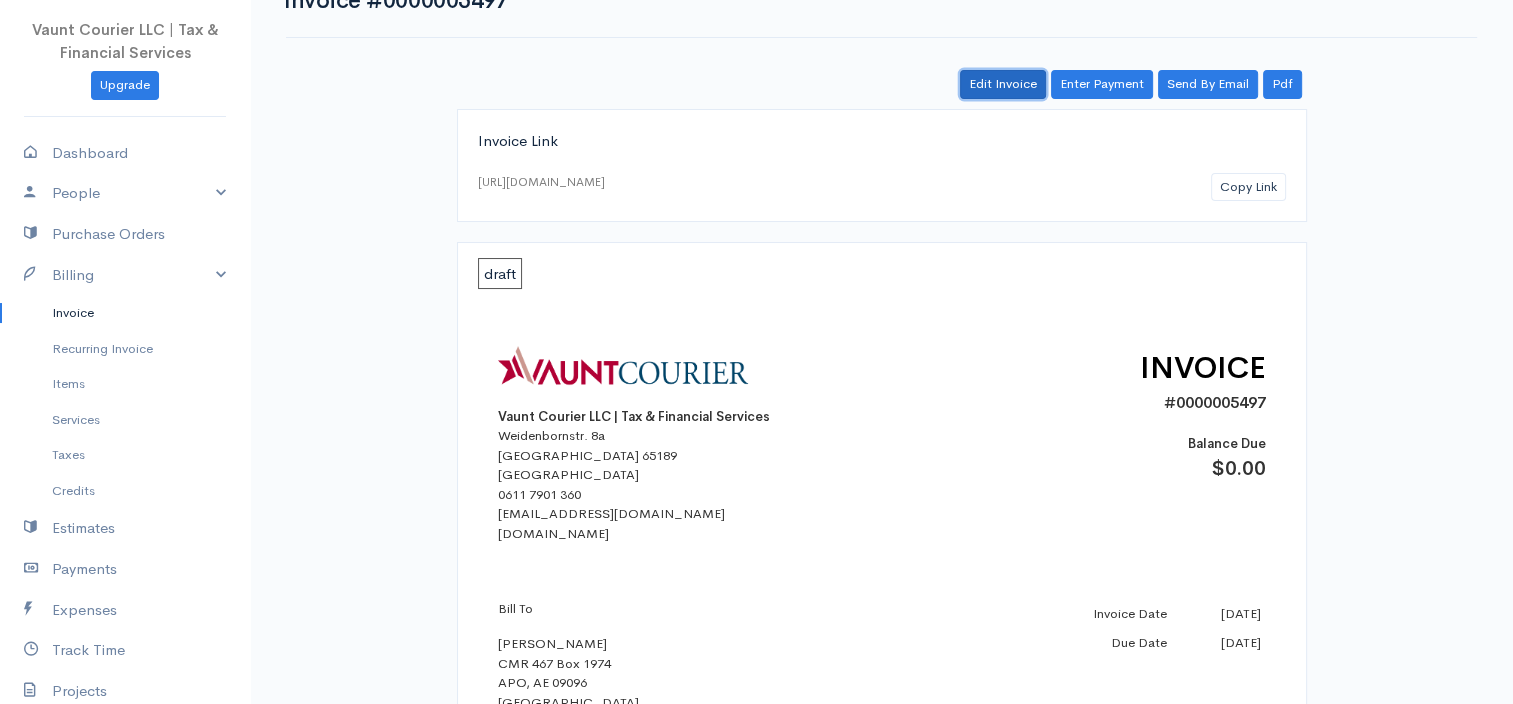 click on "Edit Invoice" at bounding box center [1003, 84] 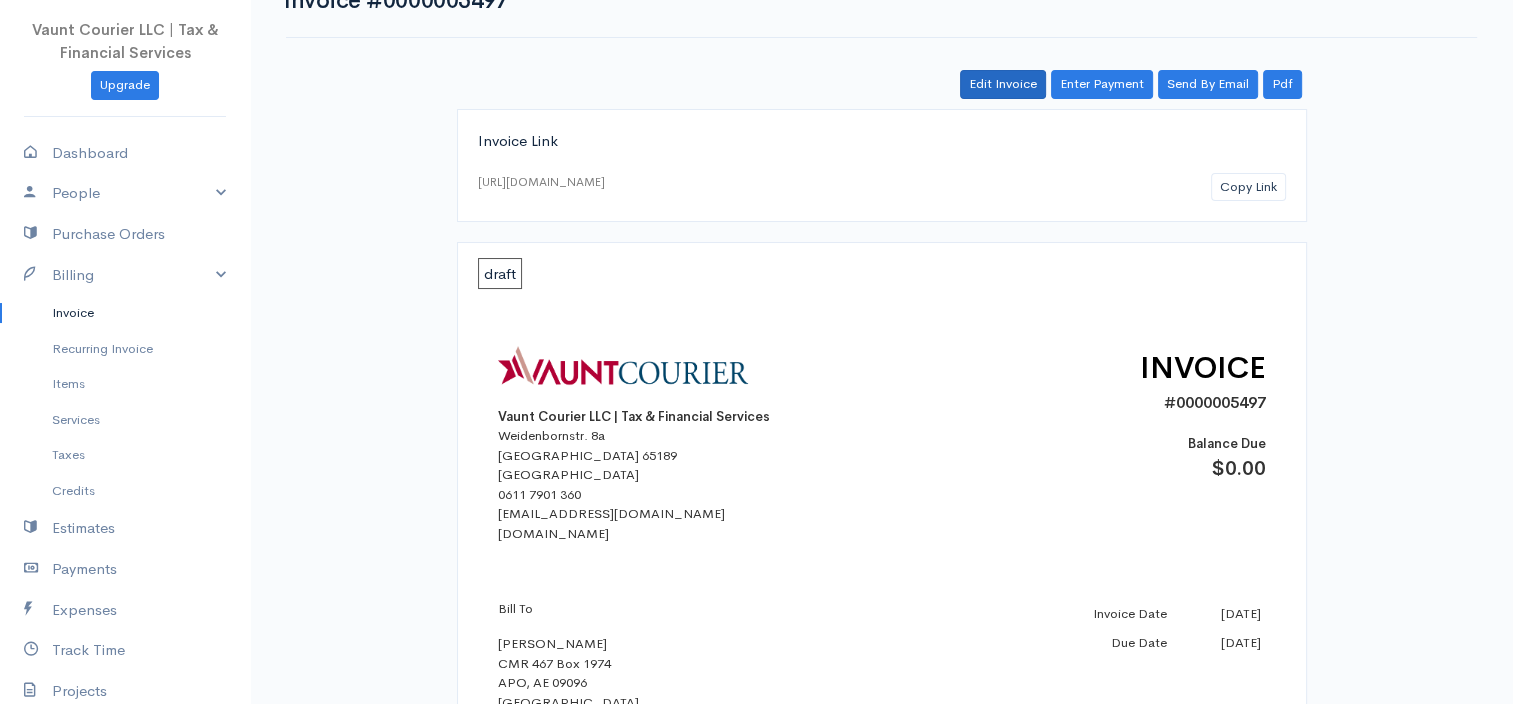 scroll, scrollTop: 0, scrollLeft: 0, axis: both 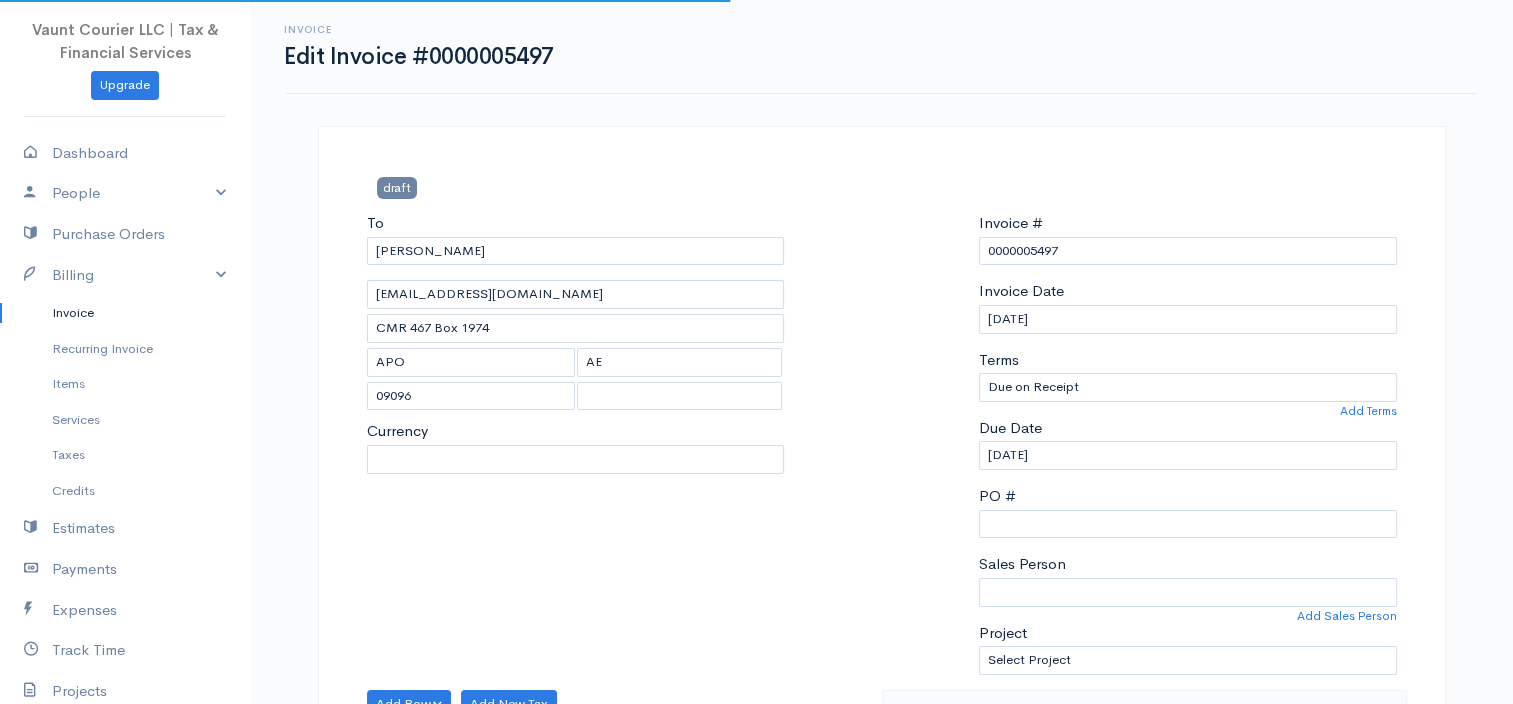 select on "[GEOGRAPHIC_DATA]" 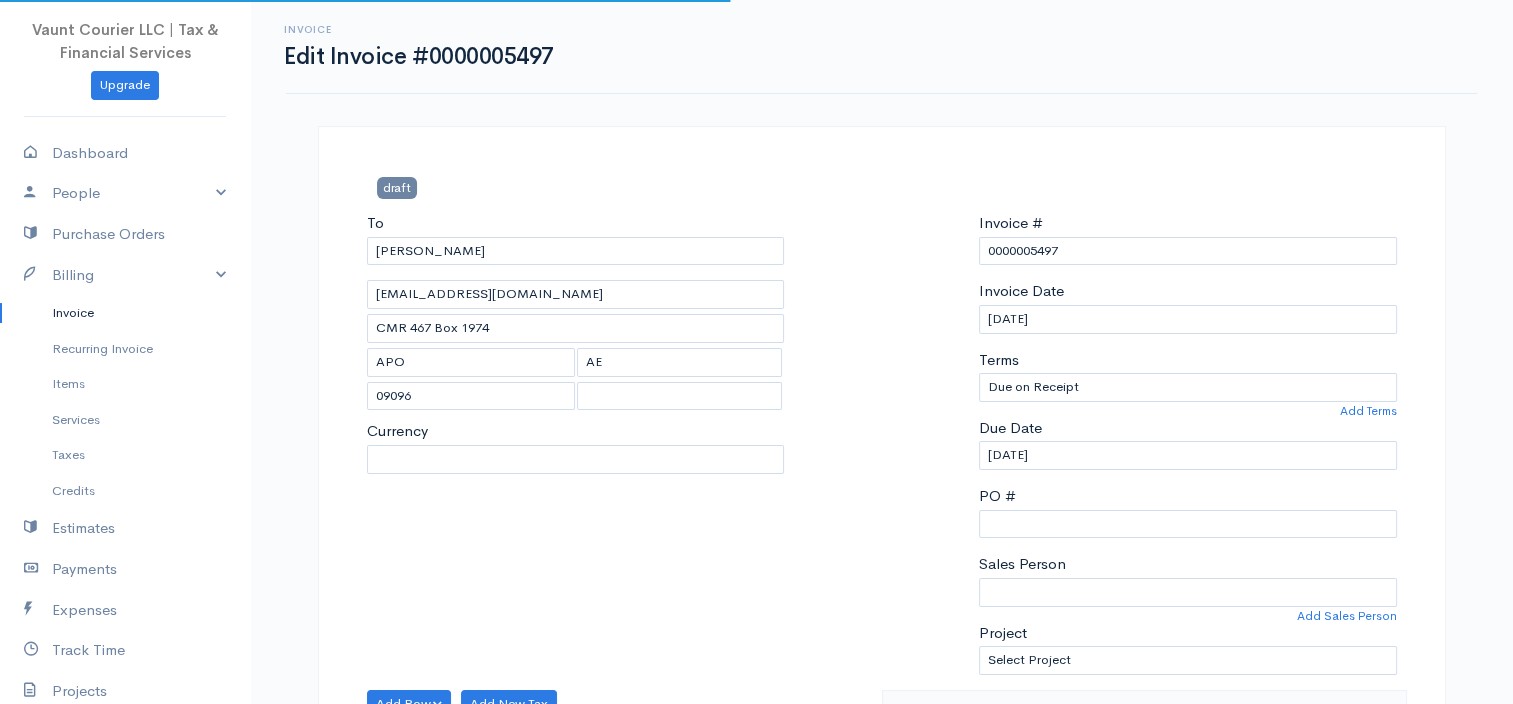 select on "USD" 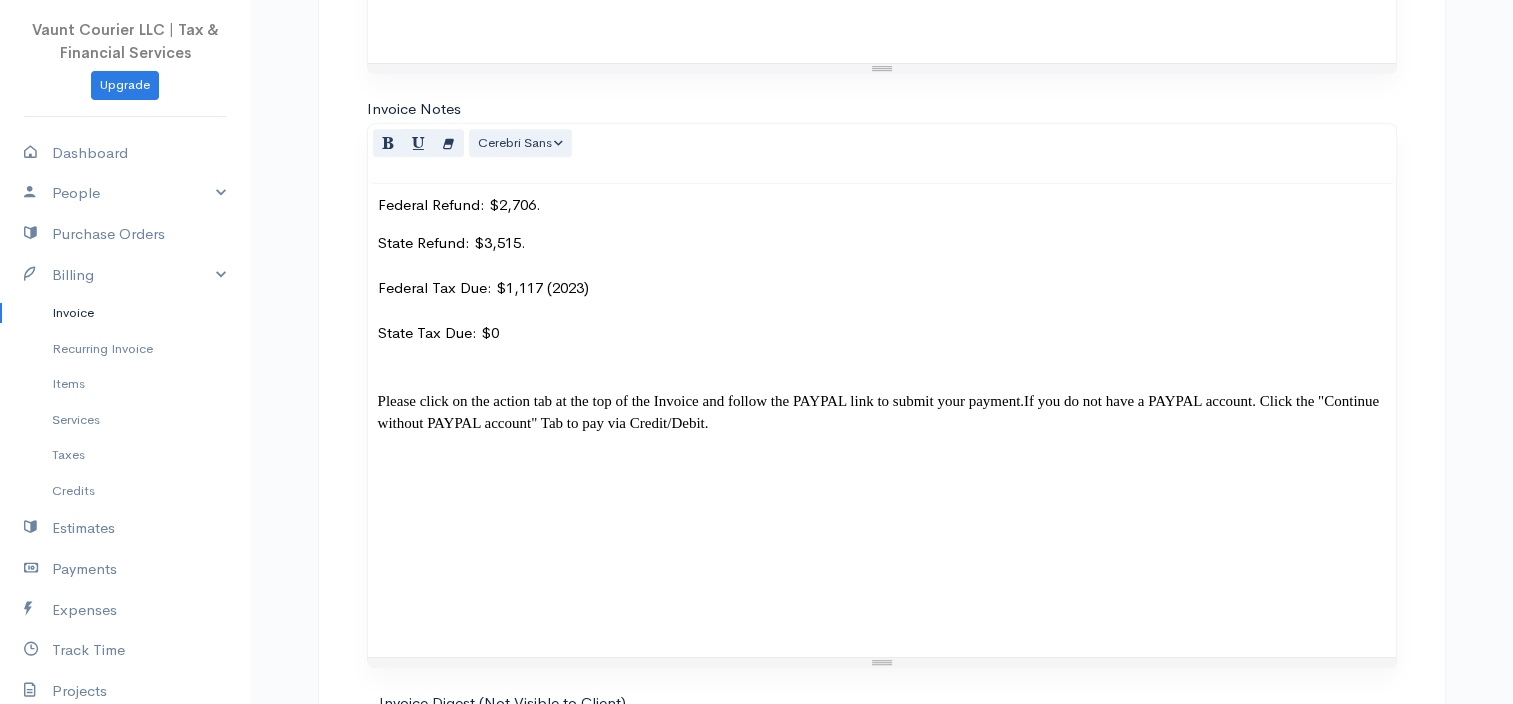scroll, scrollTop: 1164, scrollLeft: 0, axis: vertical 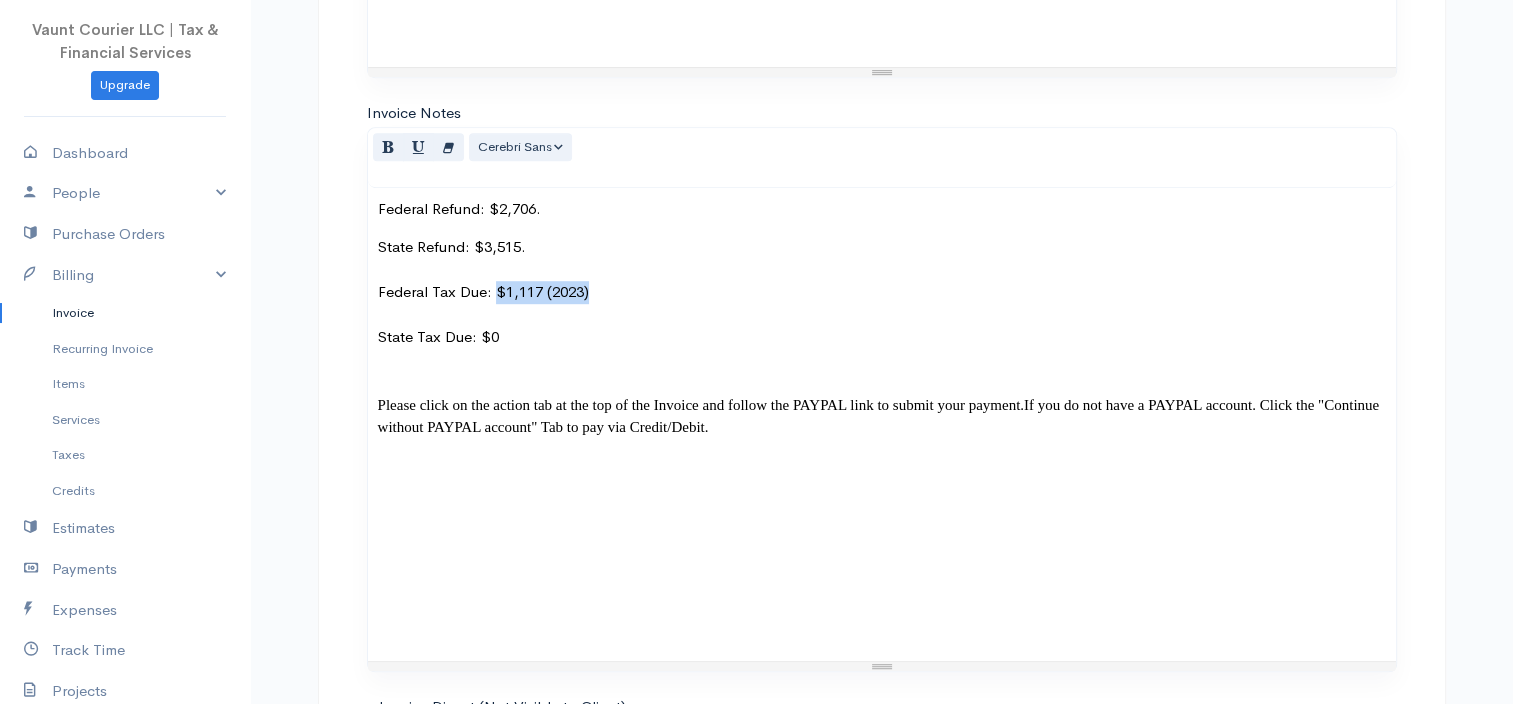 drag, startPoint x: 603, startPoint y: 341, endPoint x: 490, endPoint y: 335, distance: 113.15918 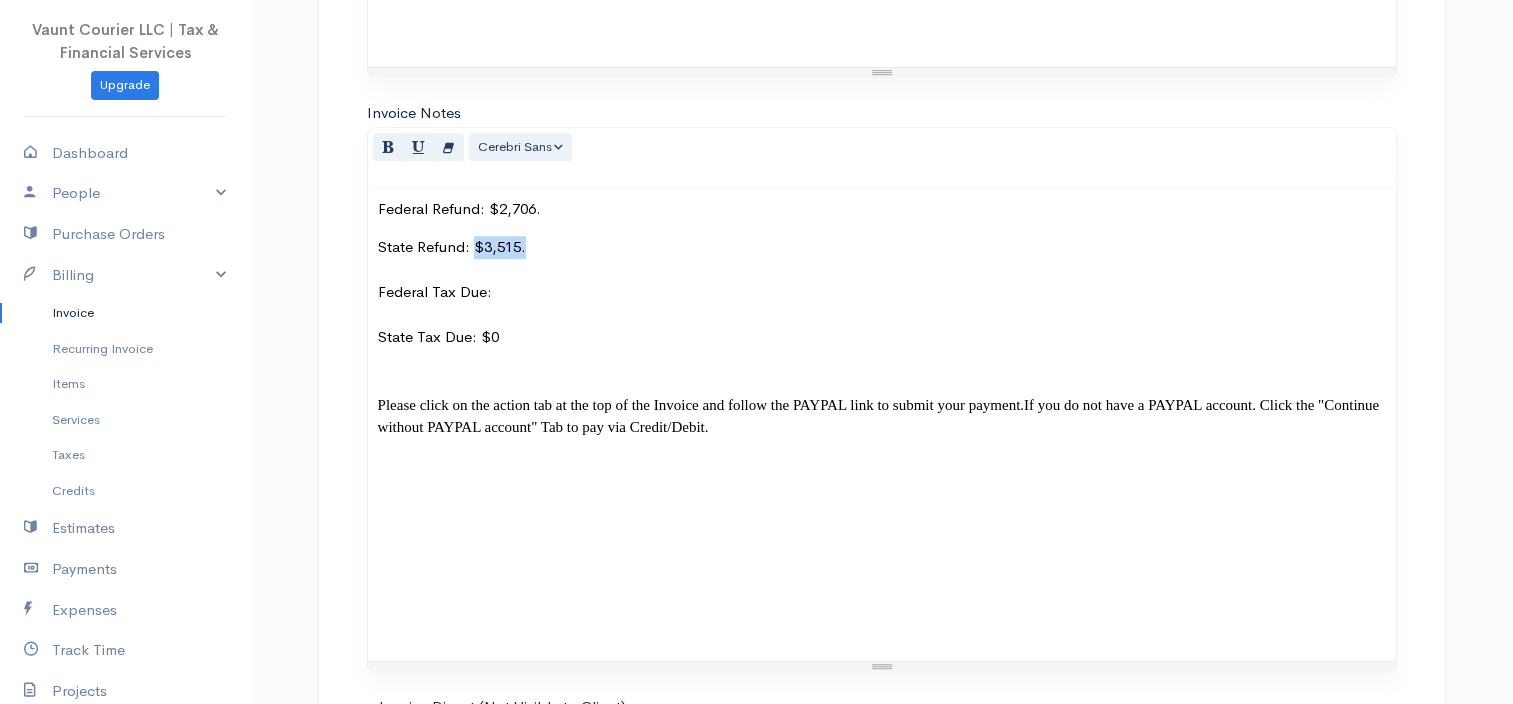 drag, startPoint x: 530, startPoint y: 289, endPoint x: 472, endPoint y: 294, distance: 58.21512 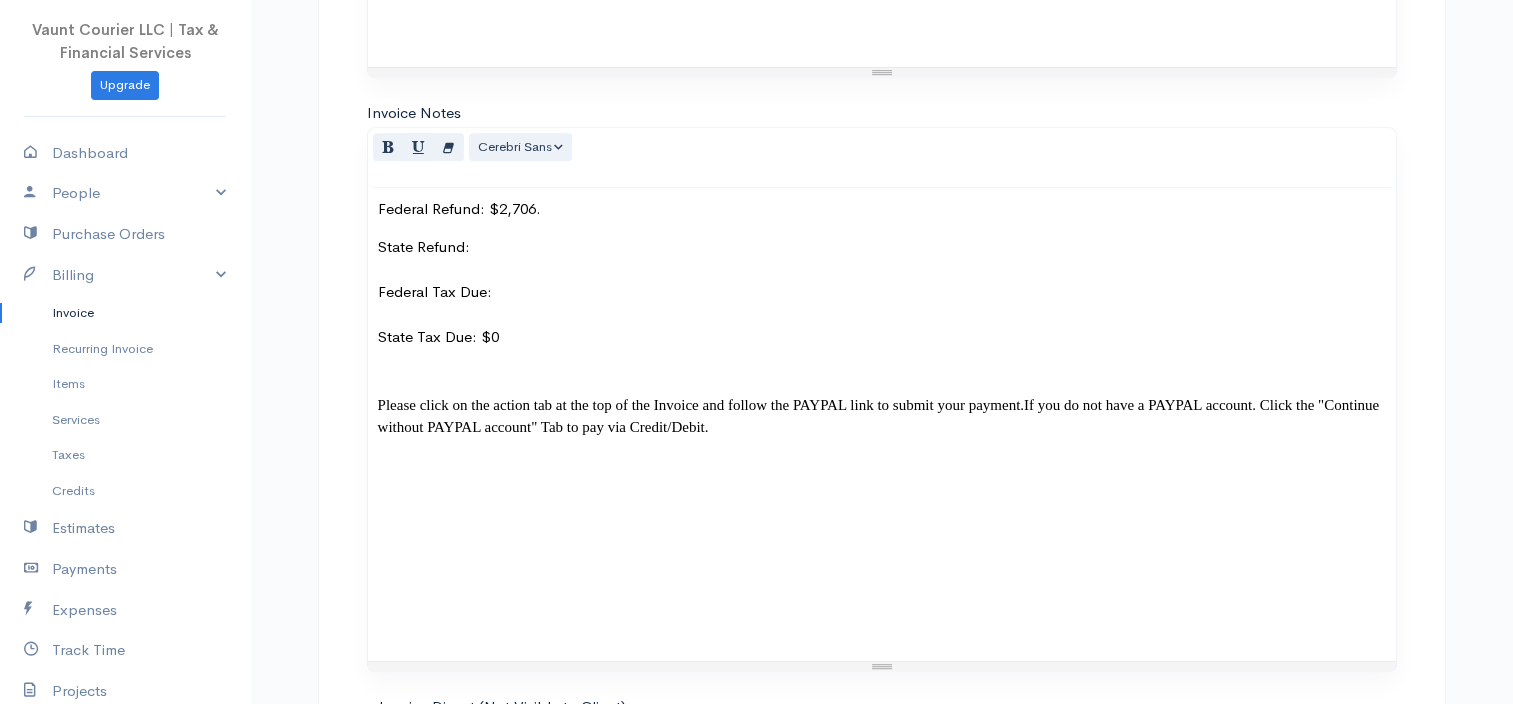 click on "State Refund:  Federal Tax Due:  State Tax Due: $0 Please click on the action tab at the top of the Invoice and follow the PAYPAL link to submit your payment.  If you do not have a PAYPAL account. Click the "Continue without PAYPAL account" Tab to pay via Credit/Debit." at bounding box center (882, 348) 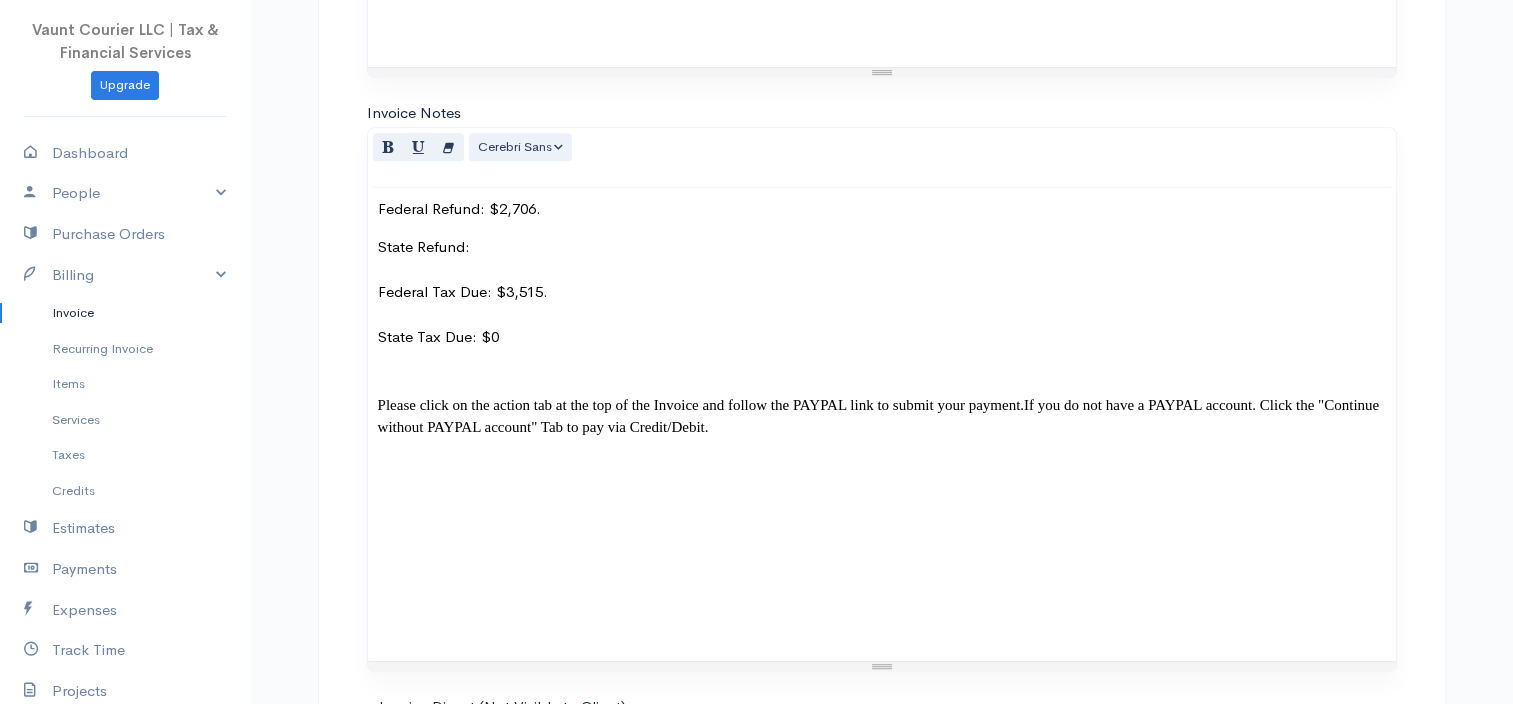 click on "State Refund:  Federal Tax Due: $3,515. State Tax Due: $0 Please click on the action tab at the top of the Invoice and follow the PAYPAL link to submit your payment.  If you do not have a PAYPAL account. Click the "Continue without PAYPAL account" Tab to pay via Credit/Debit." at bounding box center (882, 348) 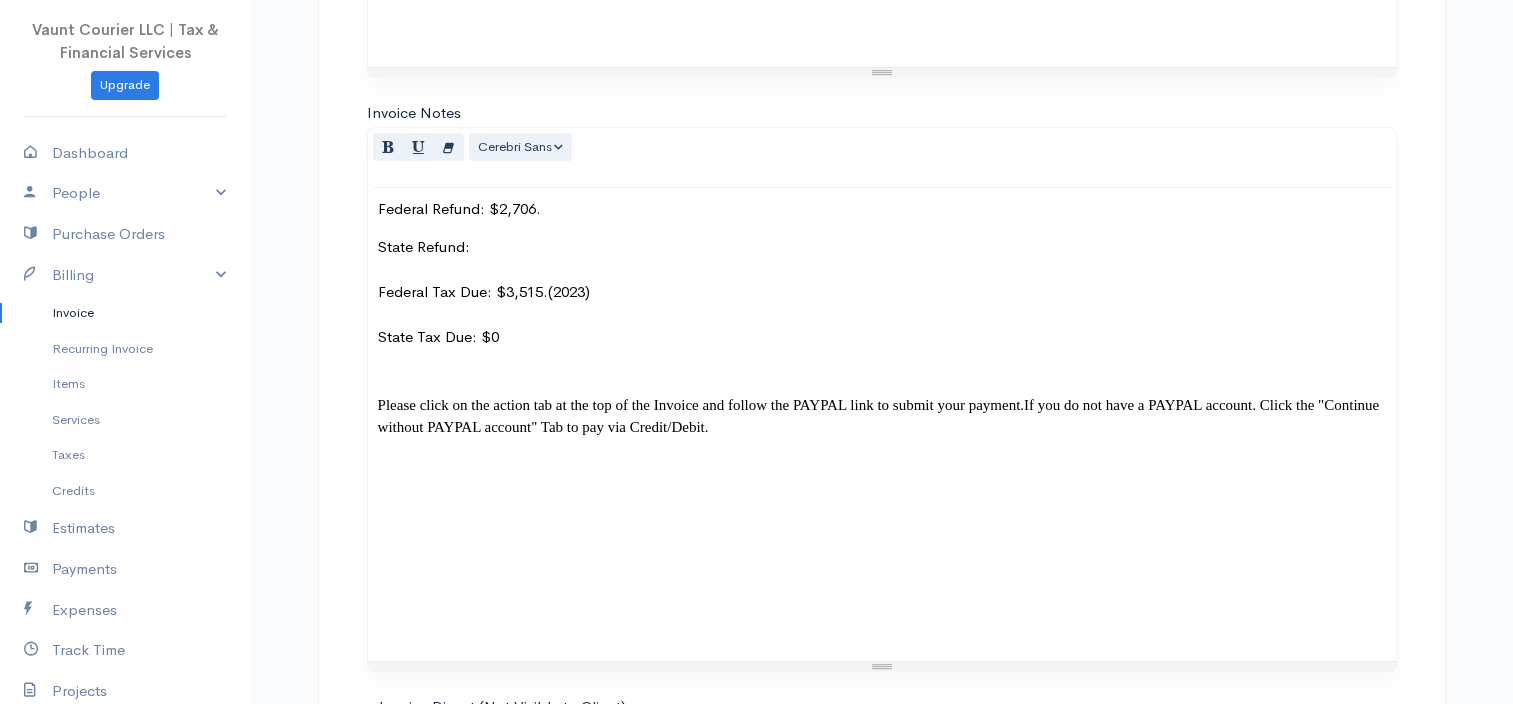 click on "Federal Refund: $2,706." at bounding box center (882, 209) 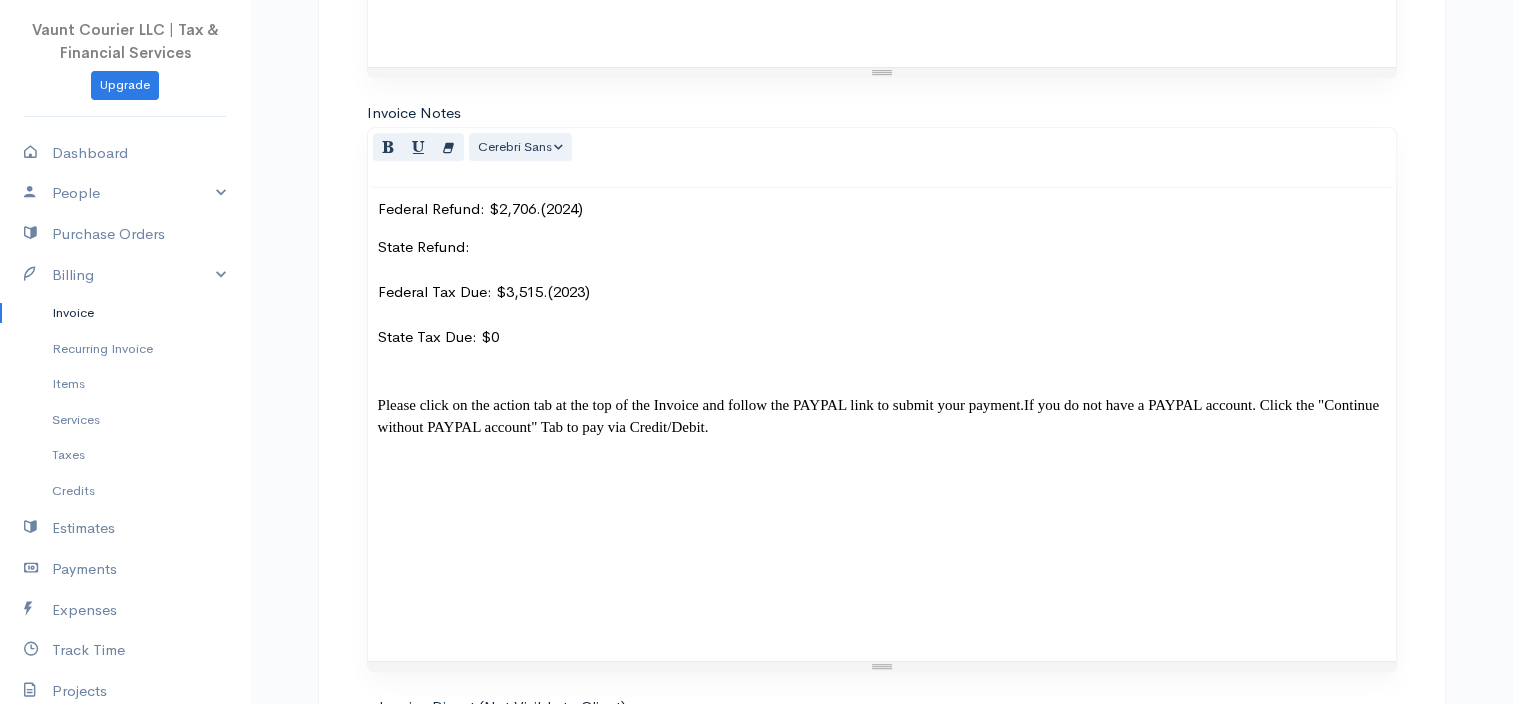 click on "State Refund:  Federal Tax Due: $3,515.(2023) State Tax Due: $0 Please click on the action tab at the top of the Invoice and follow the PAYPAL link to submit your payment.  If you do not have a PAYPAL account. Click the "Continue without PAYPAL account" Tab to pay via Credit/Debit." at bounding box center [882, 348] 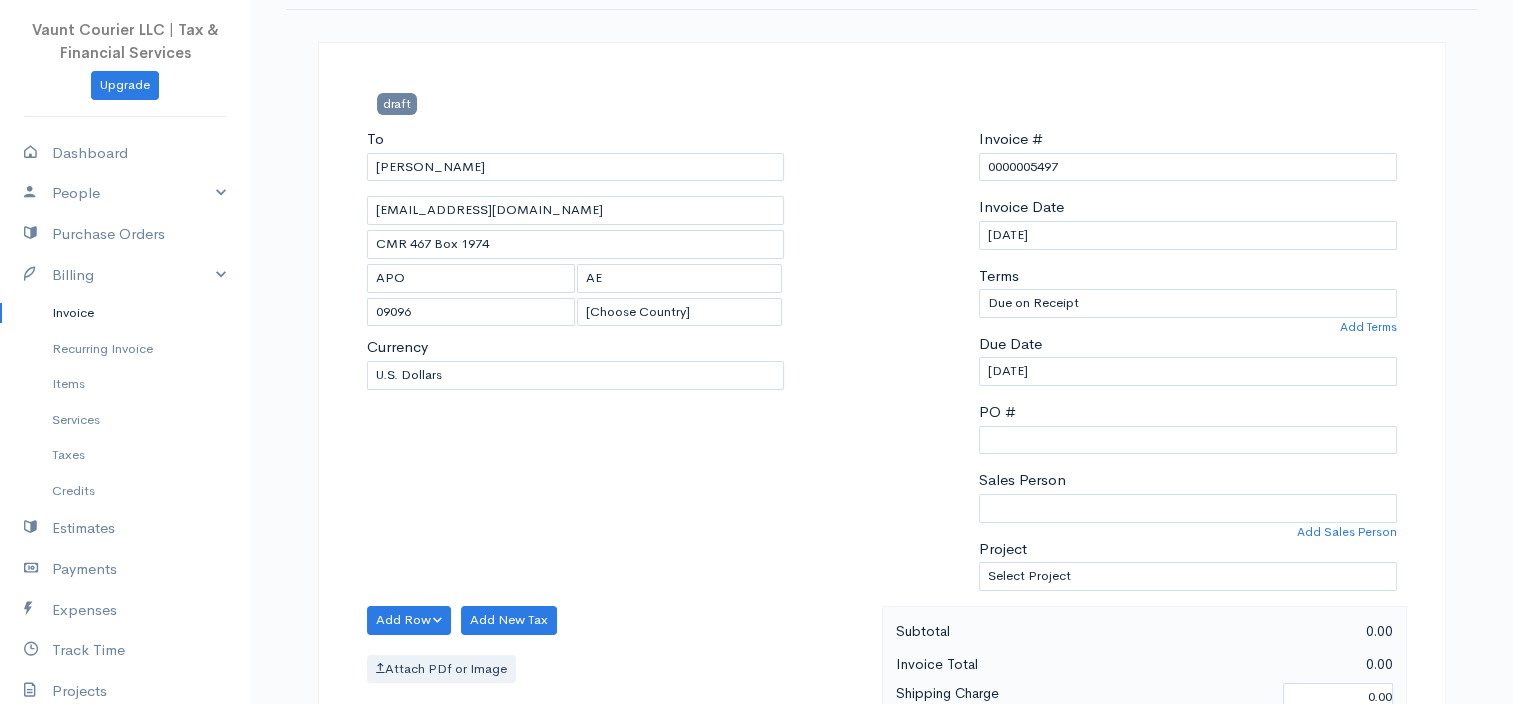 scroll, scrollTop: 86, scrollLeft: 0, axis: vertical 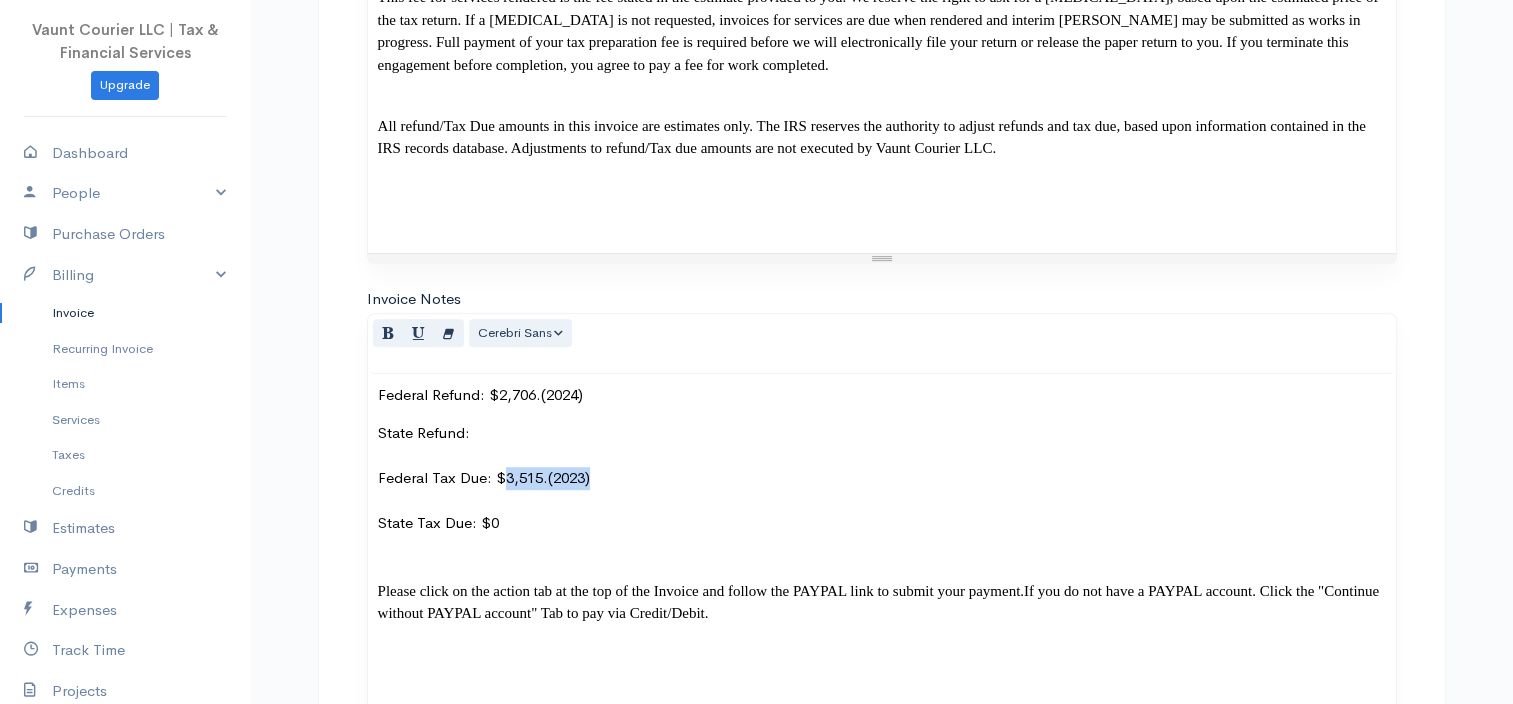 drag, startPoint x: 596, startPoint y: 523, endPoint x: 500, endPoint y: 519, distance: 96.0833 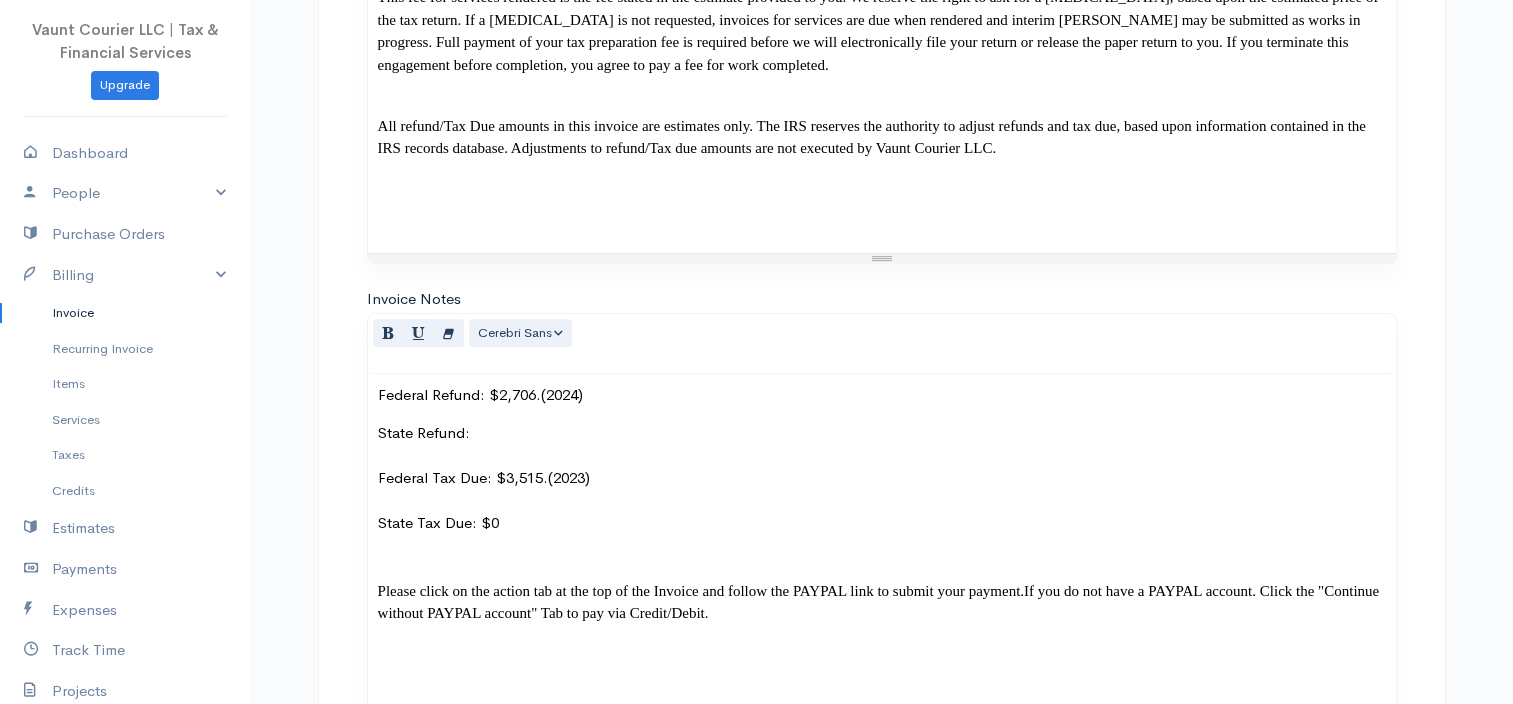 drag, startPoint x: 500, startPoint y: 519, endPoint x: 580, endPoint y: 556, distance: 88.14193 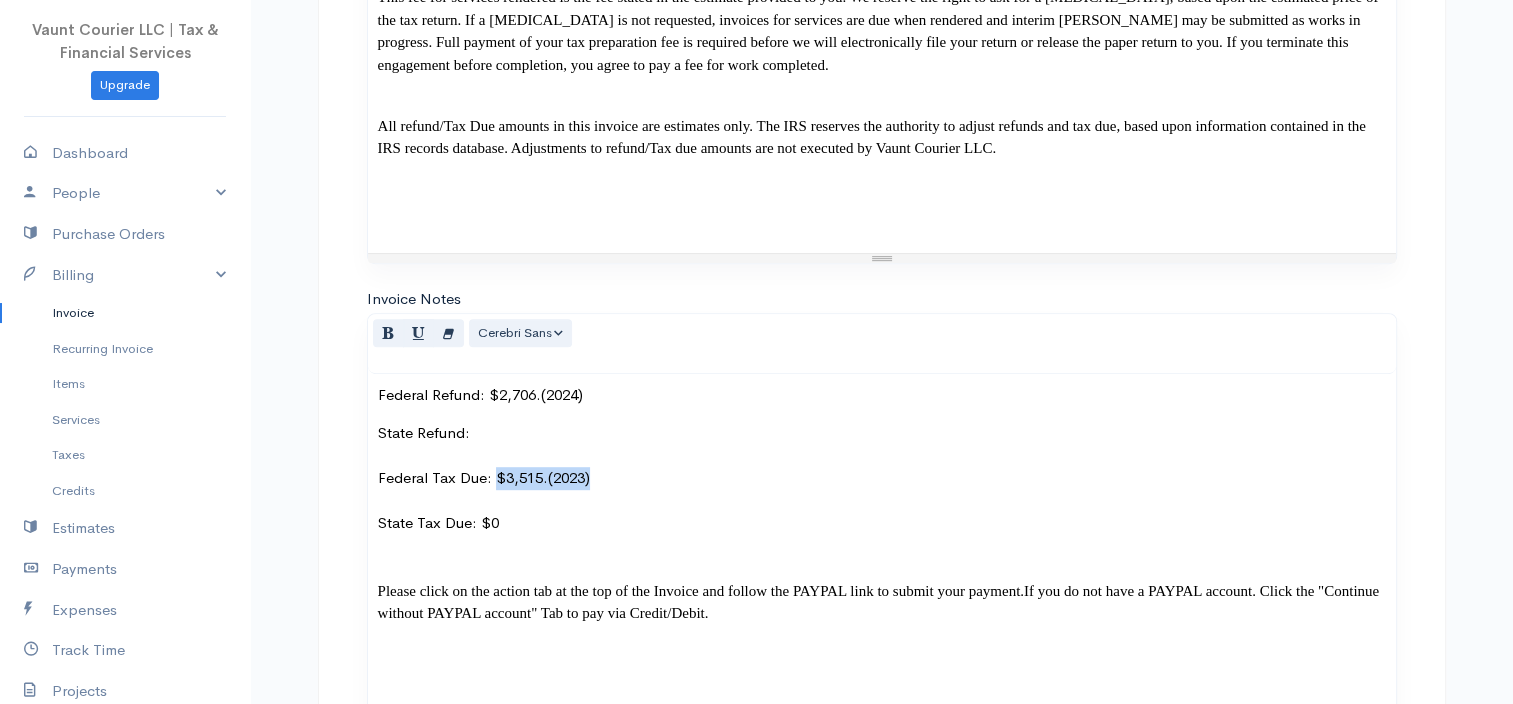 drag, startPoint x: 596, startPoint y: 525, endPoint x: 496, endPoint y: 524, distance: 100.005 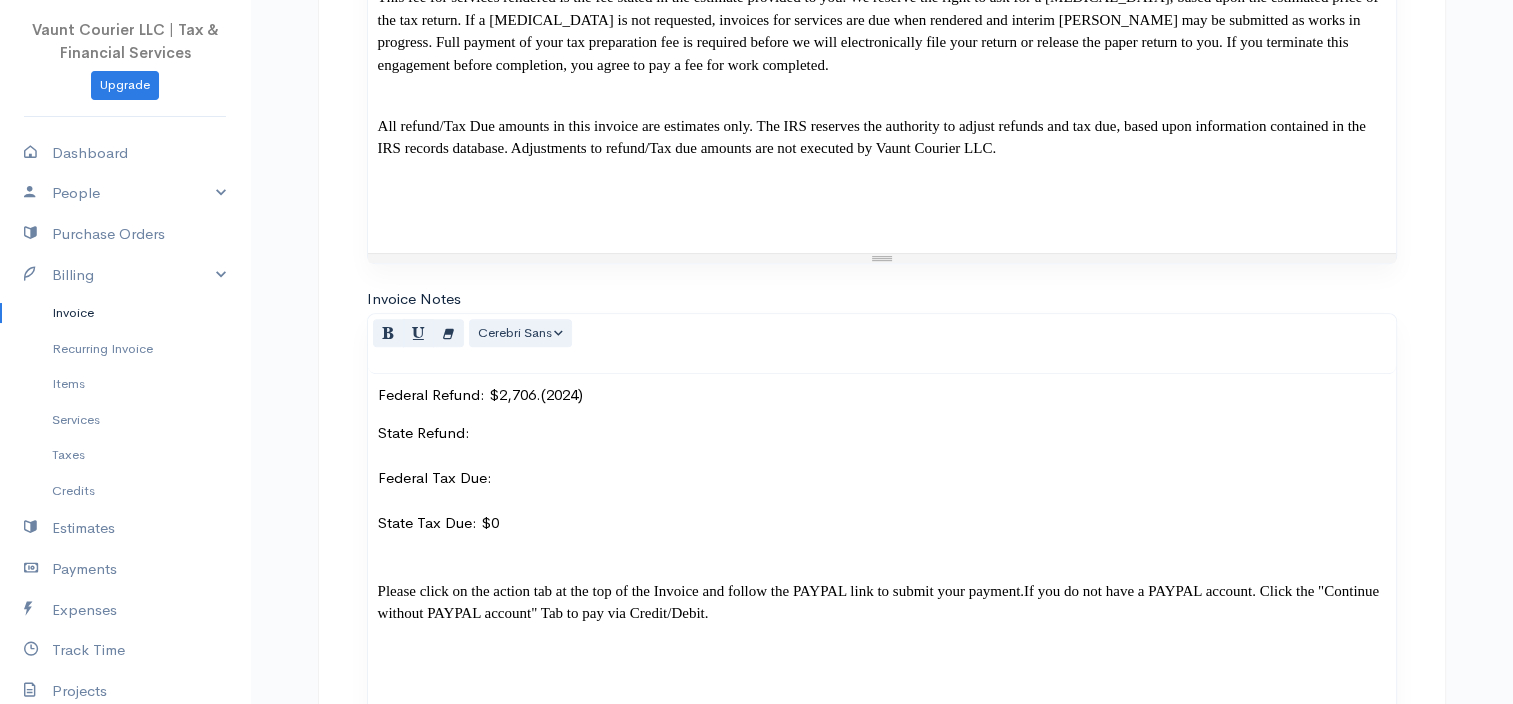click on "State Refund:  Federal Tax Due:  State Tax Due: $0 Please click on the action tab at the top of the Invoice and follow the PAYPAL link to submit your payment.  If you do not have a PAYPAL account. Click the "Continue without PAYPAL account" Tab to pay via Credit/Debit." at bounding box center [882, 534] 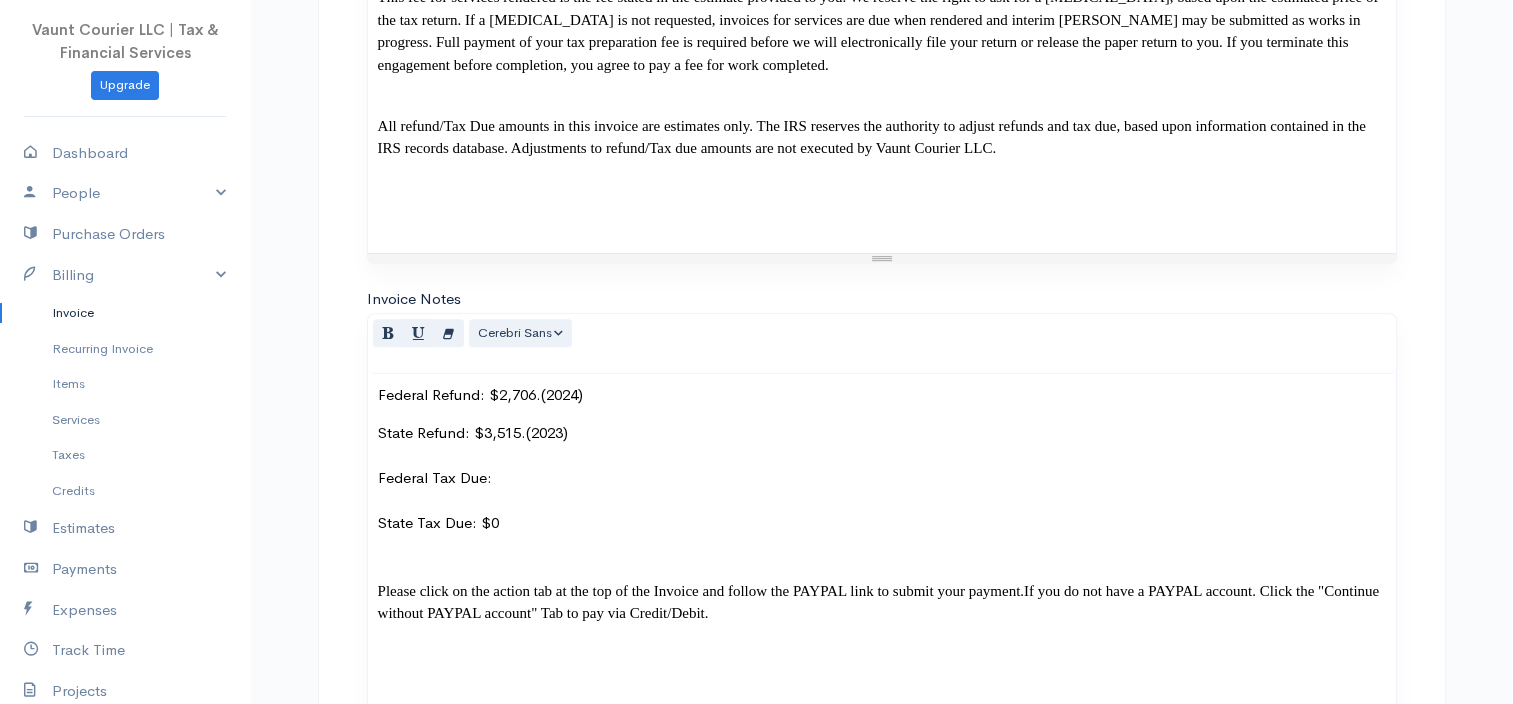 click on "State Refund: $3,515.(2023) Federal Tax Due:  State Tax Due: $0 Please click on the action tab at the top of the Invoice and follow the PAYPAL link to submit your payment.  If you do not have a PAYPAL account. Click the "Continue without PAYPAL account" Tab to pay via Credit/Debit." at bounding box center [882, 534] 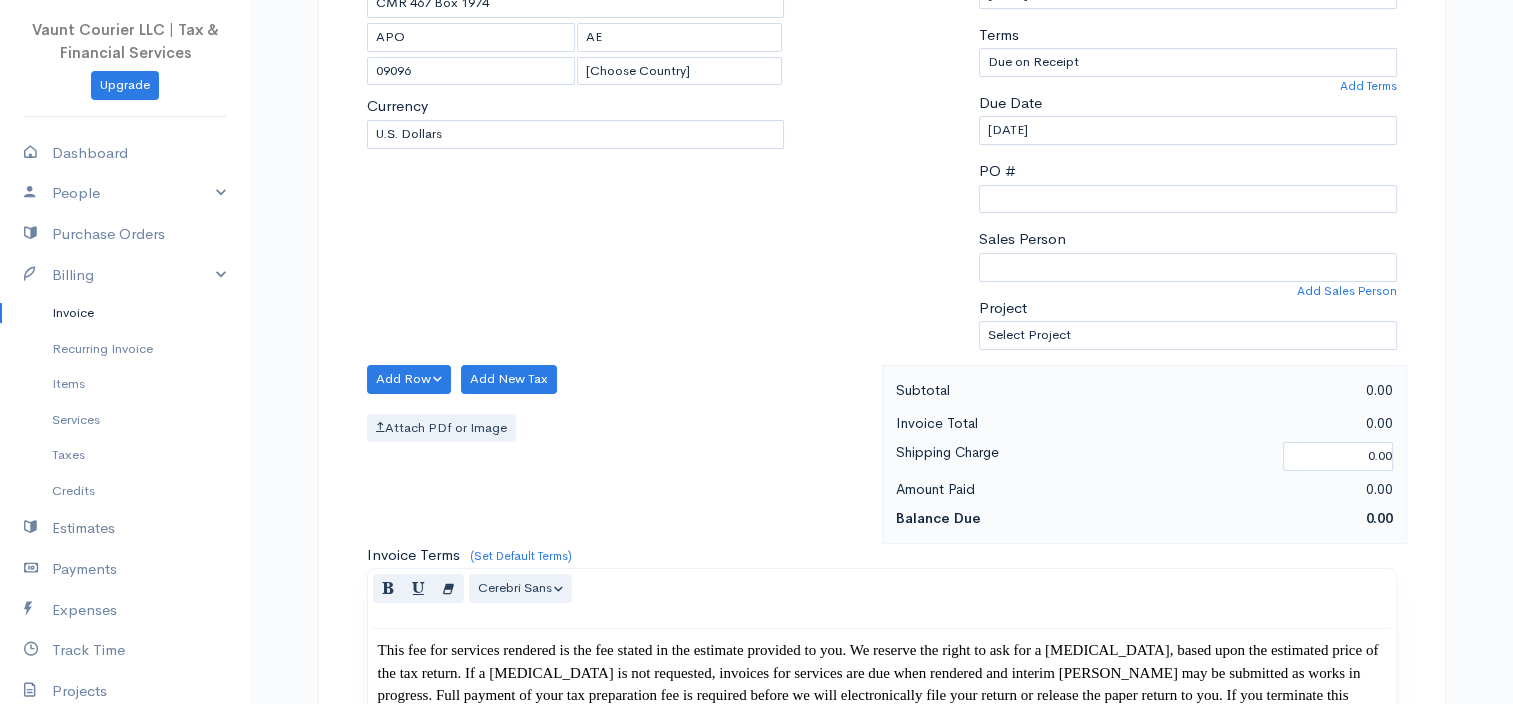 scroll, scrollTop: 328, scrollLeft: 0, axis: vertical 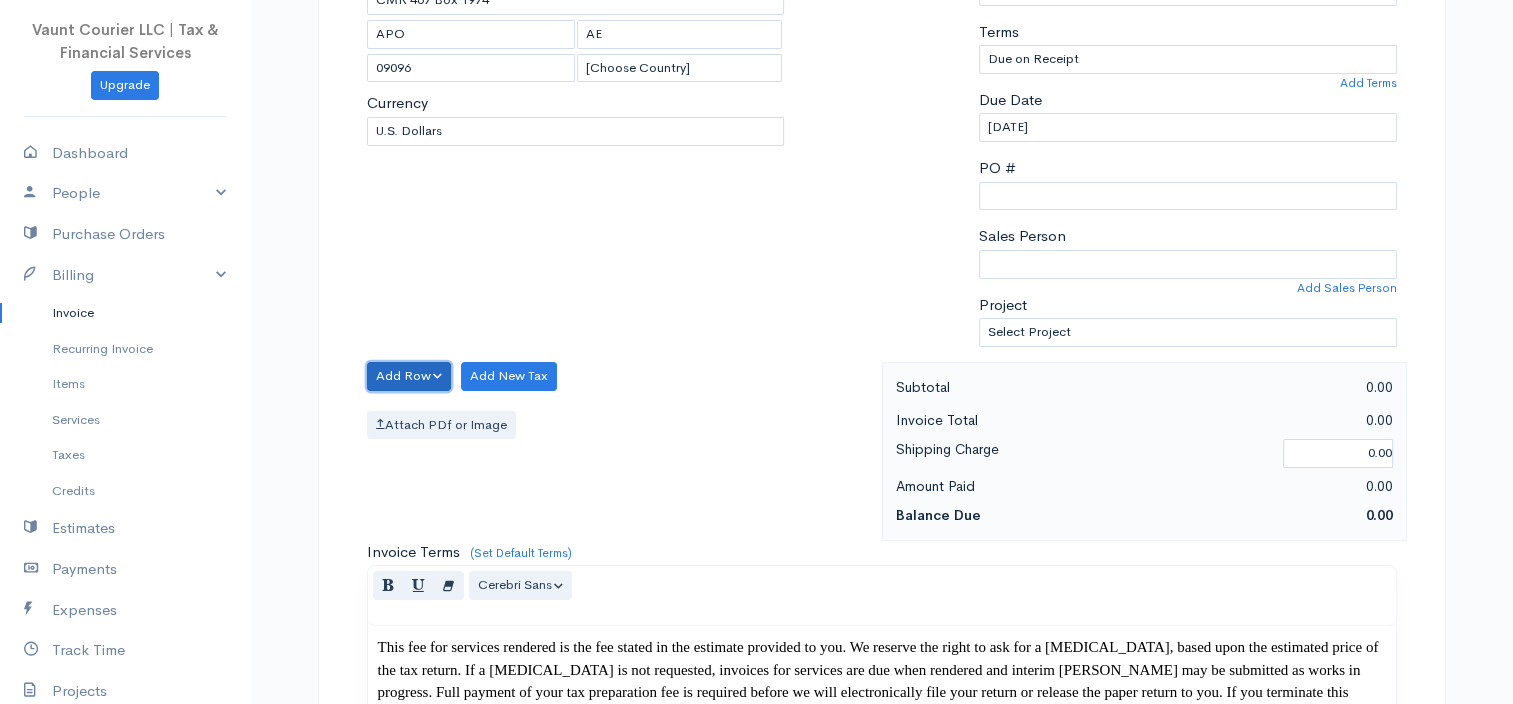 click on "Add Row" at bounding box center (409, 376) 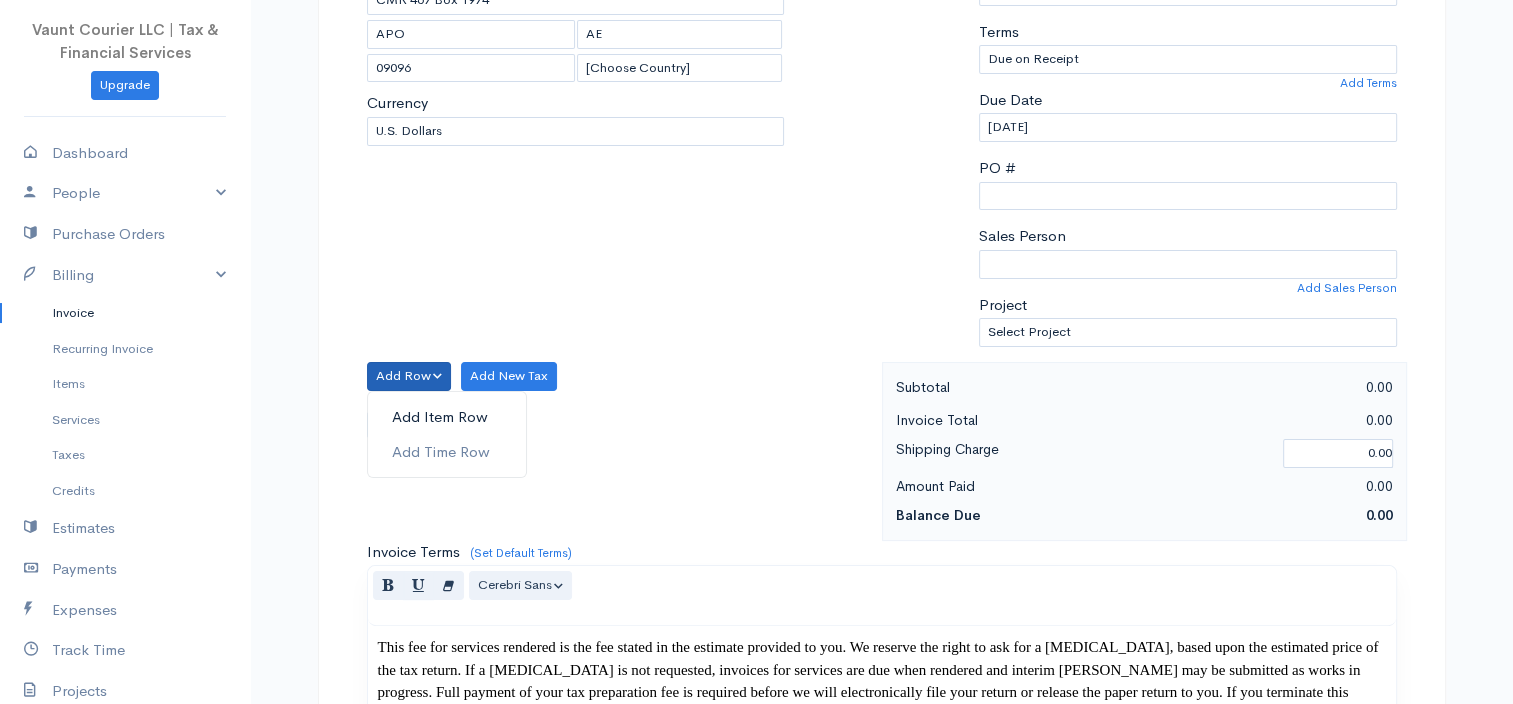click on "Add Item Row" at bounding box center [447, 417] 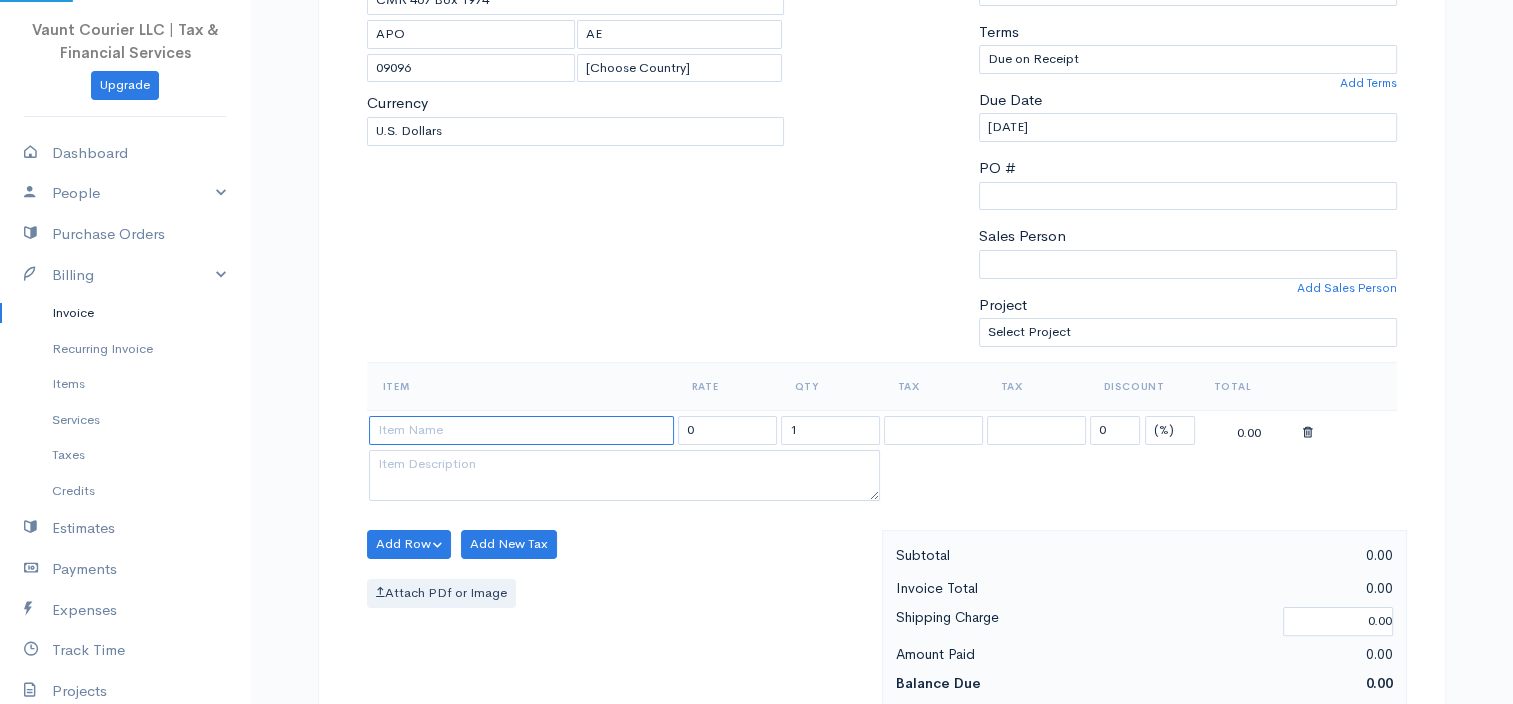 click at bounding box center [521, 430] 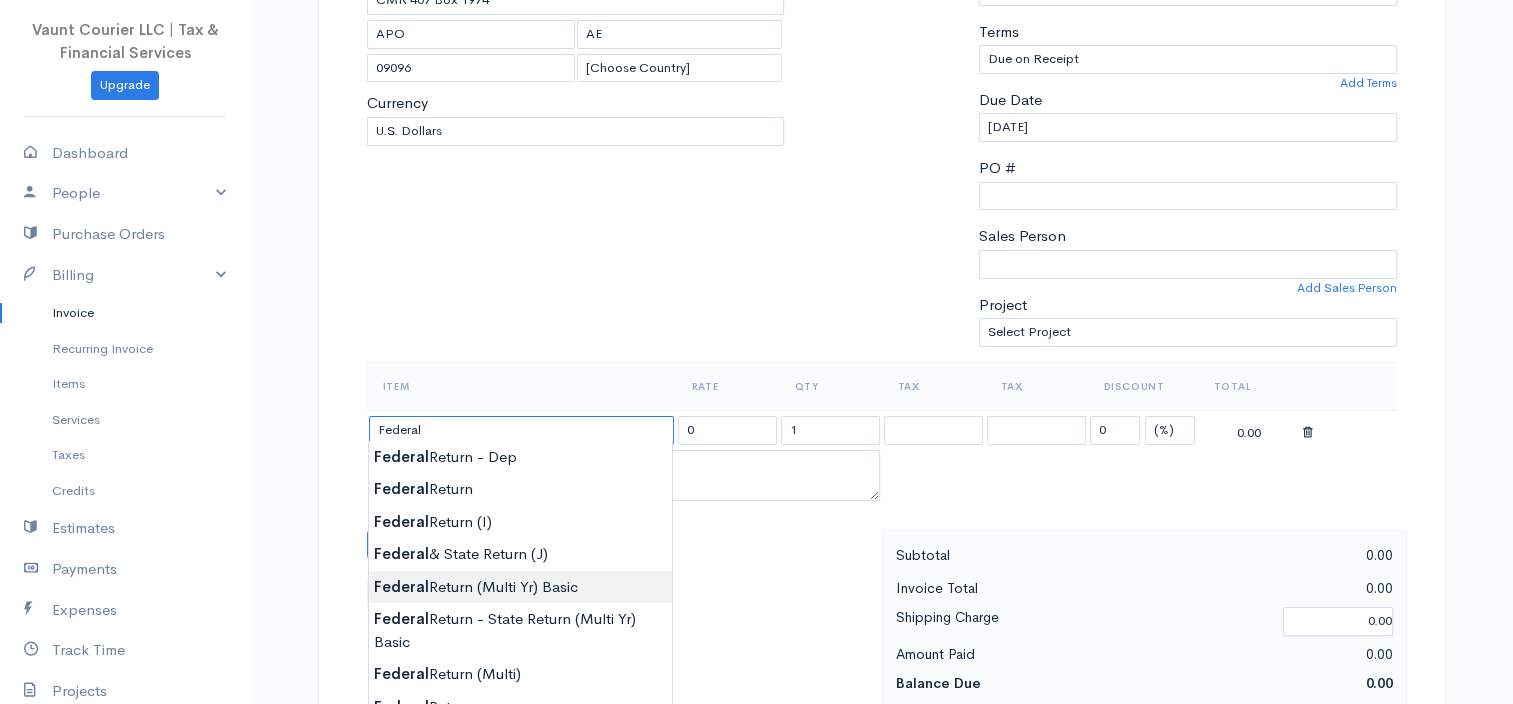 type on "Federal Return (Multi Yr) Basic" 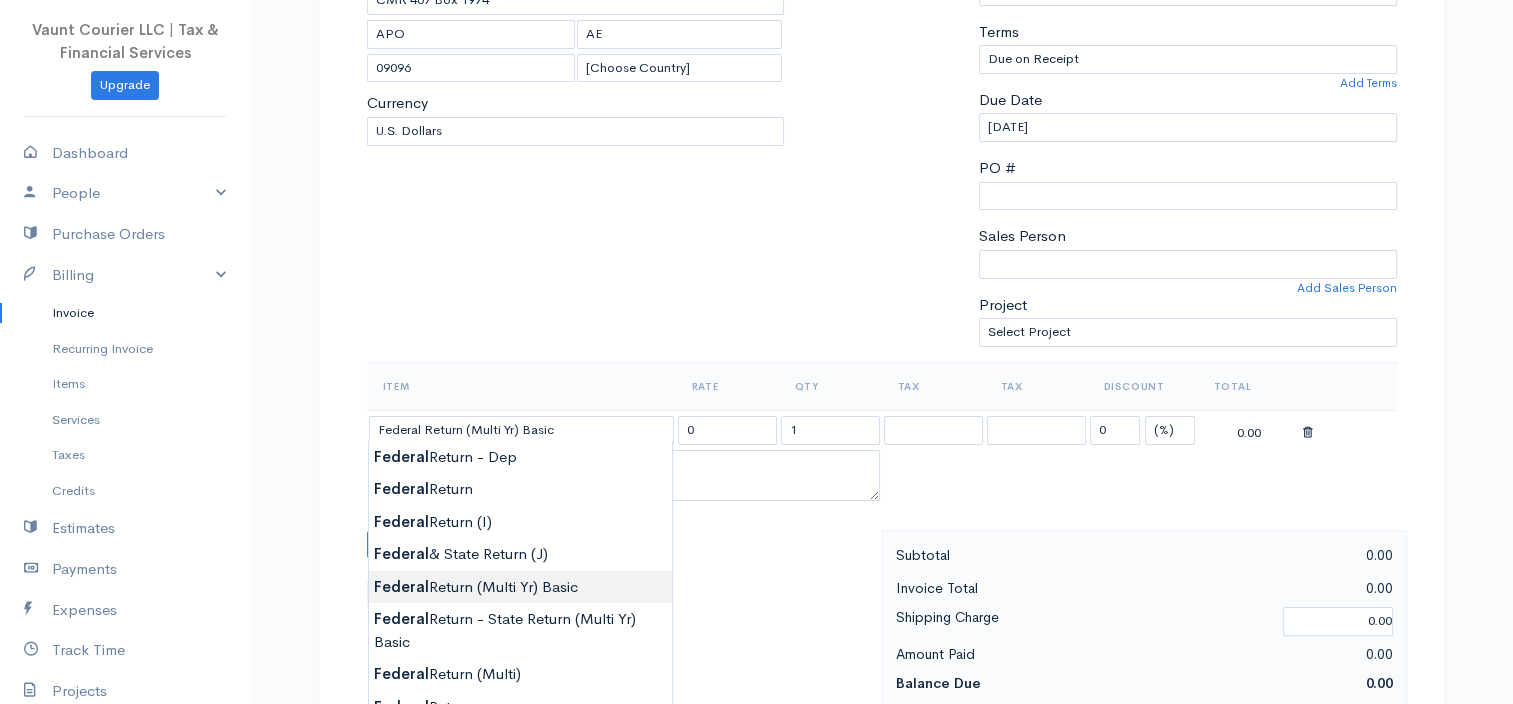 type on "280.00" 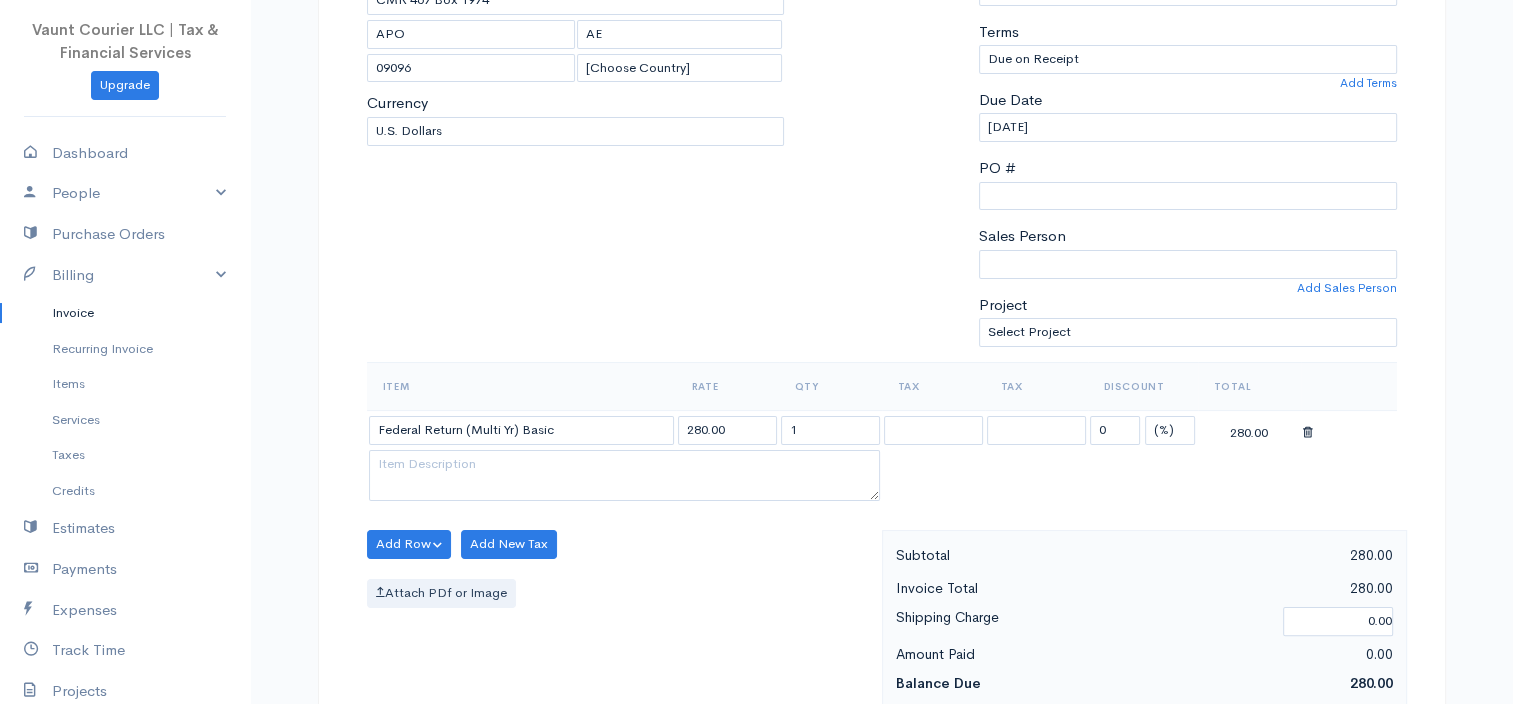 click on "Vaunt Courier LLC | Tax & Financial Services
Upgrade
Dashboard
People
Clients
Vendors
Staff Users
Purchase Orders
Billing
Invoice
Recurring Invoice
Items
Services
Taxes
Credits
Estimates
Payments
Expenses
Track Time
Projects
Reports
Settings
My Organizations
Logout
Help
@CloudBooksApp 2022
Invoice
Edit Invoice #0000005497
draft To [PERSON_NAME] [EMAIL_ADDRESS][DOMAIN_NAME] CMR 467 Box 1974 APO AE 09096 [Choose Country] [GEOGRAPHIC_DATA] [GEOGRAPHIC_DATA] [GEOGRAPHIC_DATA] [GEOGRAPHIC_DATA] [PERSON_NAME]" at bounding box center [756, 811] 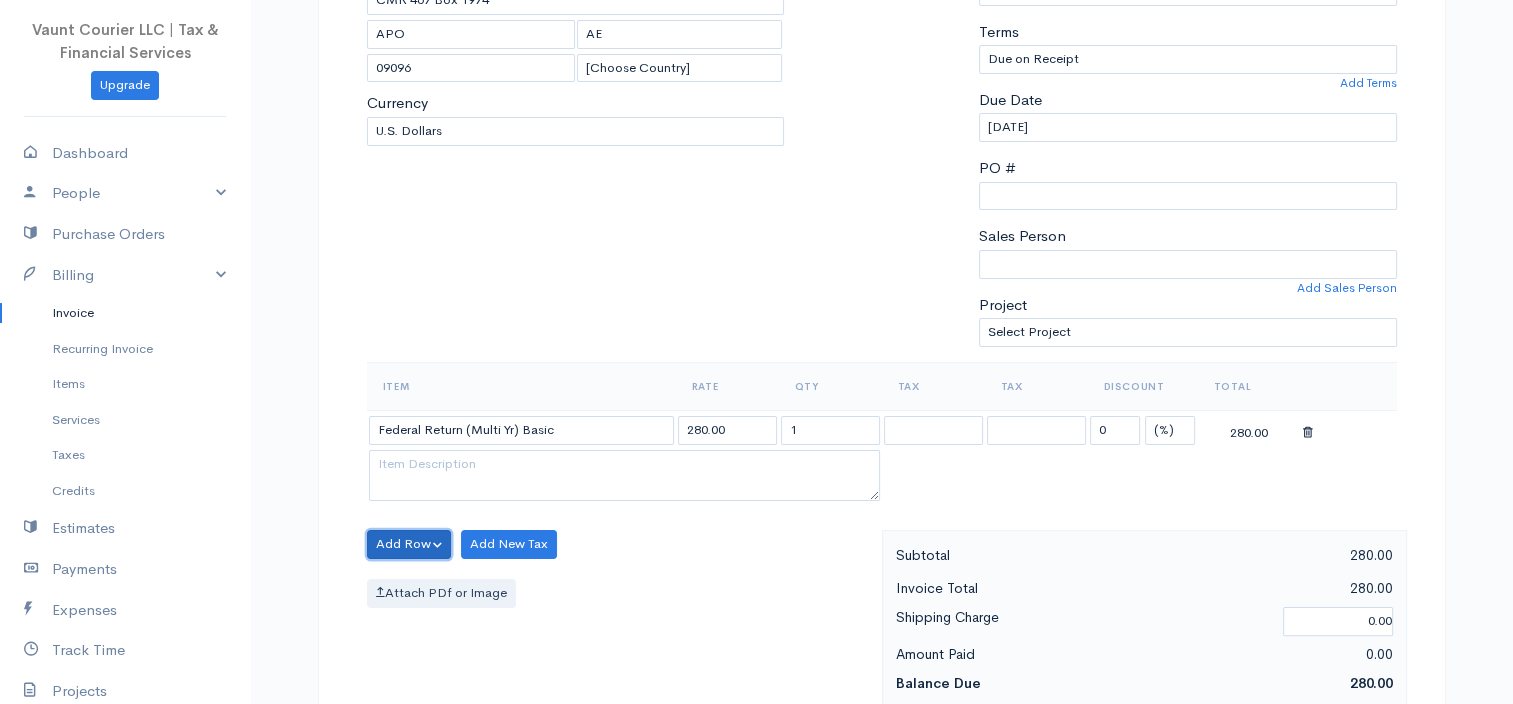 click on "Add Row" at bounding box center [409, 544] 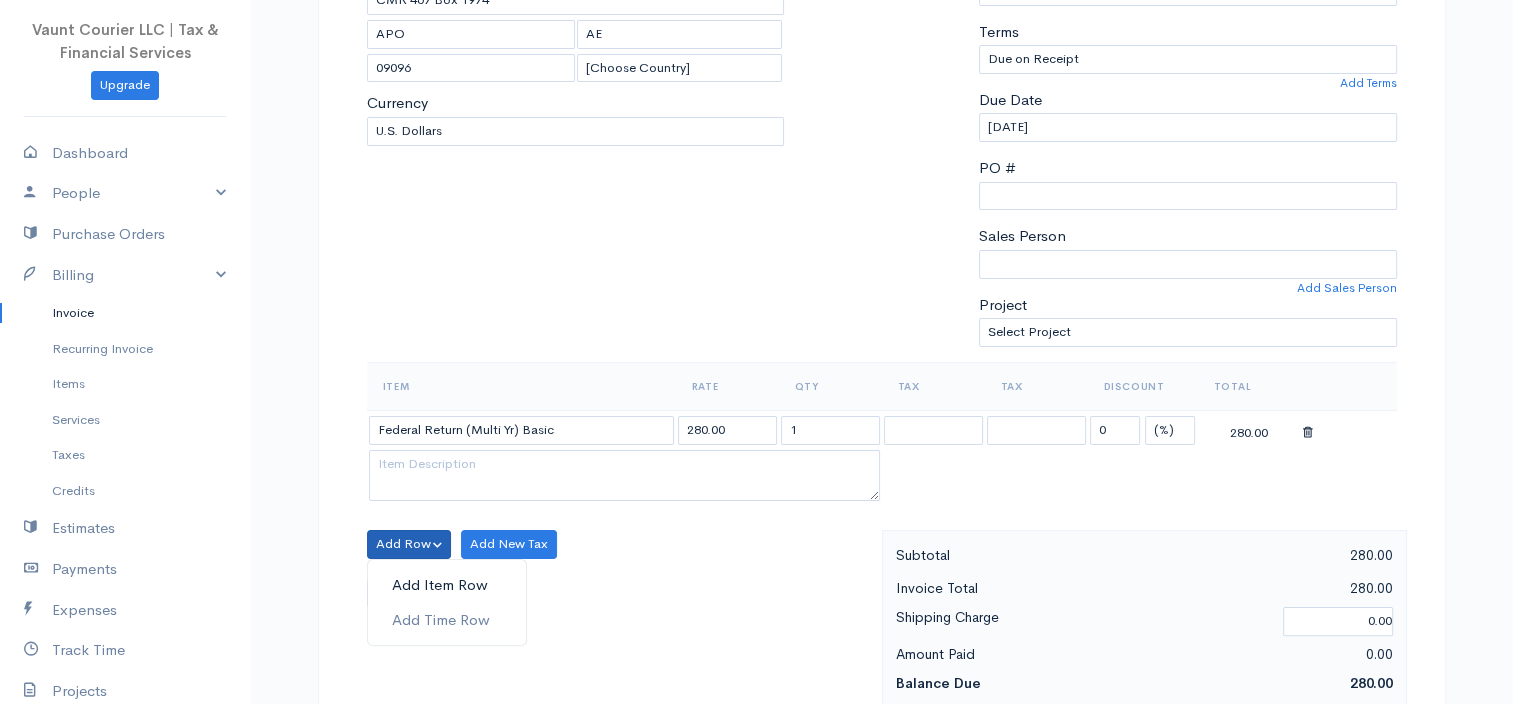 click on "Add Item Row" at bounding box center [447, 585] 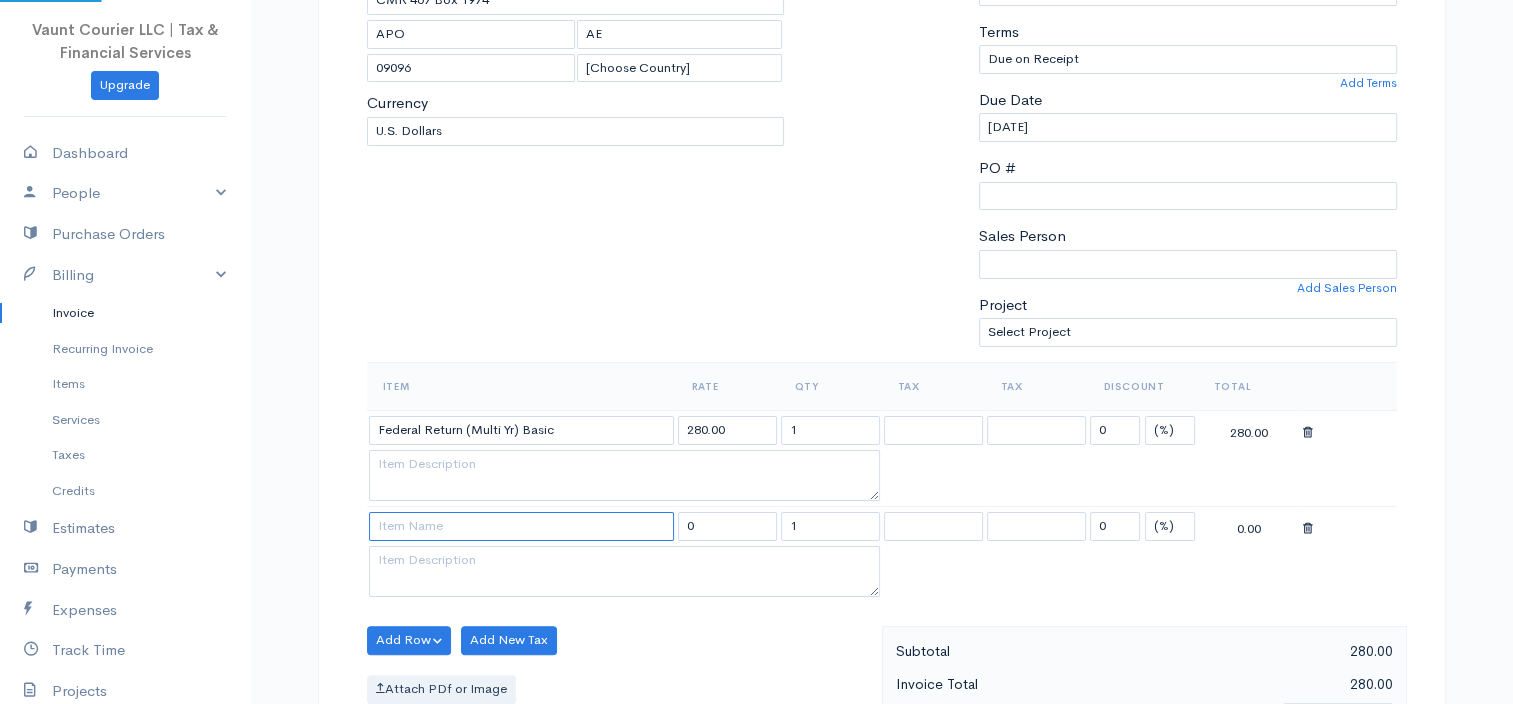 click at bounding box center [521, 526] 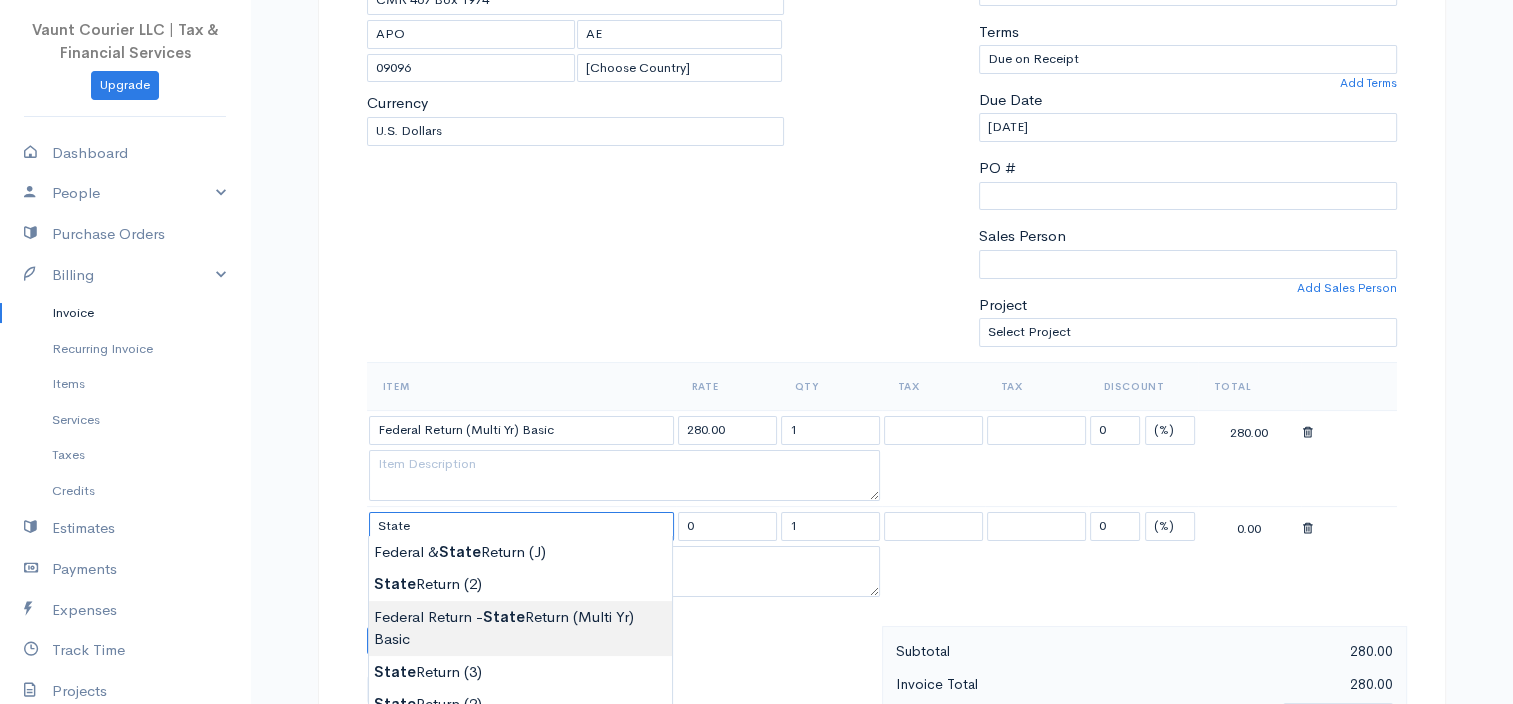 type on "Federal Return - State Return (Multi Yr) Basic" 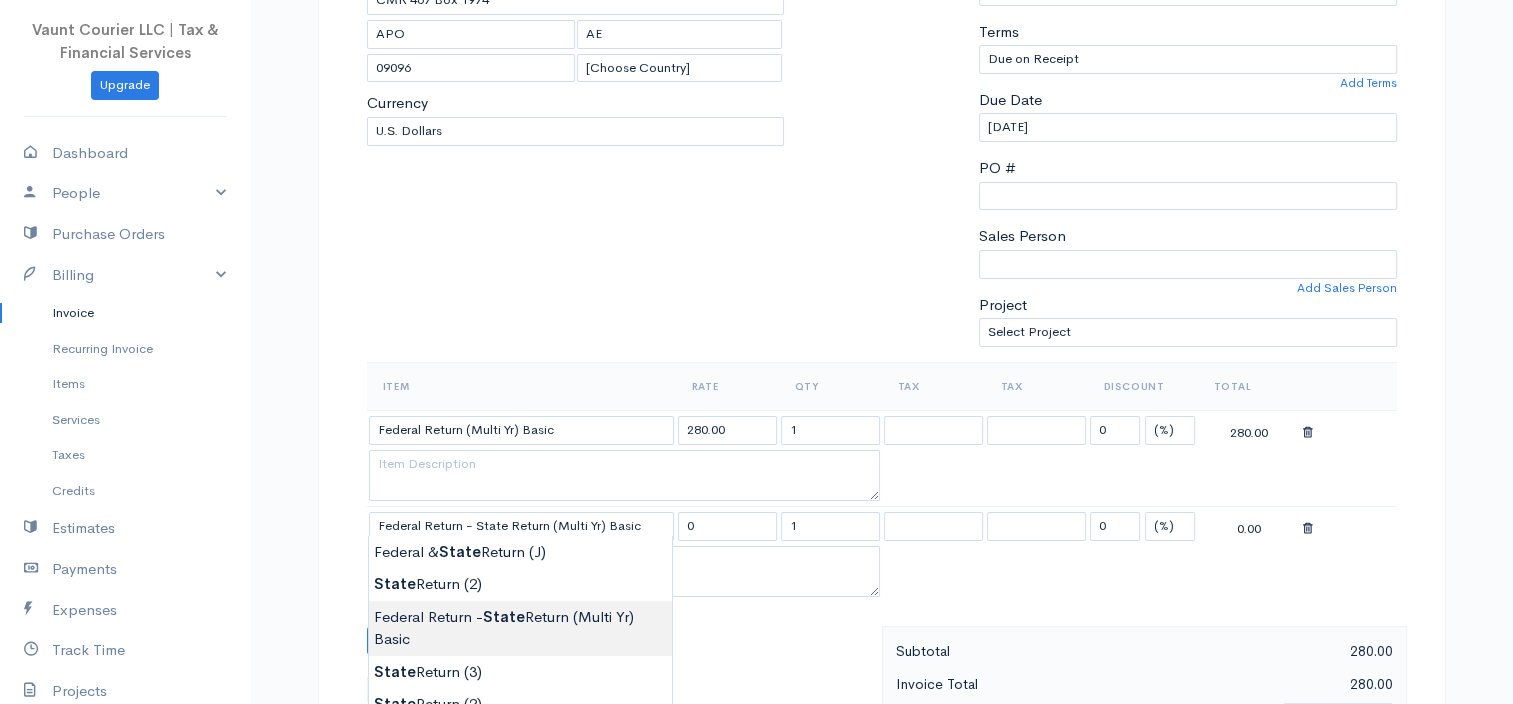 type on "600.00" 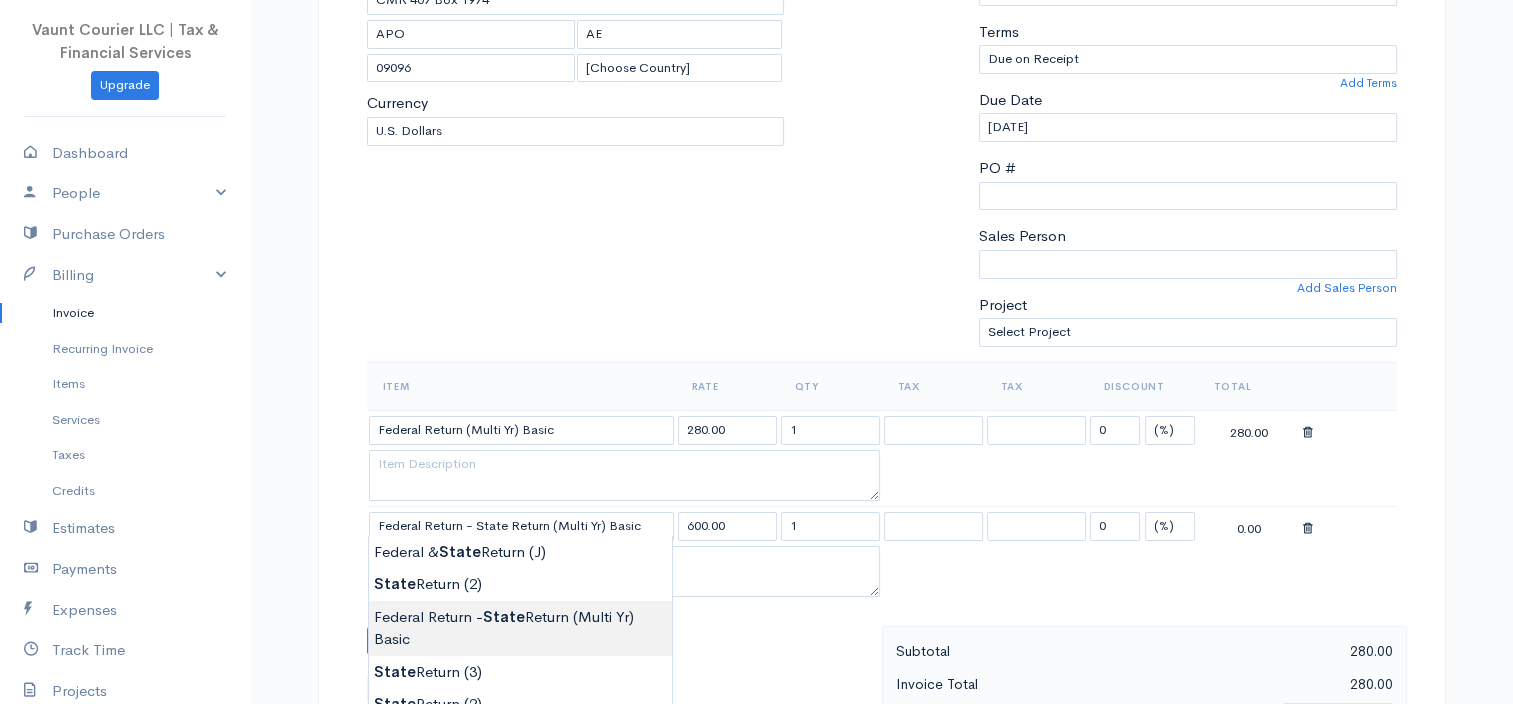click on "Vaunt Courier LLC | Tax & Financial Services
Upgrade
Dashboard
People
Clients
Vendors
Staff Users
Purchase Orders
Billing
Invoice
Recurring Invoice
Items
Services
Taxes
Credits
Estimates
Payments
Expenses
Track Time
Projects
Reports
Settings
My Organizations
Logout
Help
@CloudBooksApp 2022
Invoice
Edit Invoice #0000005497
draft To [PERSON_NAME] [EMAIL_ADDRESS][DOMAIN_NAME] CMR 467 Box 1974 APO AE 09096 [Choose Country] [GEOGRAPHIC_DATA] [GEOGRAPHIC_DATA] [GEOGRAPHIC_DATA] [GEOGRAPHIC_DATA] [PERSON_NAME]" at bounding box center [756, 859] 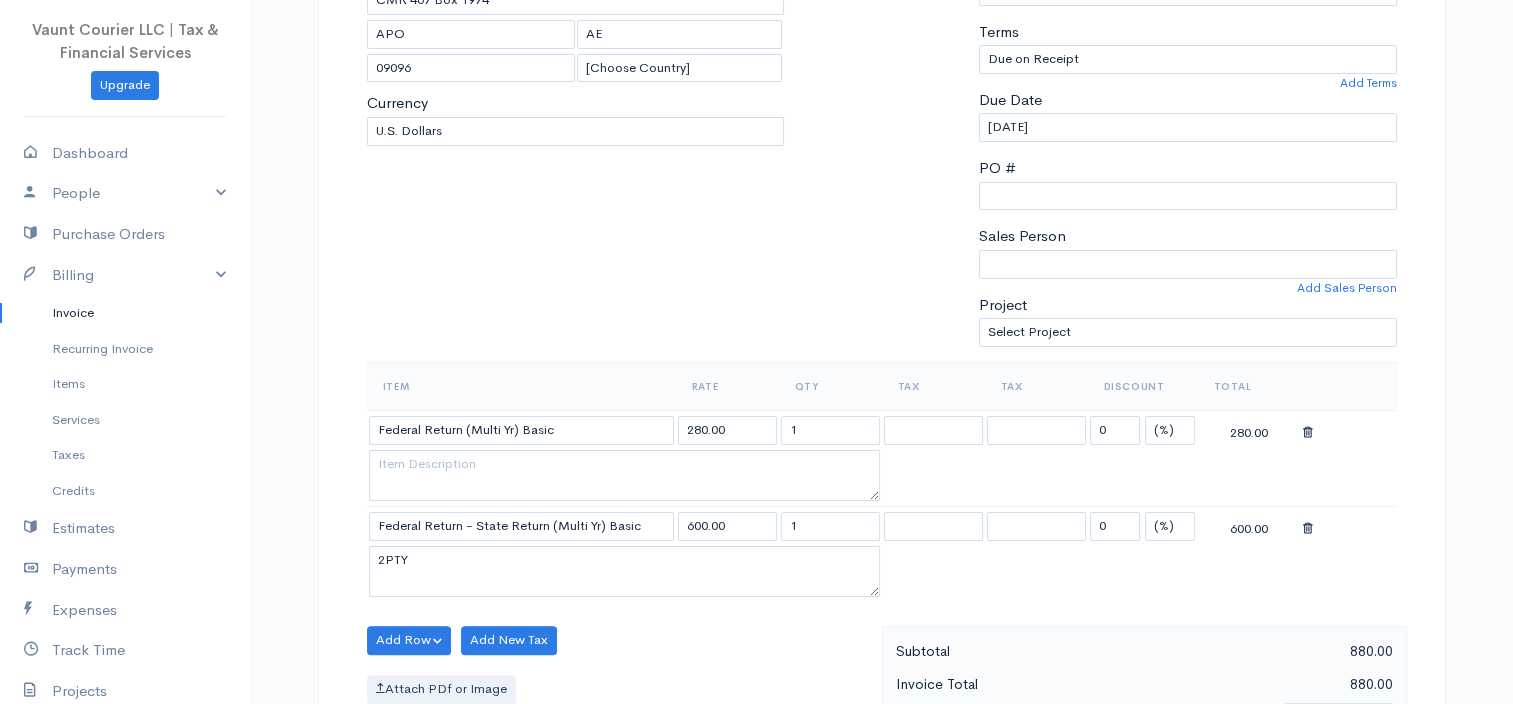 click at bounding box center (1308, 529) 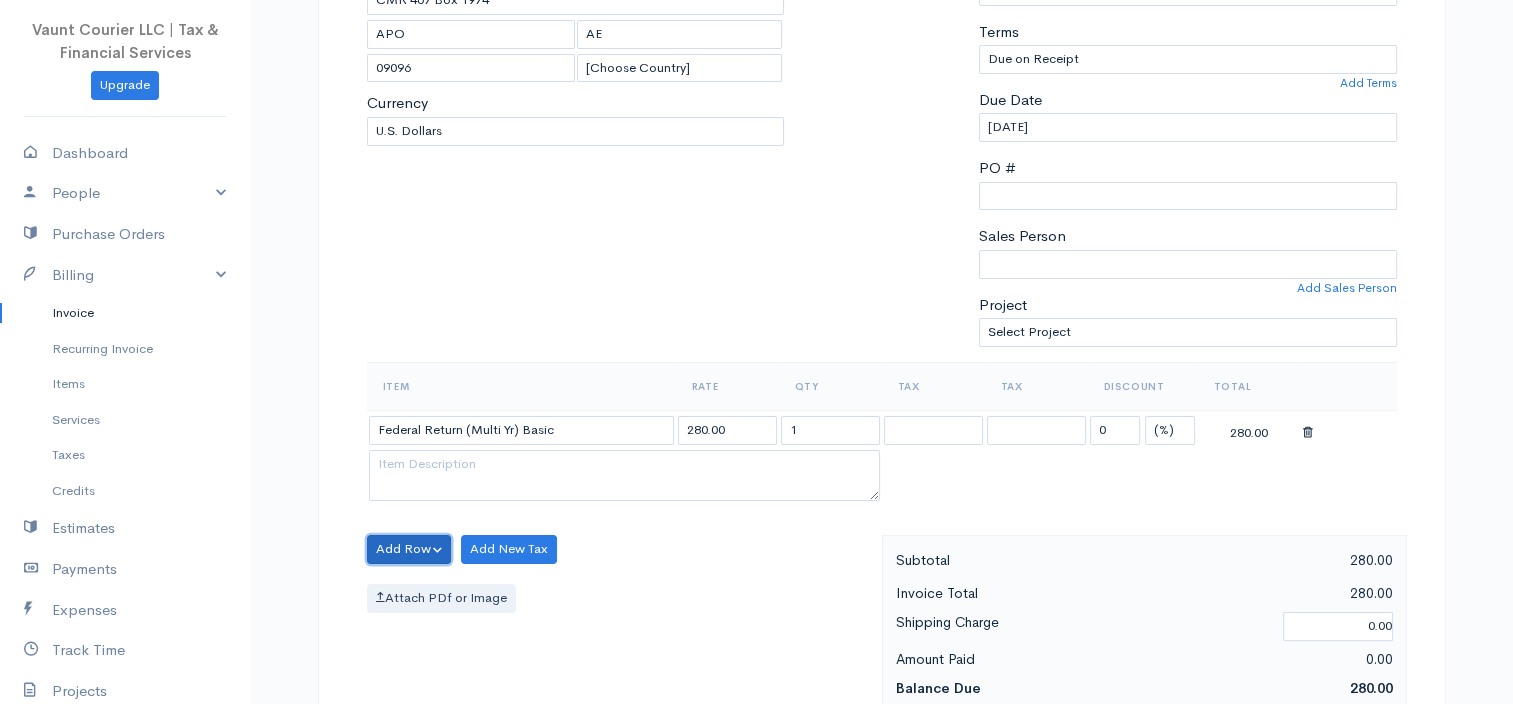 click on "Add Row" at bounding box center [409, 549] 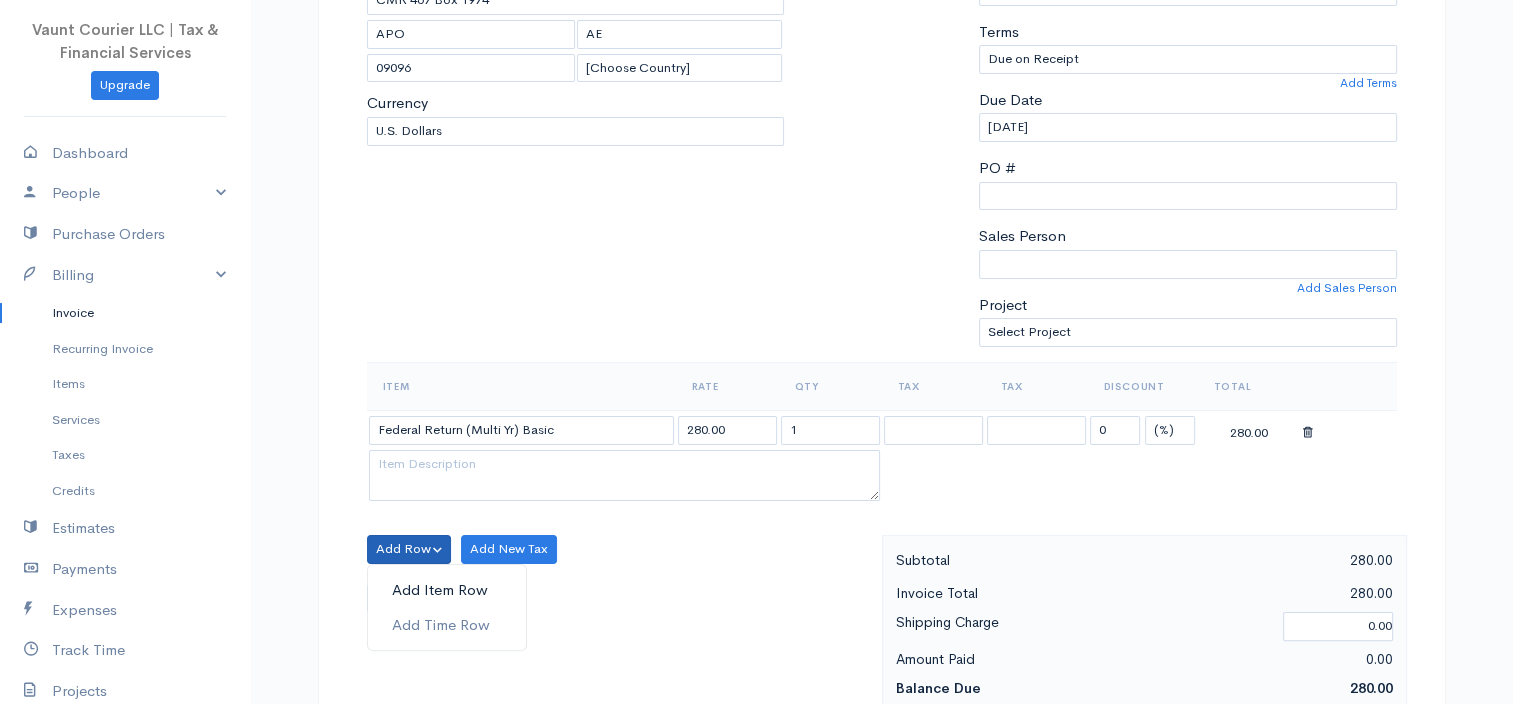 click on "Add Item Row" at bounding box center (447, 590) 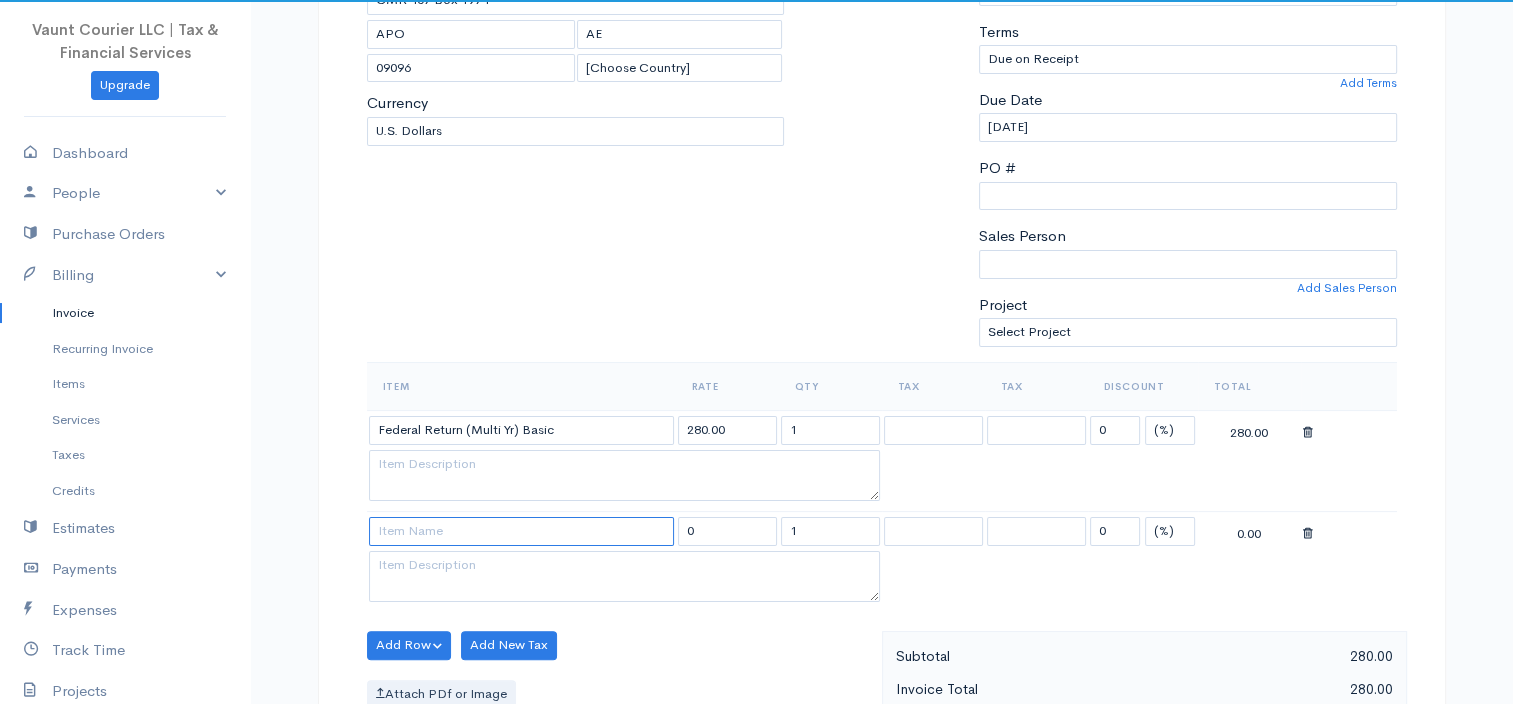 click at bounding box center [521, 531] 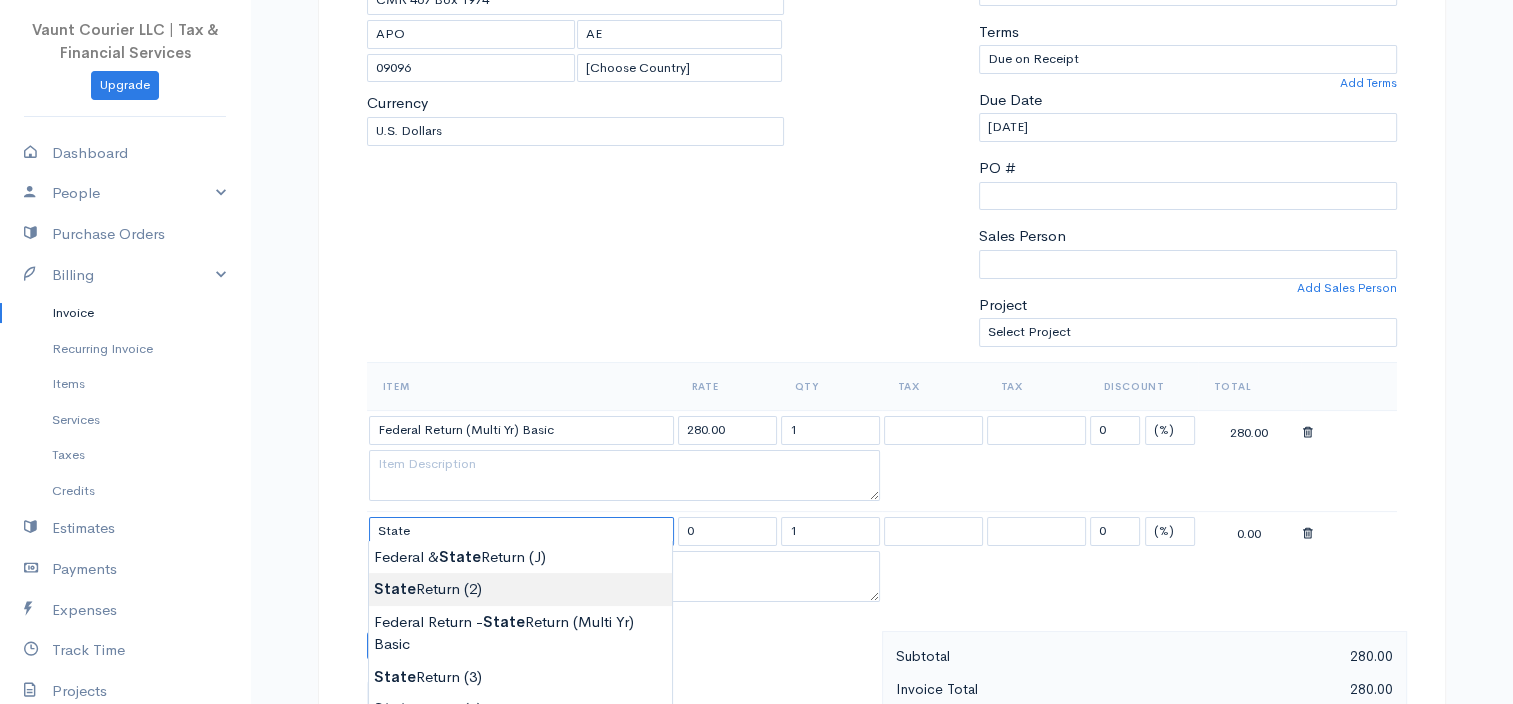 type on "State Return (2)" 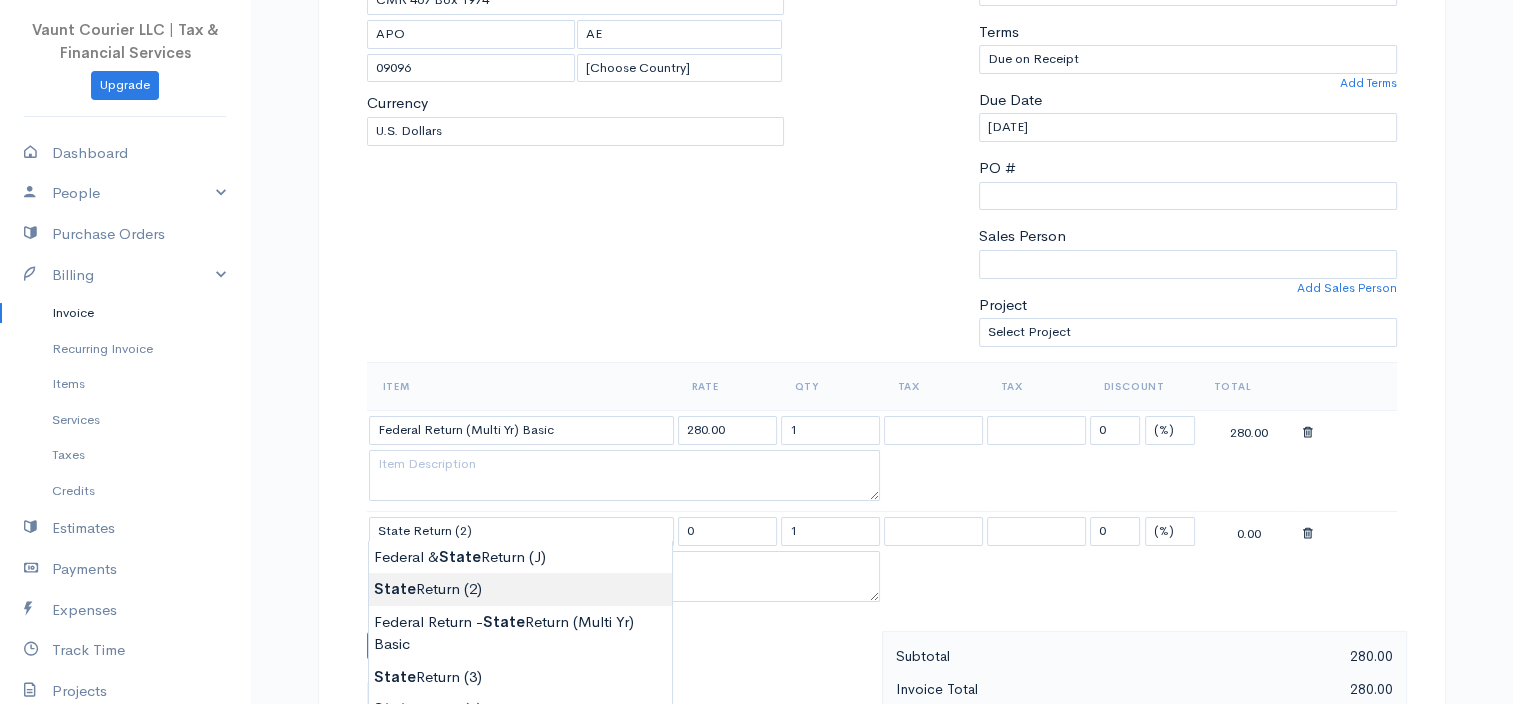 type on "200.00" 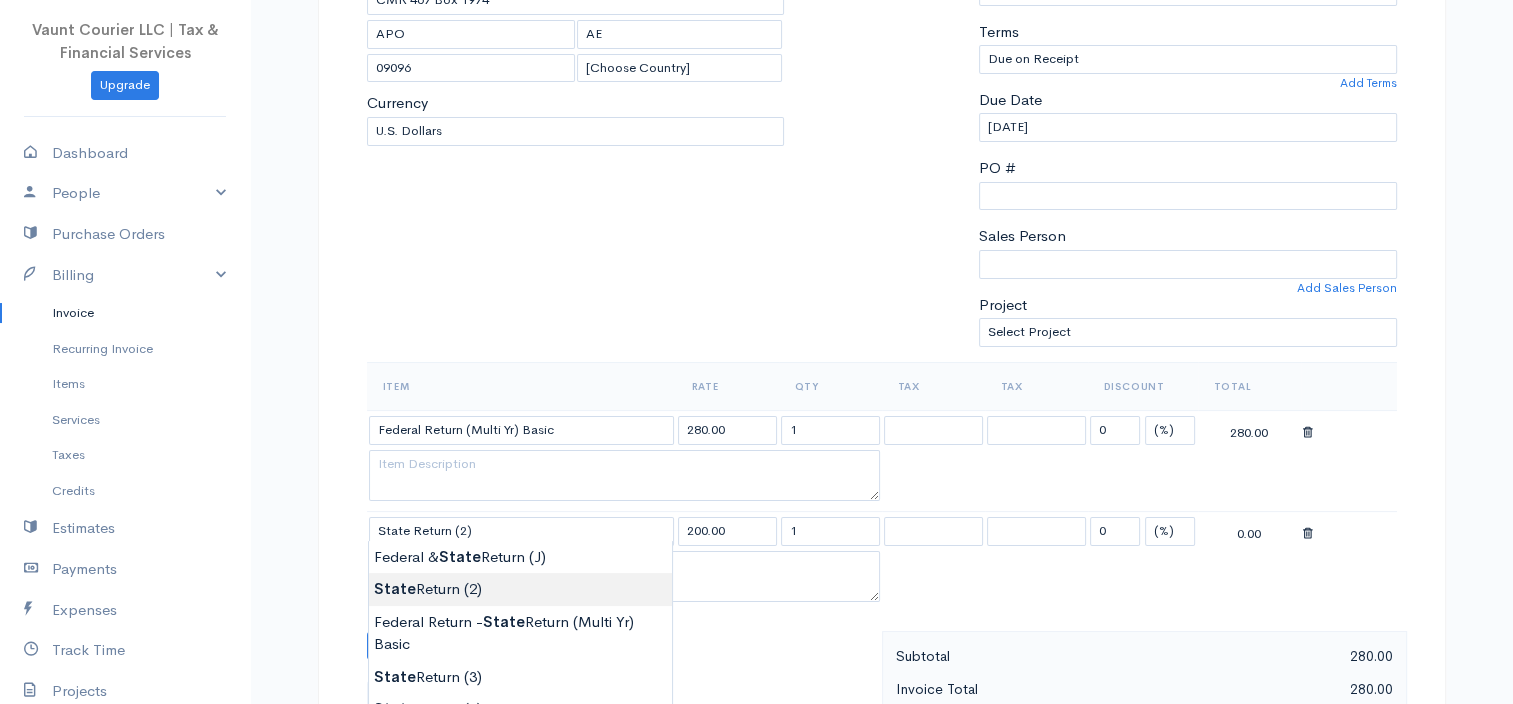 click on "Vaunt Courier LLC | Tax & Financial Services
Upgrade
Dashboard
People
Clients
Vendors
Staff Users
Purchase Orders
Billing
Invoice
Recurring Invoice
Items
Services
Taxes
Credits
Estimates
Payments
Expenses
Track Time
Projects
Reports
Settings
My Organizations
Logout
Help
@CloudBooksApp 2022
Invoice
Edit Invoice #0000005497
draft To [PERSON_NAME] [EMAIL_ADDRESS][DOMAIN_NAME] CMR 467 Box 1974 APO AE 09096 [Choose Country] [GEOGRAPHIC_DATA] [GEOGRAPHIC_DATA] [GEOGRAPHIC_DATA] [GEOGRAPHIC_DATA] [PERSON_NAME]" at bounding box center [756, 862] 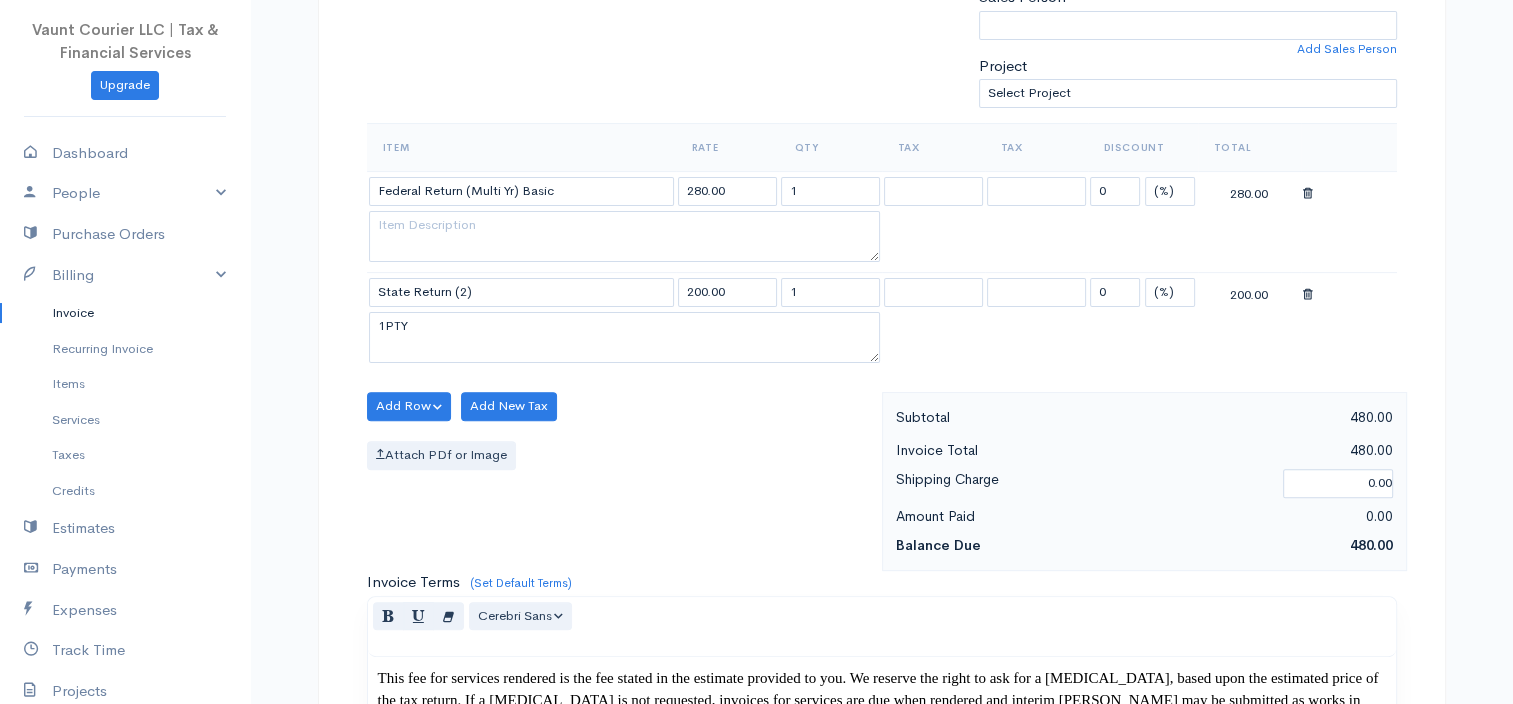 scroll, scrollTop: 572, scrollLeft: 0, axis: vertical 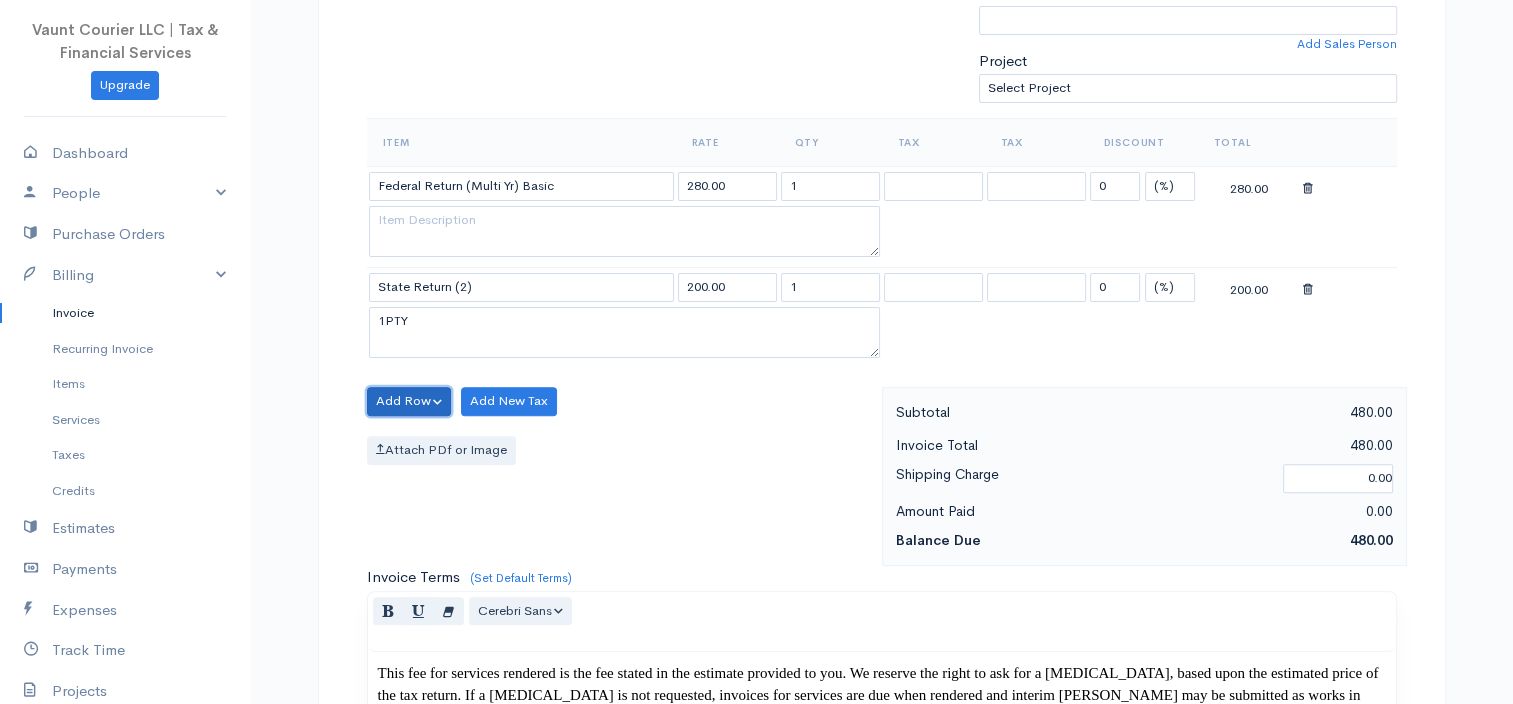 click on "Add Row" at bounding box center [409, 401] 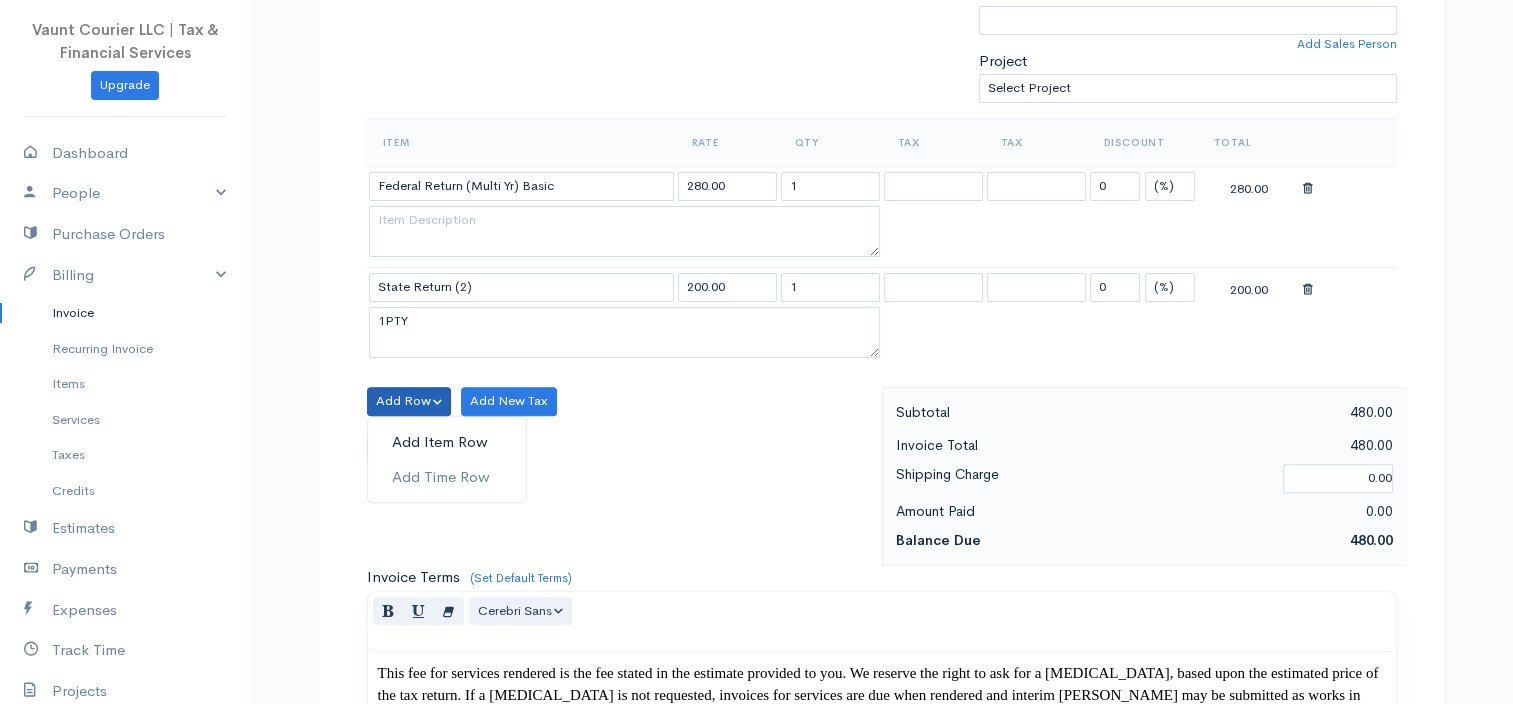 click on "Add Item Row" at bounding box center [447, 442] 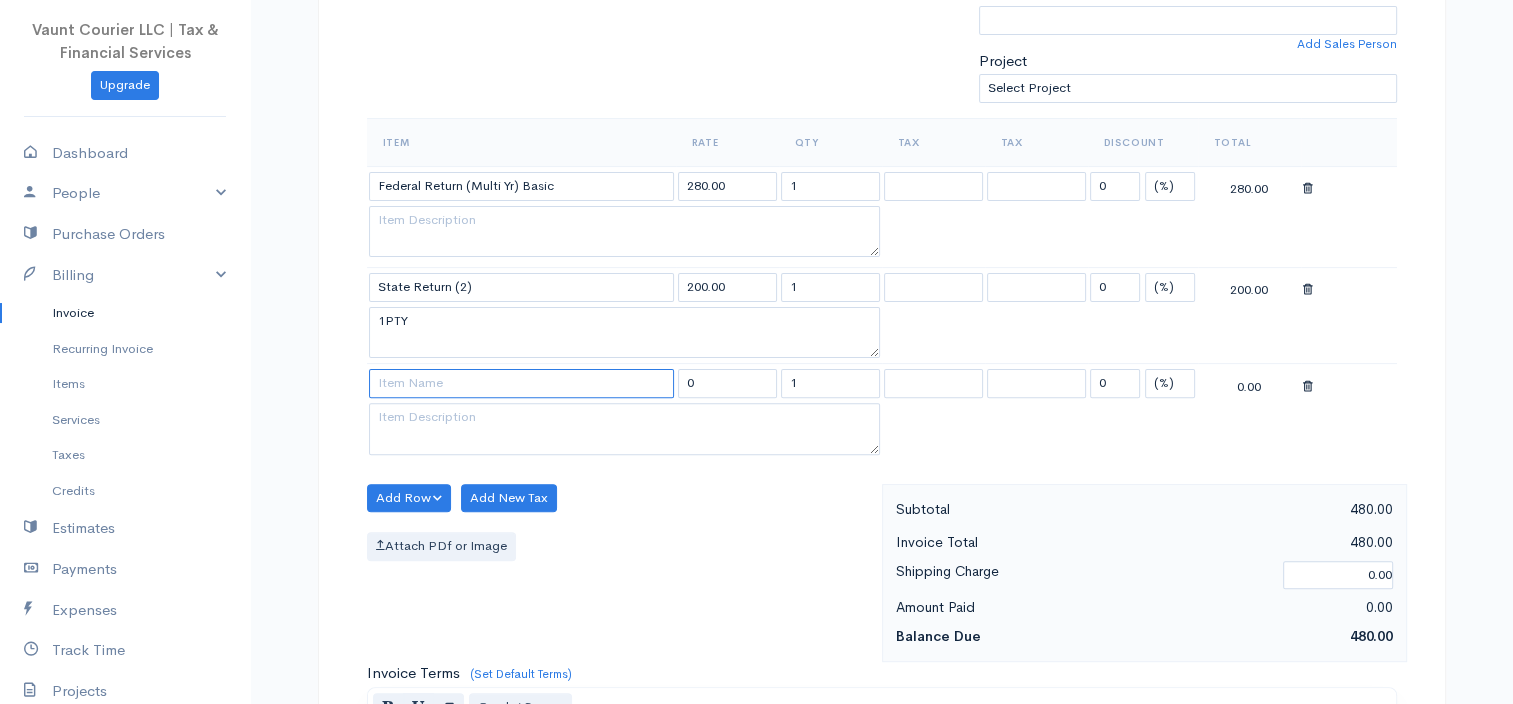 click at bounding box center [521, 383] 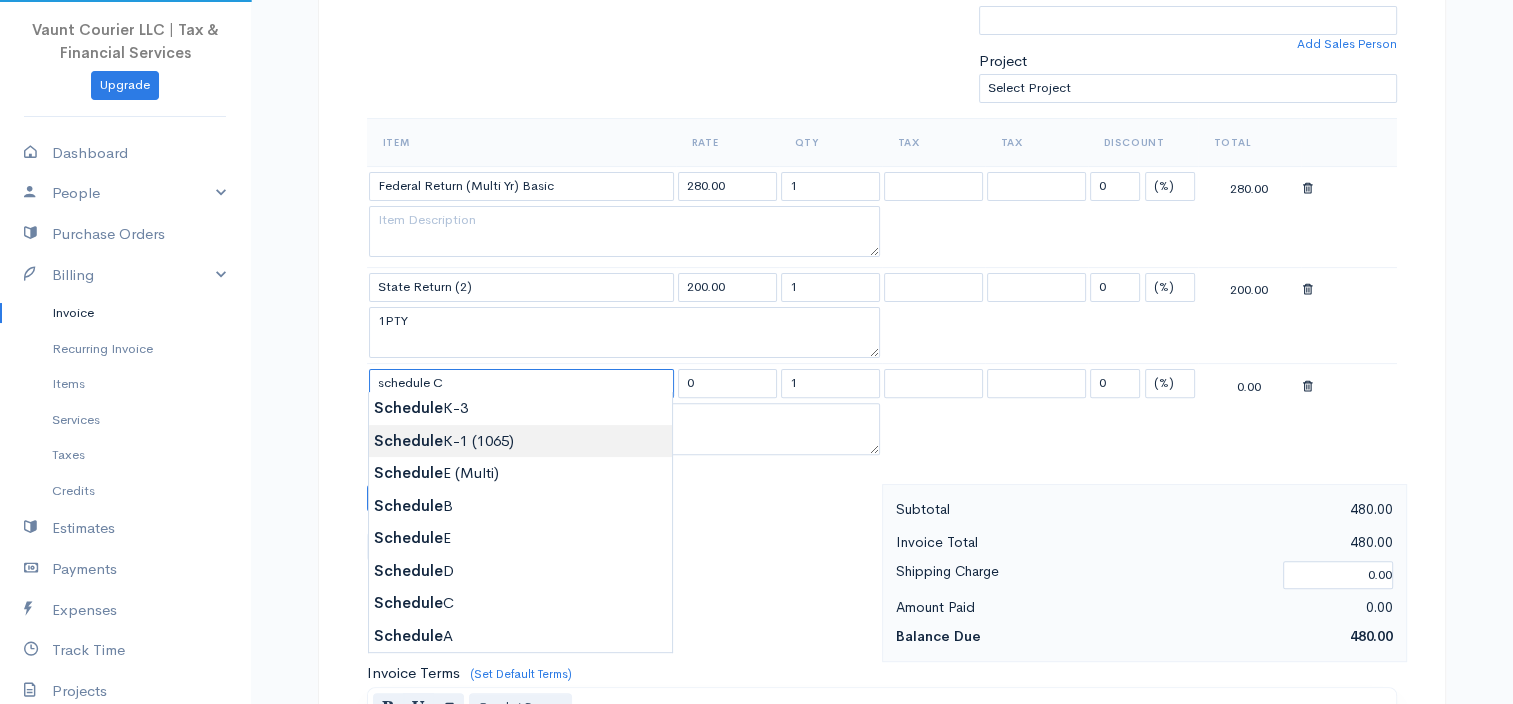 type on "Schedule C" 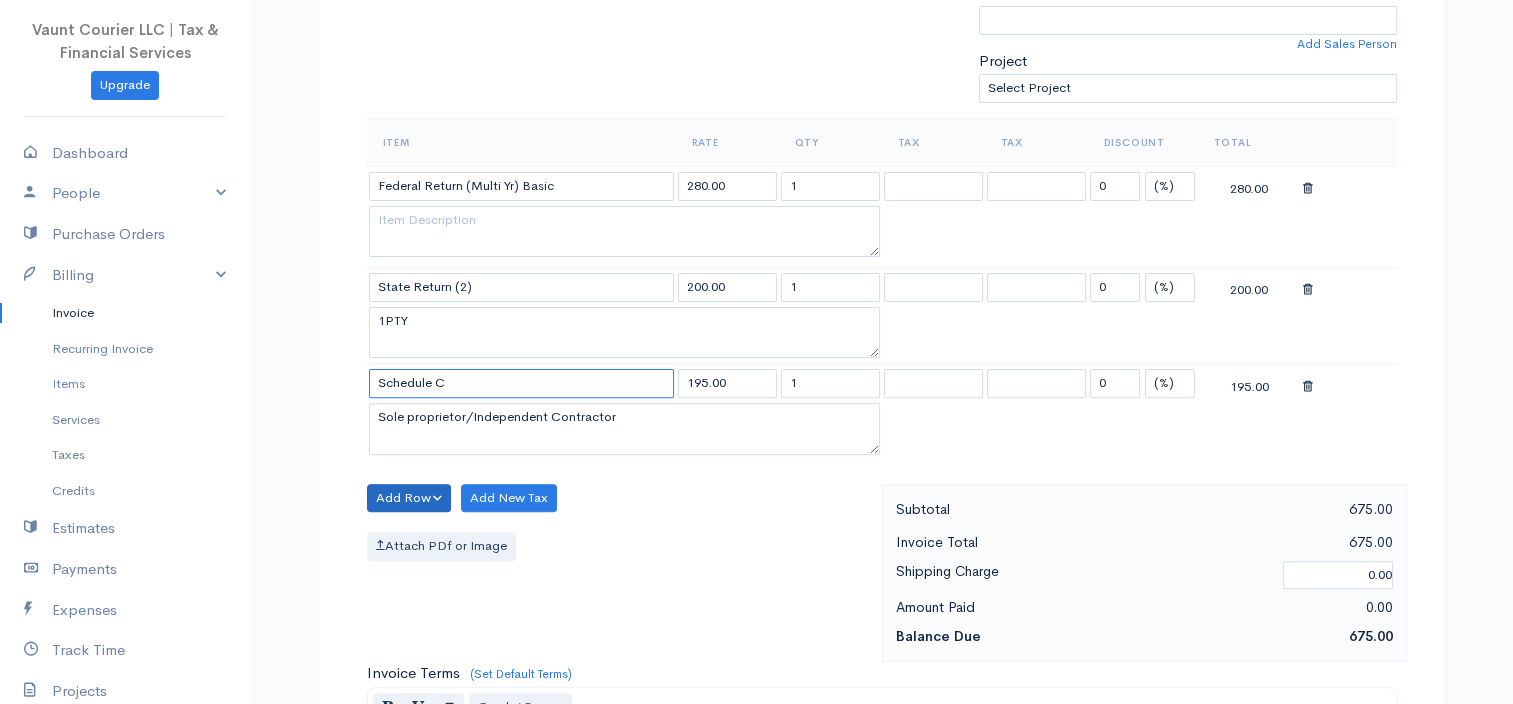 type on "Schedule C" 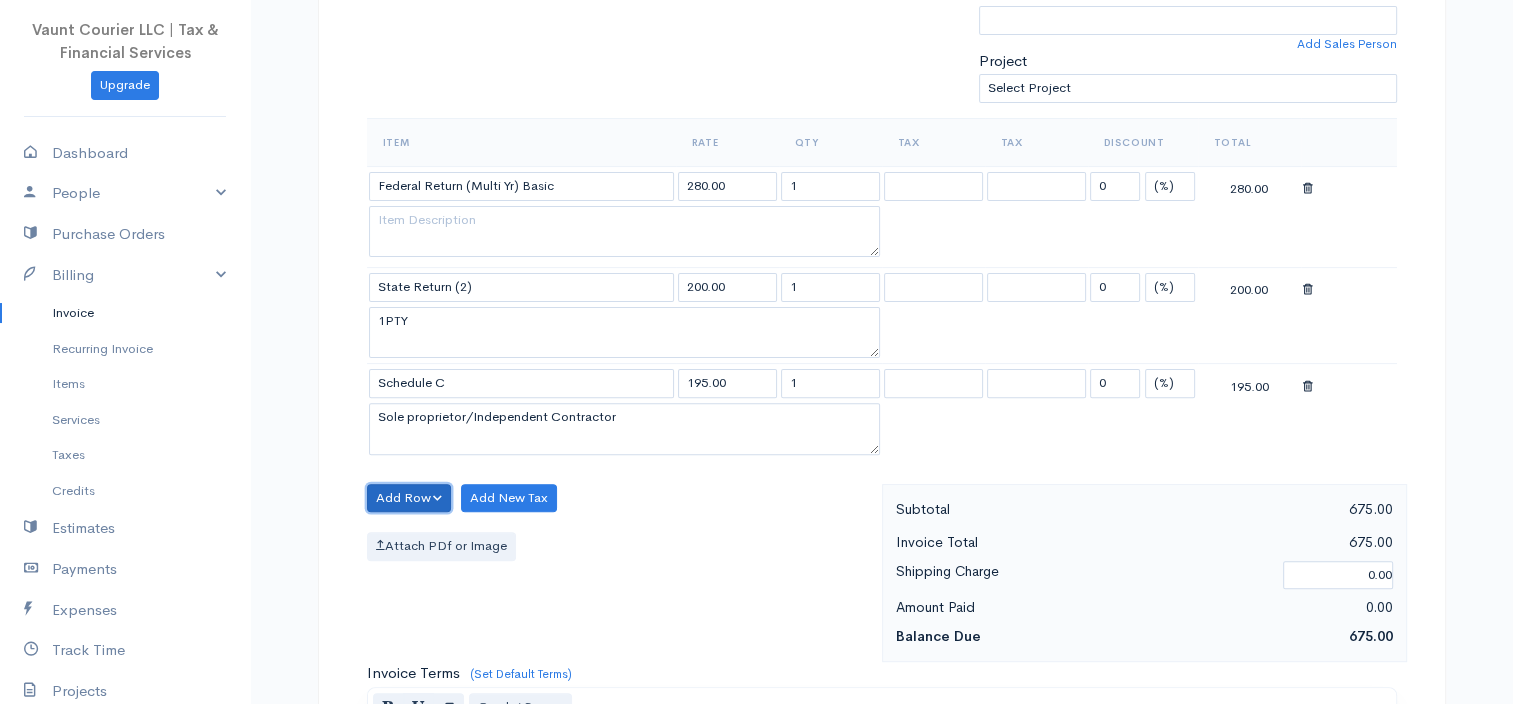click on "Add Row" at bounding box center [409, 498] 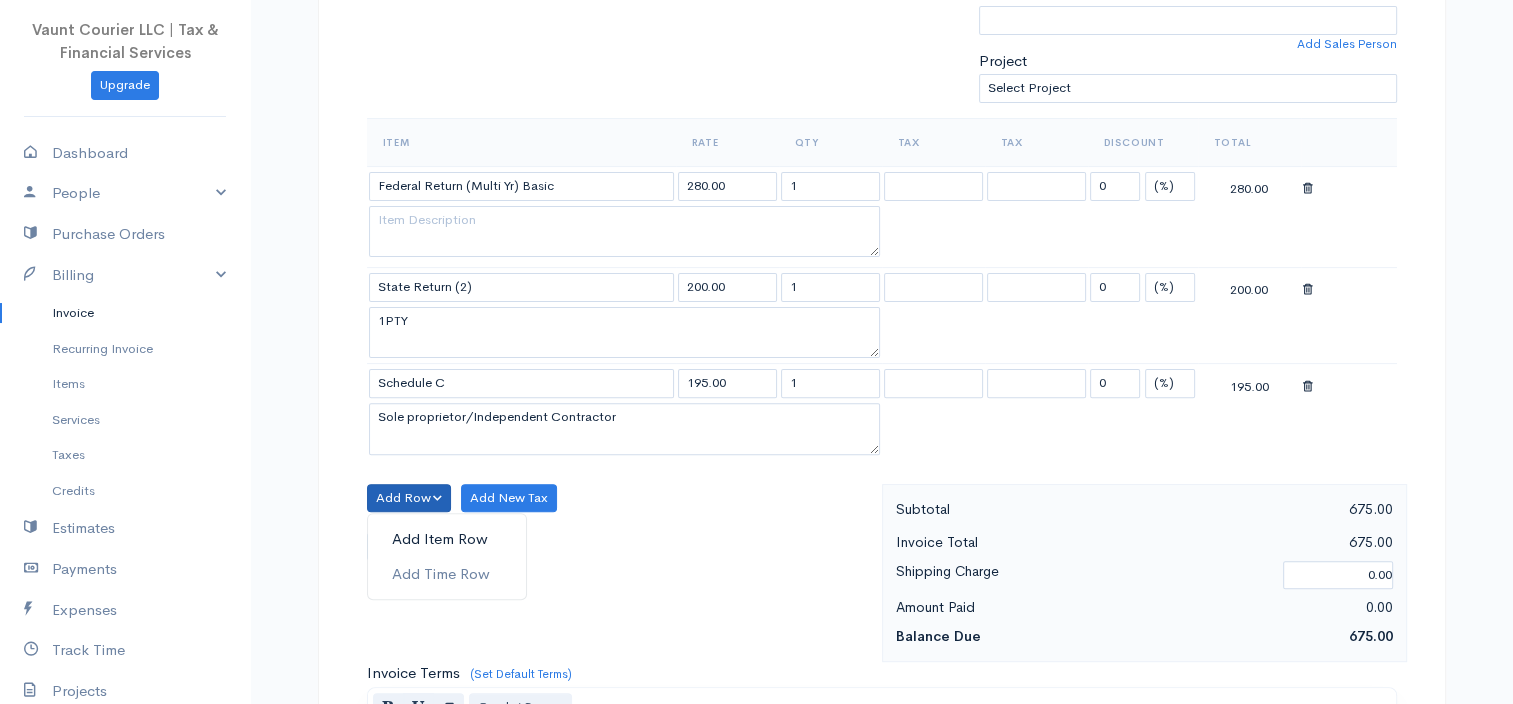 click on "Add Item Row" at bounding box center [447, 539] 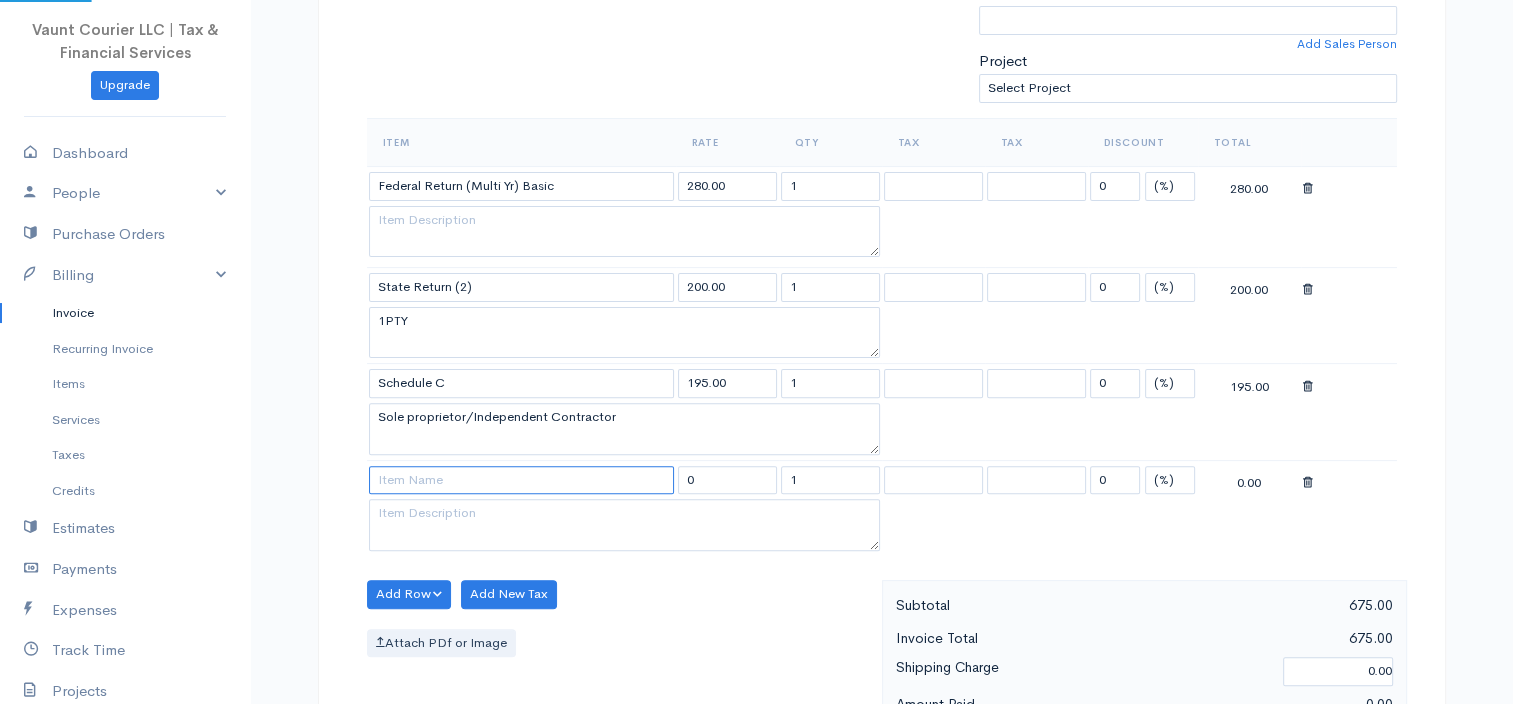 click at bounding box center [521, 480] 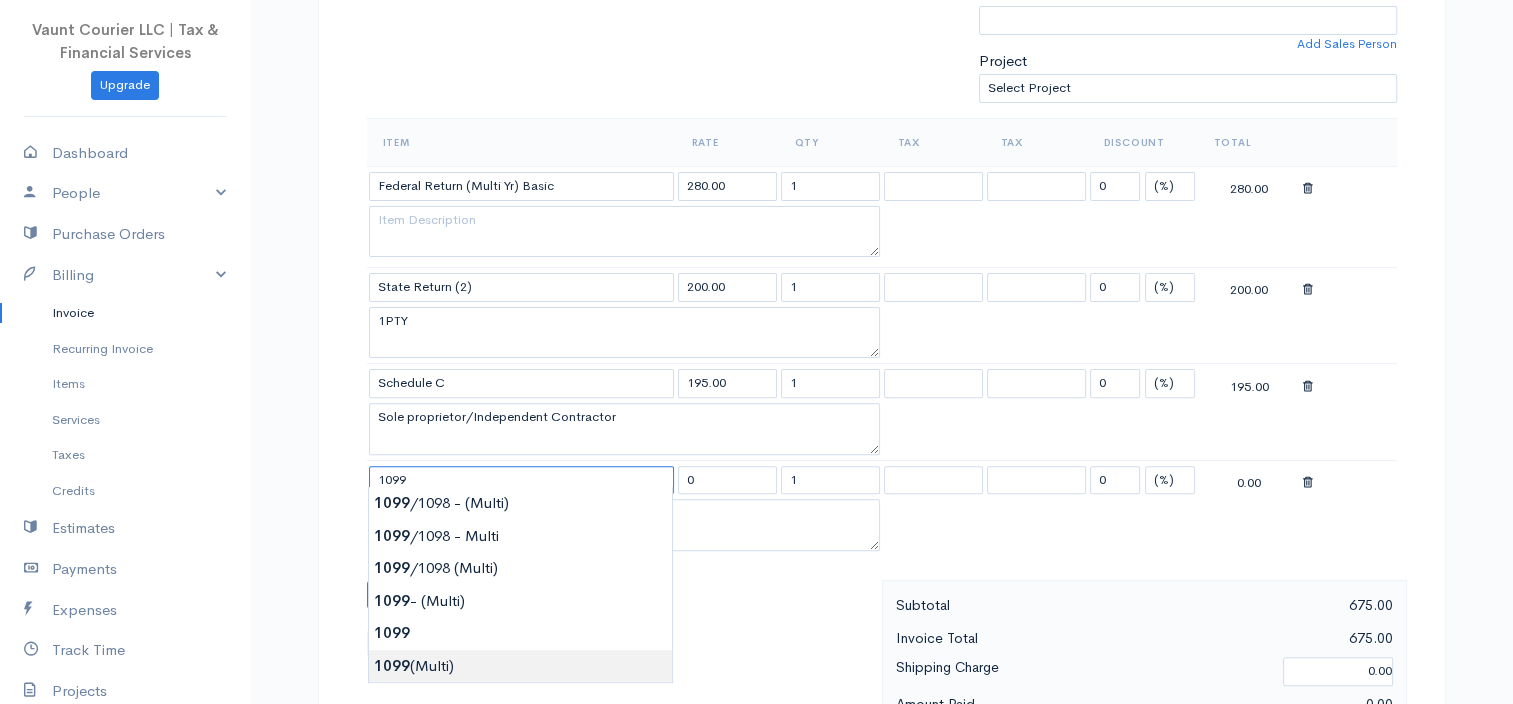 type on "1099 (Multi)" 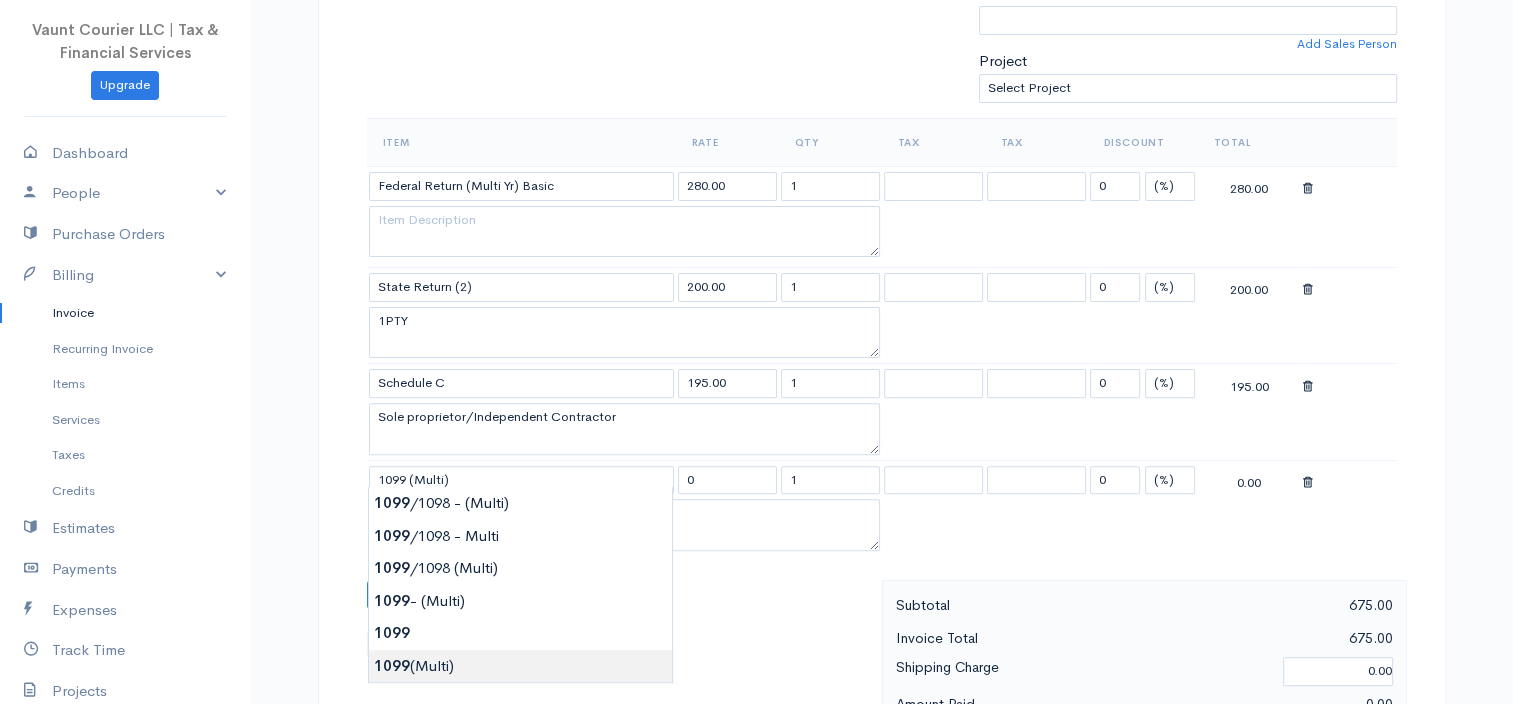 type on "40.00" 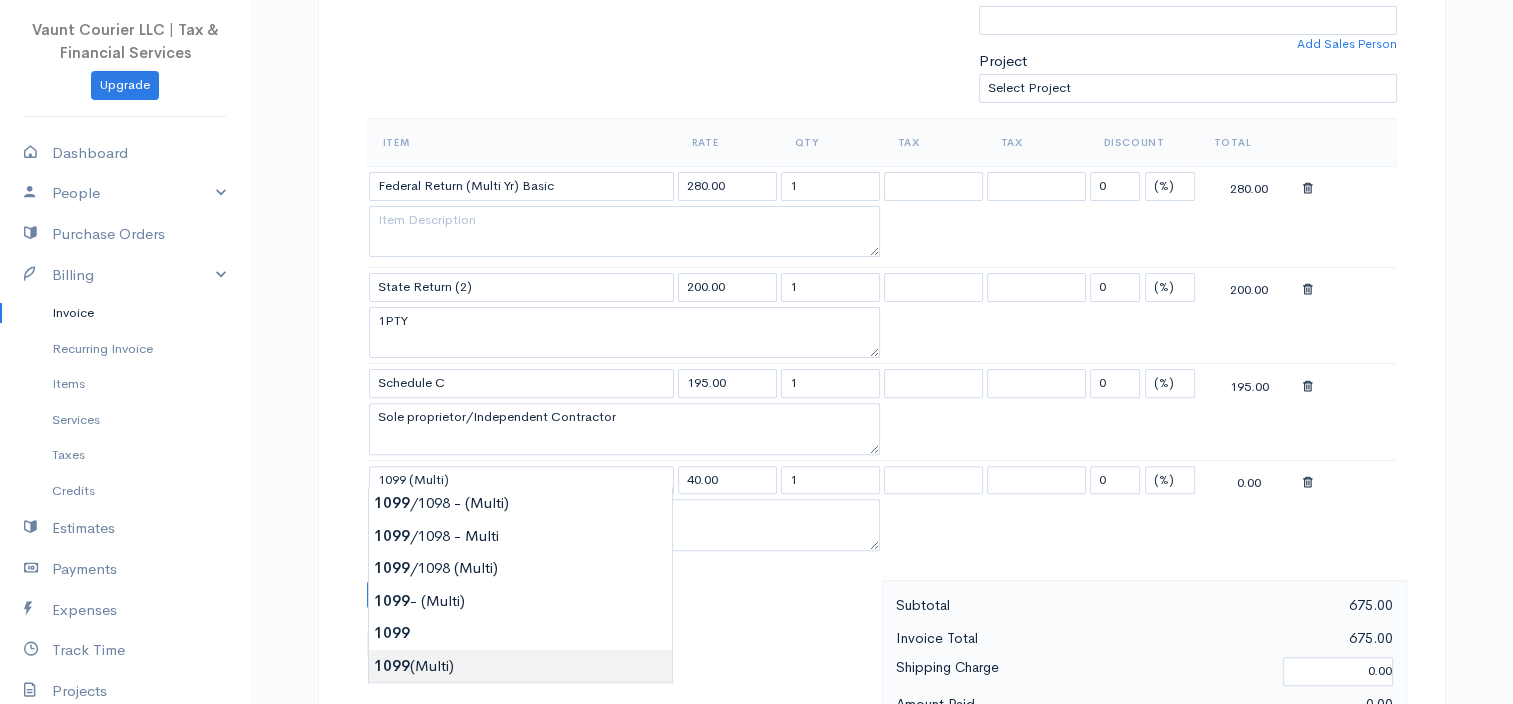 click on "Vaunt Courier LLC | Tax & Financial Services
Upgrade
Dashboard
People
Clients
Vendors
Staff Users
Purchase Orders
Billing
Invoice
Recurring Invoice
Items
Services
Taxes
Credits
Estimates
Payments
Expenses
Track Time
Projects
Reports
Settings
My Organizations
Logout
Help
@CloudBooksApp 2022
Invoice
Edit Invoice #0000005497
draft To [PERSON_NAME] [EMAIL_ADDRESS][DOMAIN_NAME] CMR 467 Box 1974 APO AE 09096 [Choose Country] [GEOGRAPHIC_DATA] [GEOGRAPHIC_DATA] [GEOGRAPHIC_DATA] [GEOGRAPHIC_DATA] [PERSON_NAME]" at bounding box center (756, 714) 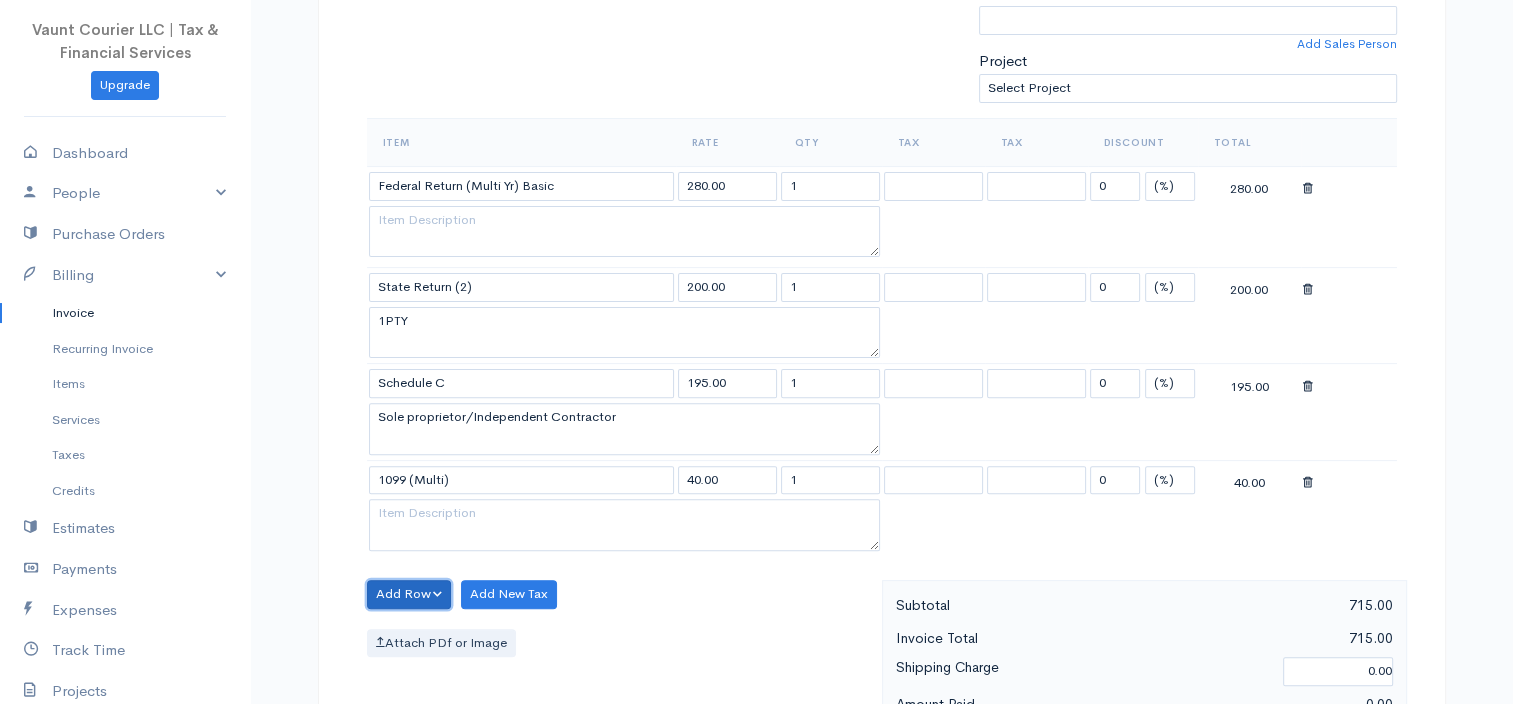 click on "Add Row" at bounding box center [409, 594] 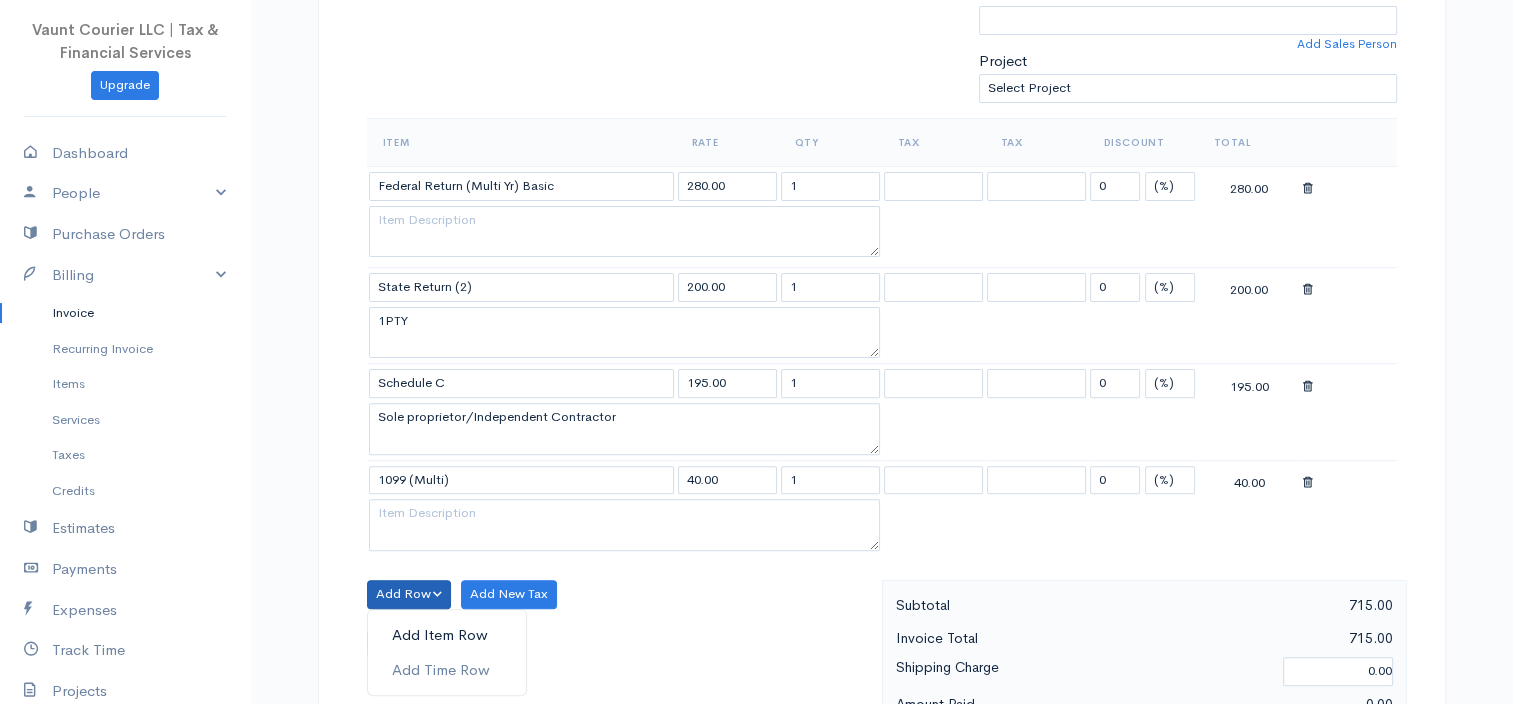click on "Add Item Row" at bounding box center [447, 635] 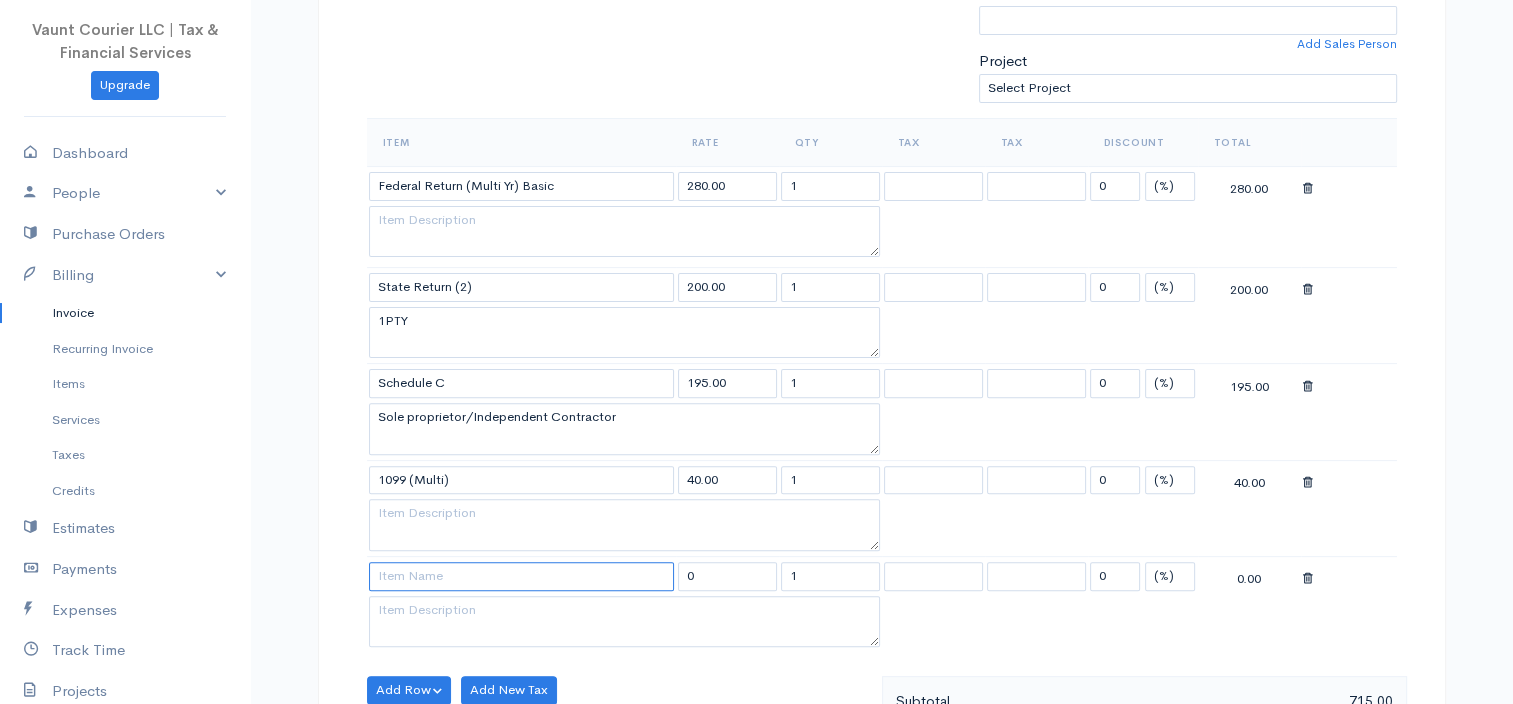 click at bounding box center (521, 576) 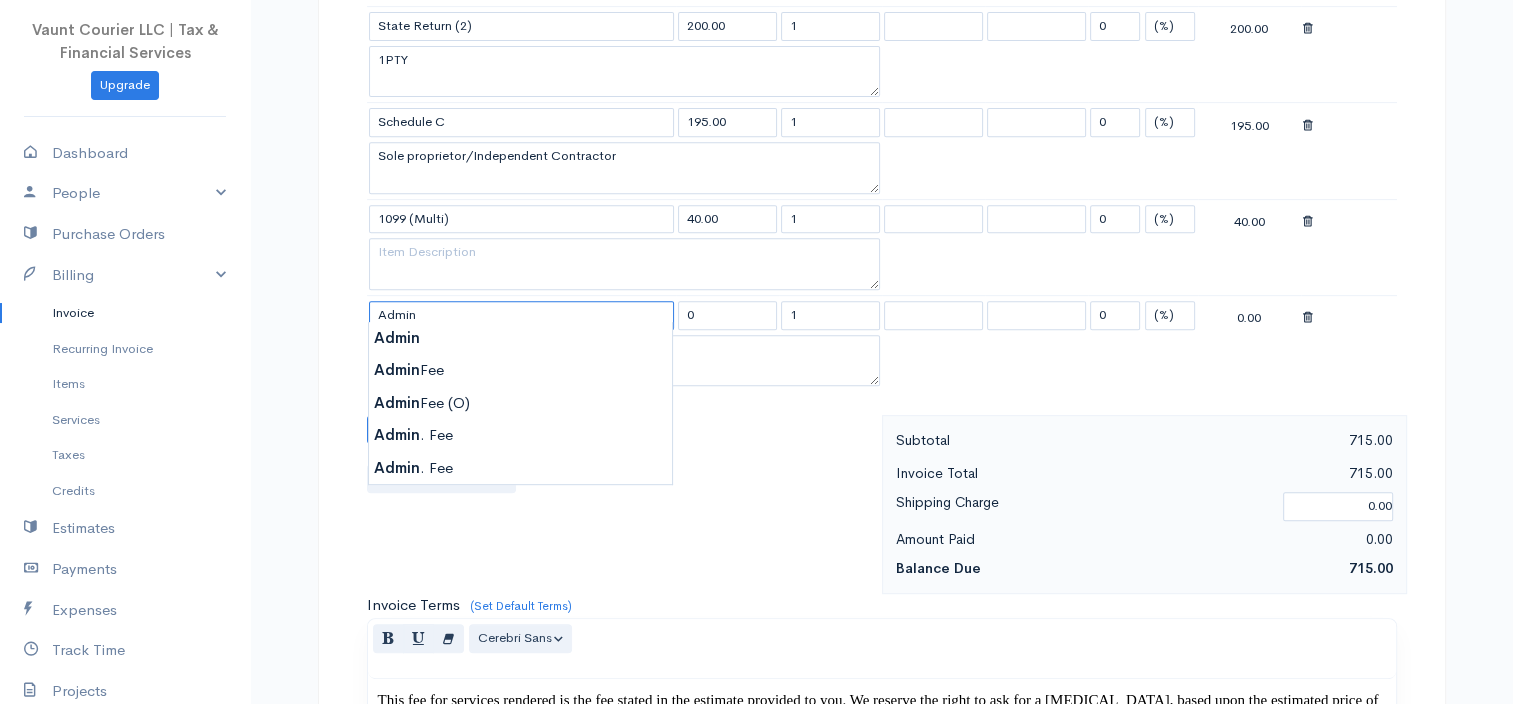 scroll, scrollTop: 850, scrollLeft: 0, axis: vertical 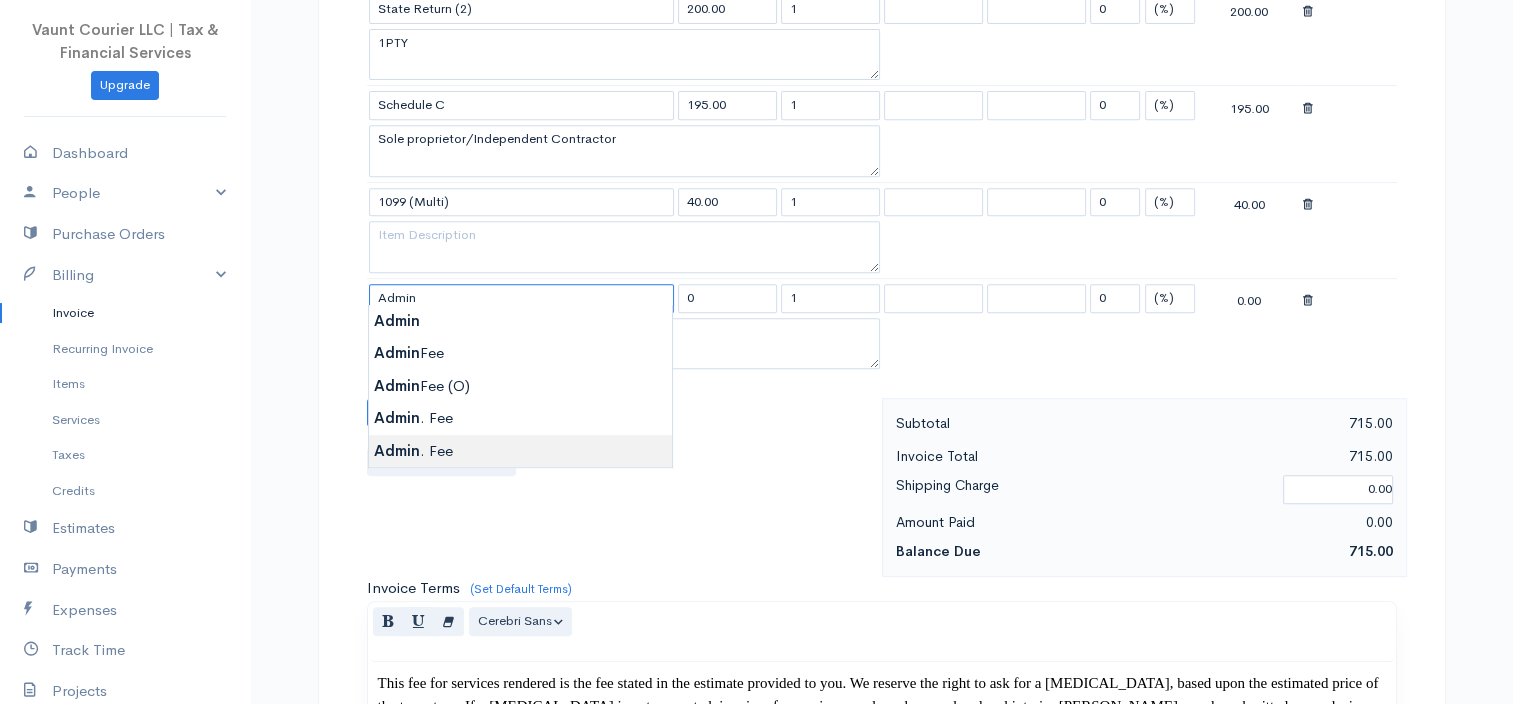 type on "Admin. Fee" 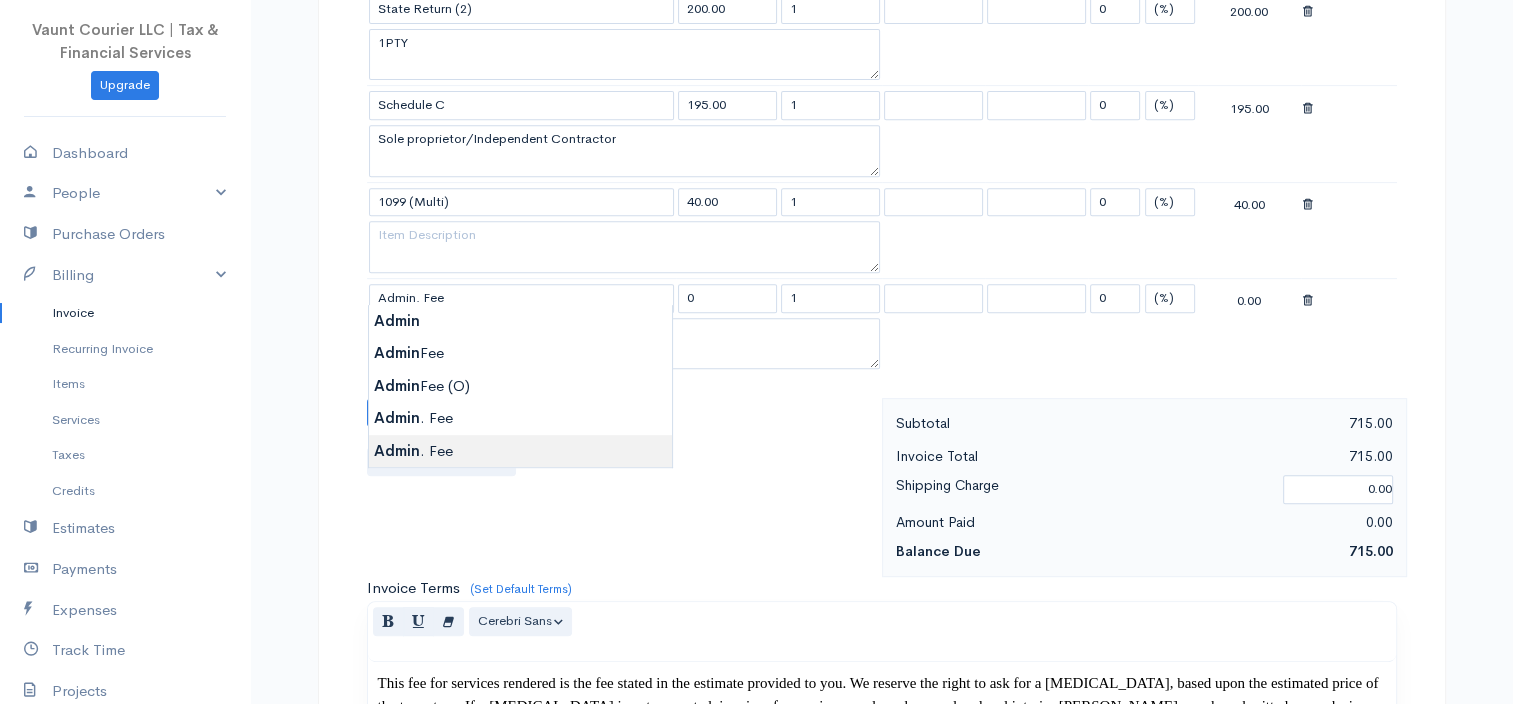 type on "40.00" 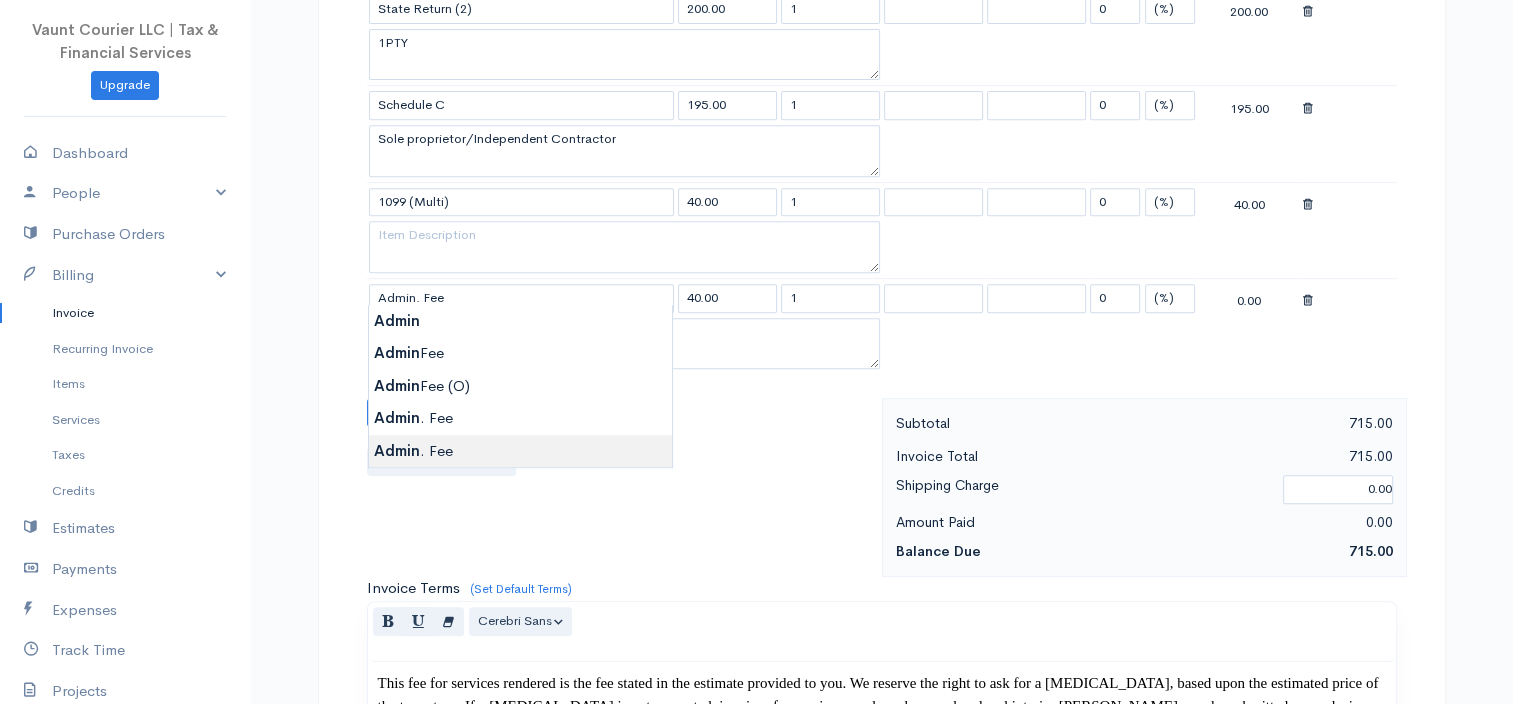 click on "Vaunt Courier LLC | Tax & Financial Services
Upgrade
Dashboard
People
Clients
Vendors
Staff Users
Purchase Orders
Billing
Invoice
Recurring Invoice
Items
Services
Taxes
Credits
Estimates
Payments
Expenses
Track Time
Projects
Reports
Settings
My Organizations
Logout
Help
@CloudBooksApp 2022
Invoice
Edit Invoice #0000005497
draft To [PERSON_NAME] [EMAIL_ADDRESS][DOMAIN_NAME] CMR 467 Box 1974 APO AE 09096 [Choose Country] [GEOGRAPHIC_DATA] [GEOGRAPHIC_DATA] [GEOGRAPHIC_DATA] [GEOGRAPHIC_DATA] [PERSON_NAME]" at bounding box center [756, 484] 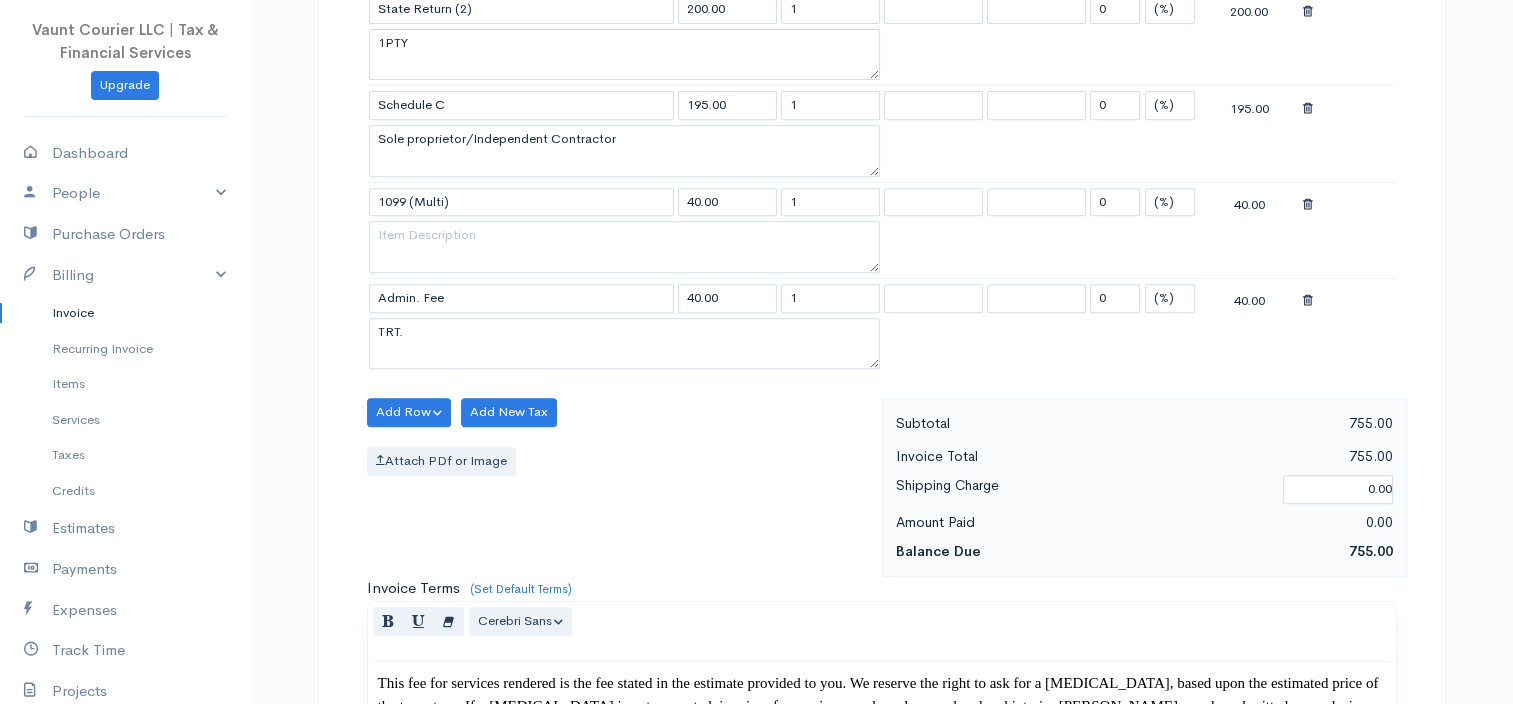 click at bounding box center (1308, 301) 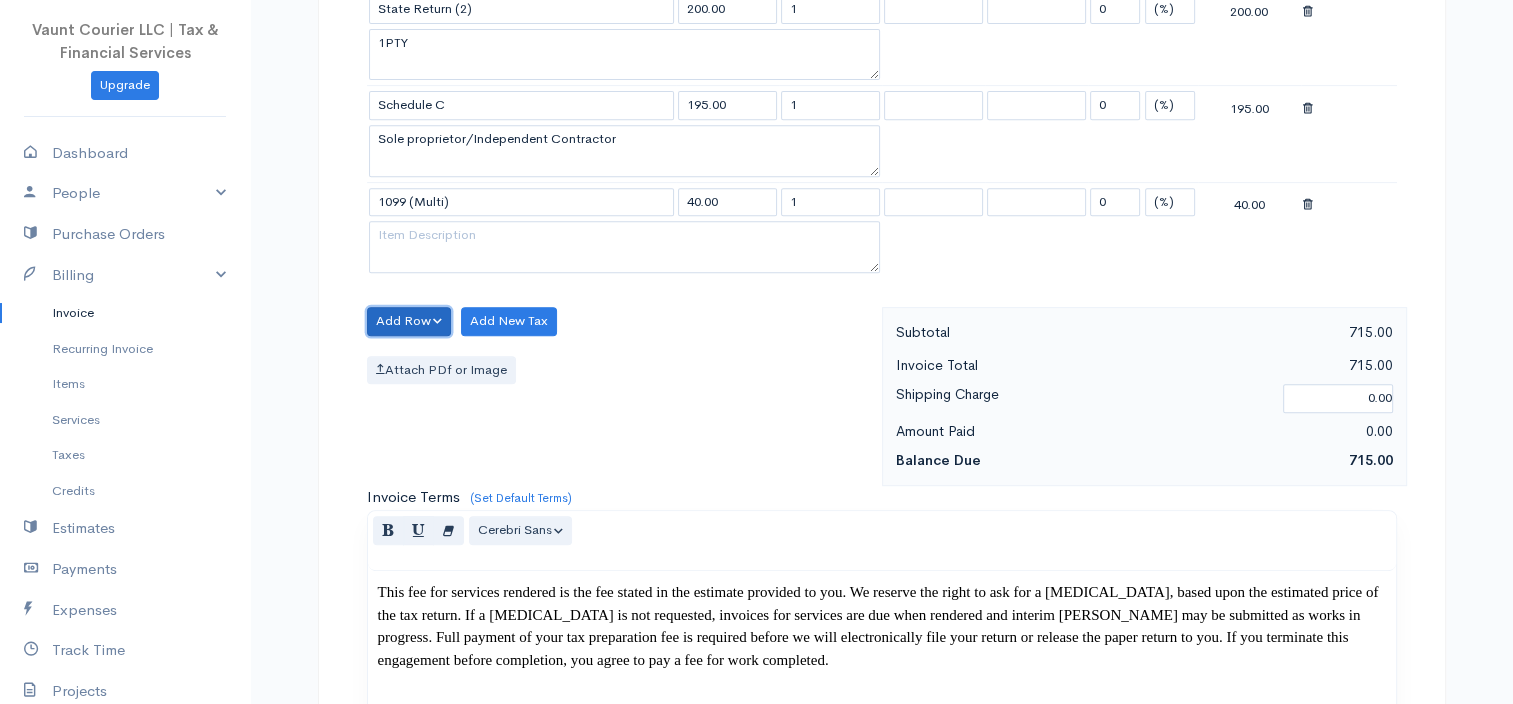 click on "Add Row" at bounding box center [409, 321] 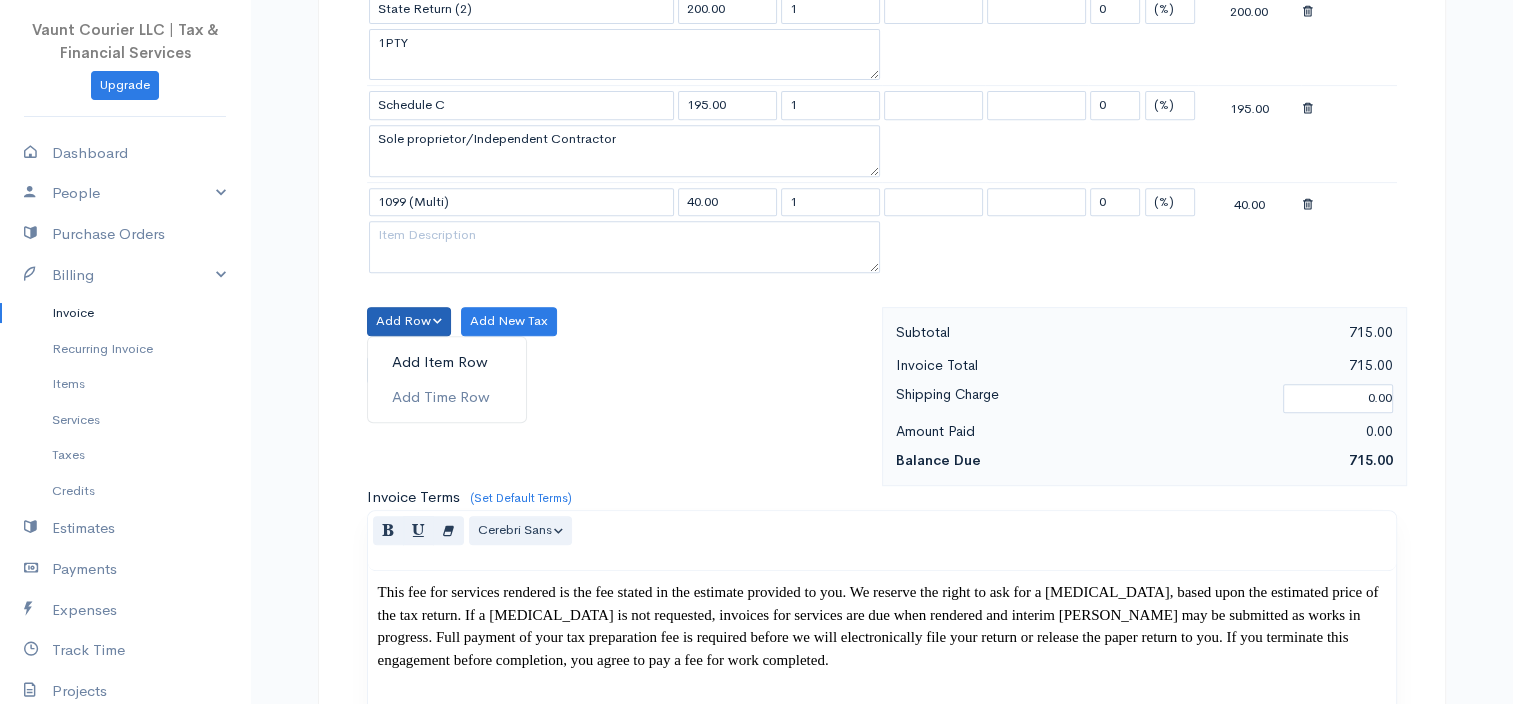 click on "Add Item Row" at bounding box center [447, 362] 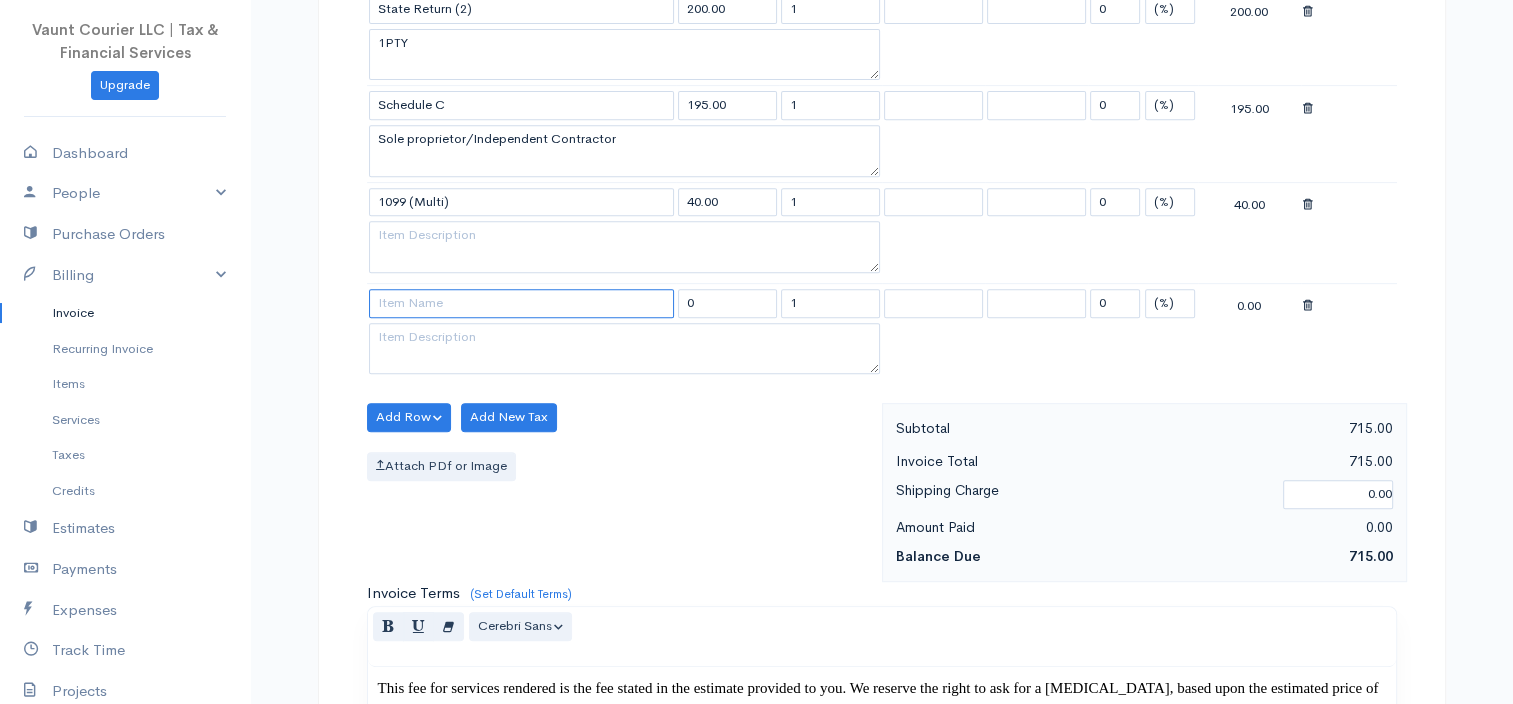 click at bounding box center [521, 303] 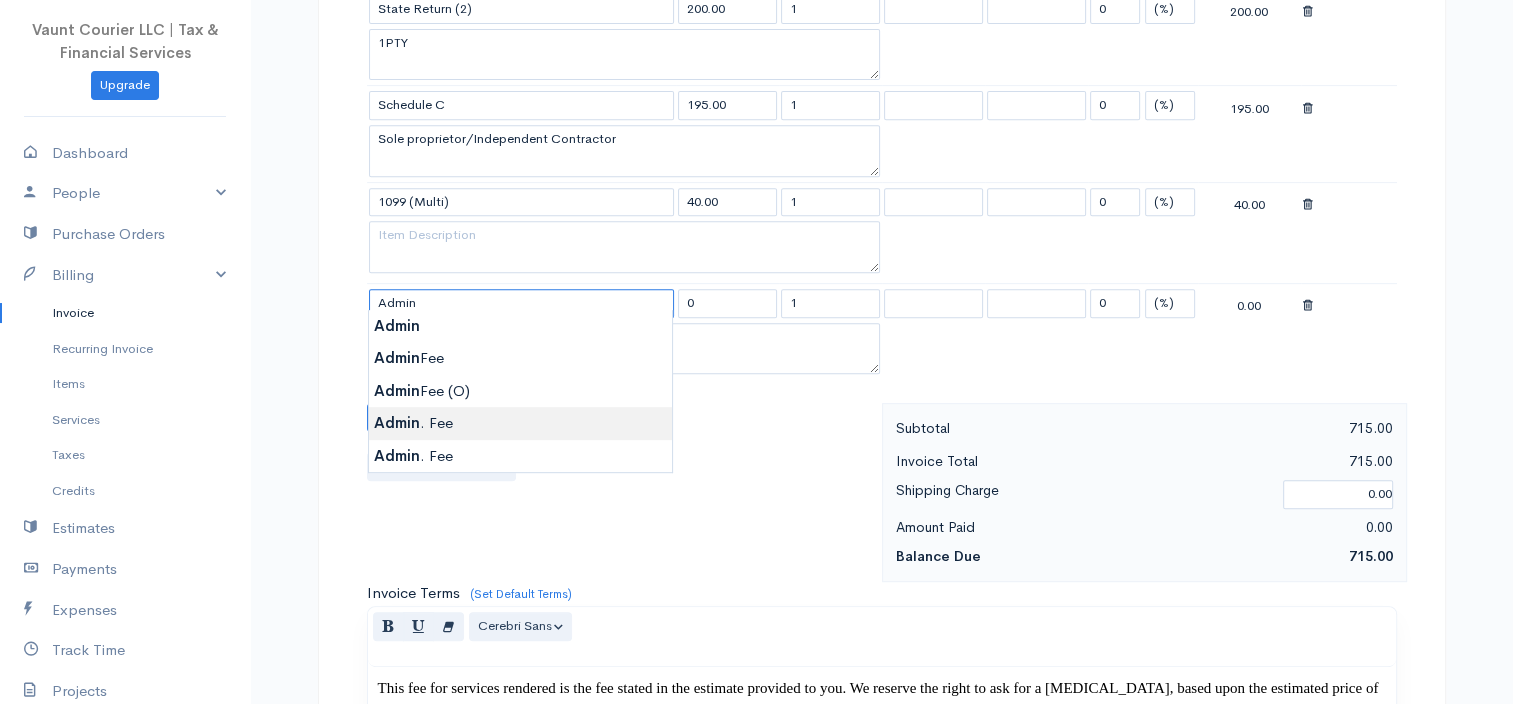 type on "Admin. Fee" 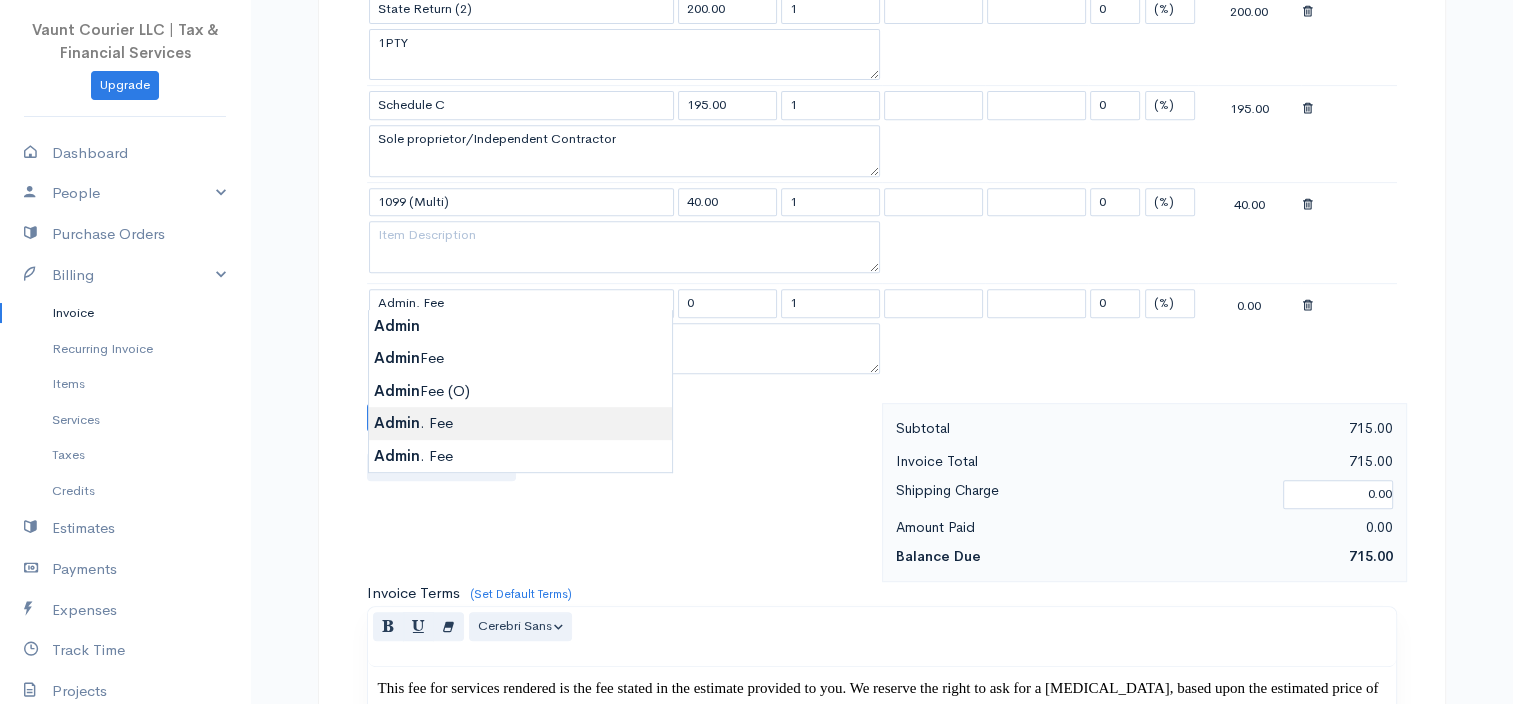 type on "10.00" 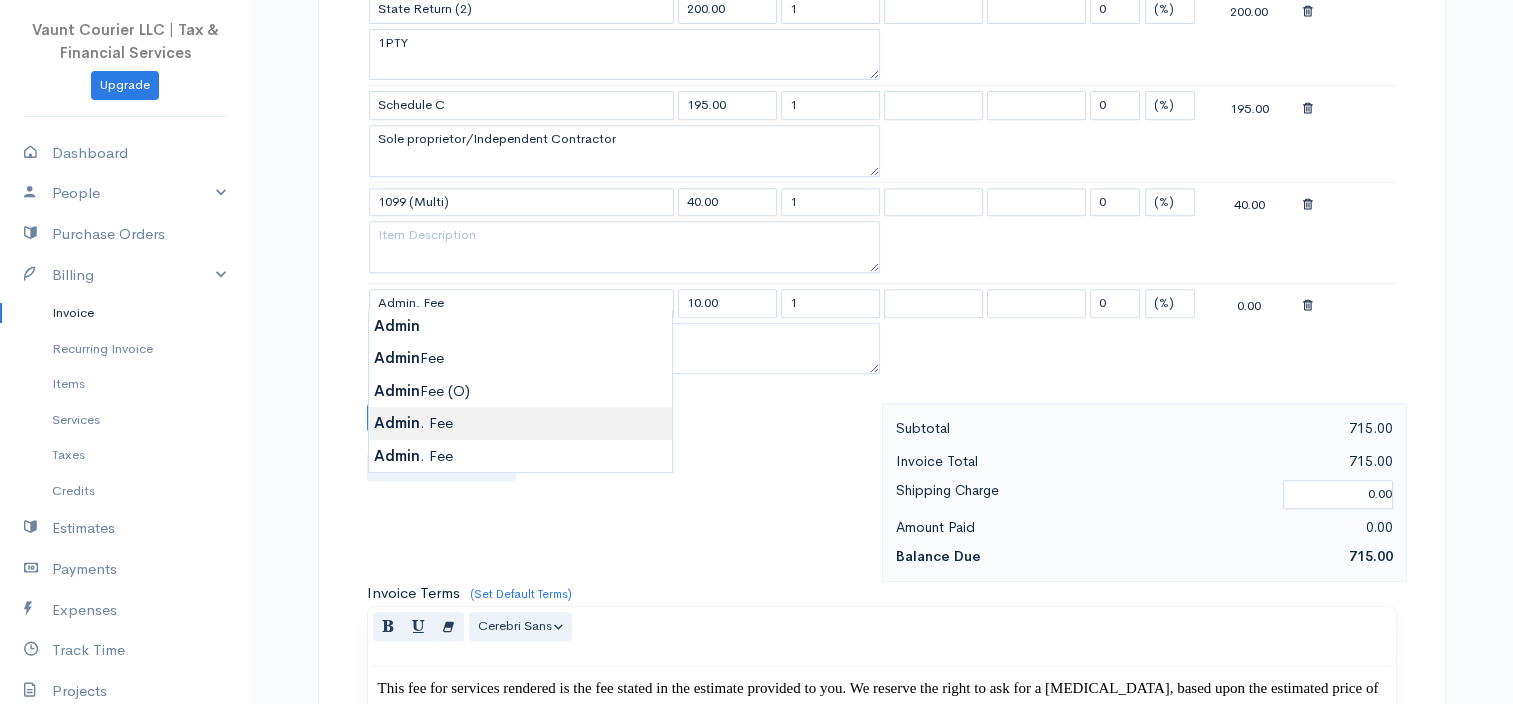 click on "Vaunt Courier LLC | Tax & Financial Services
Upgrade
Dashboard
People
Clients
Vendors
Staff Users
Purchase Orders
Billing
Invoice
Recurring Invoice
Items
Services
Taxes
Credits
Estimates
Payments
Expenses
Track Time
Projects
Reports
Settings
My Organizations
Logout
Help
@CloudBooksApp 2022
Invoice
Edit Invoice #0000005497
draft To [PERSON_NAME] [EMAIL_ADDRESS][DOMAIN_NAME] CMR 467 Box 1974 APO AE 09096 [Choose Country] [GEOGRAPHIC_DATA] [GEOGRAPHIC_DATA] [GEOGRAPHIC_DATA] [GEOGRAPHIC_DATA] [PERSON_NAME]" at bounding box center (756, 487) 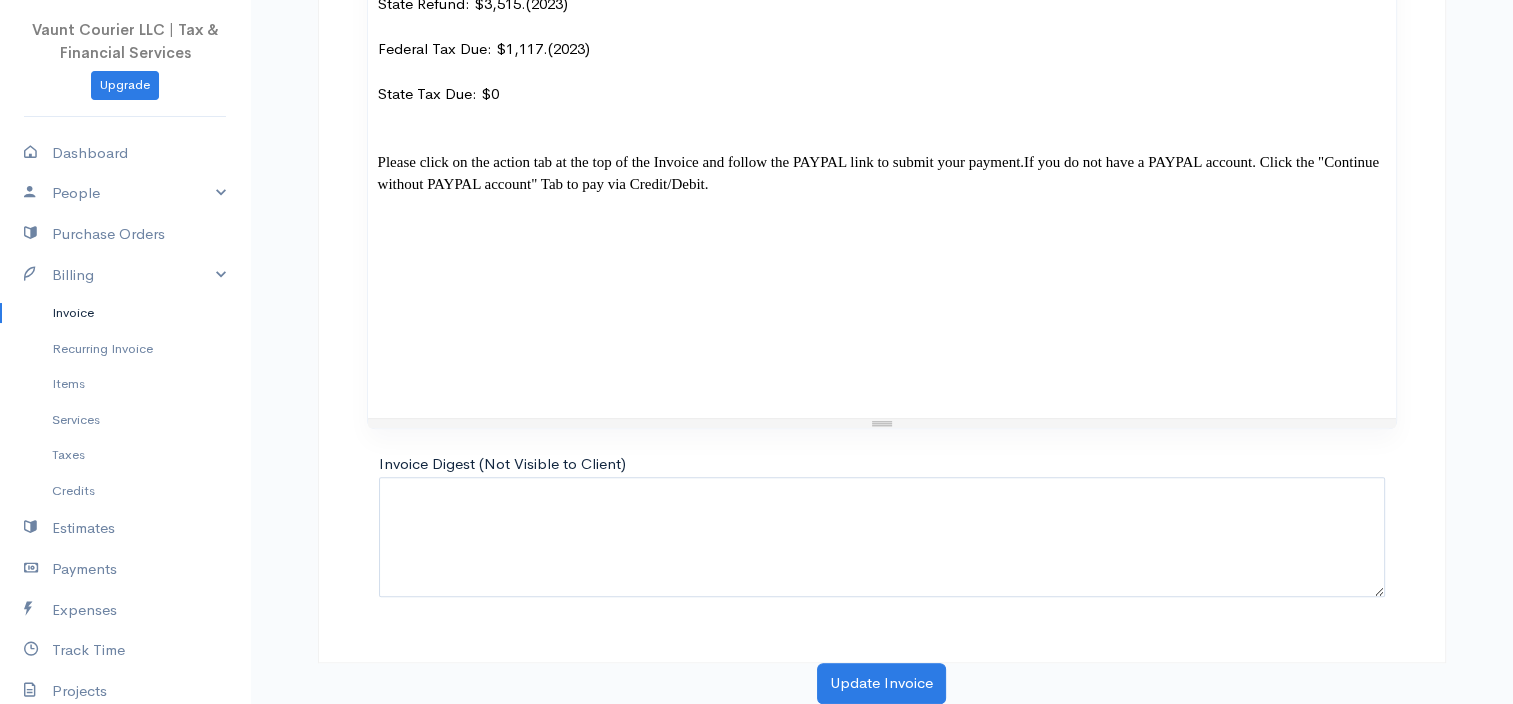 scroll, scrollTop: 2012, scrollLeft: 0, axis: vertical 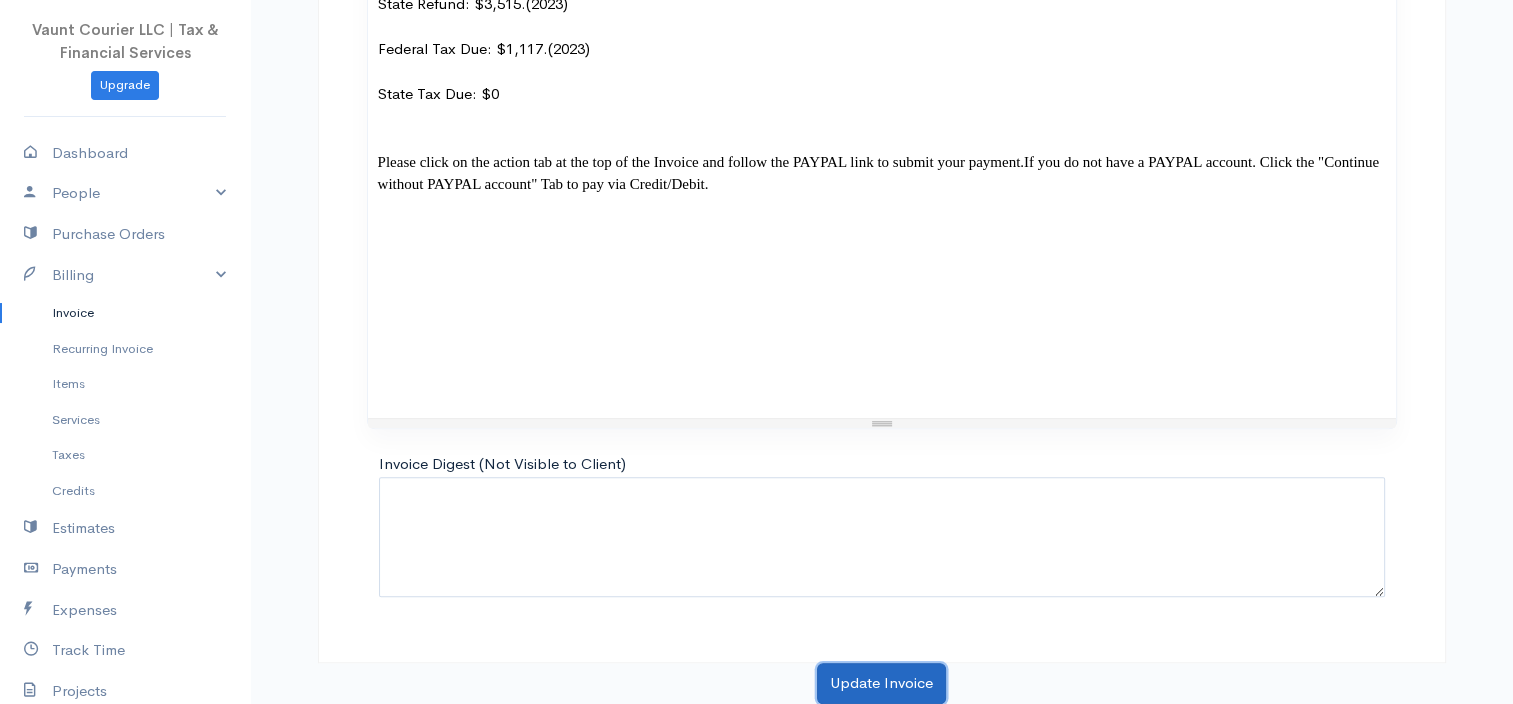click on "Update Invoice" at bounding box center [881, 683] 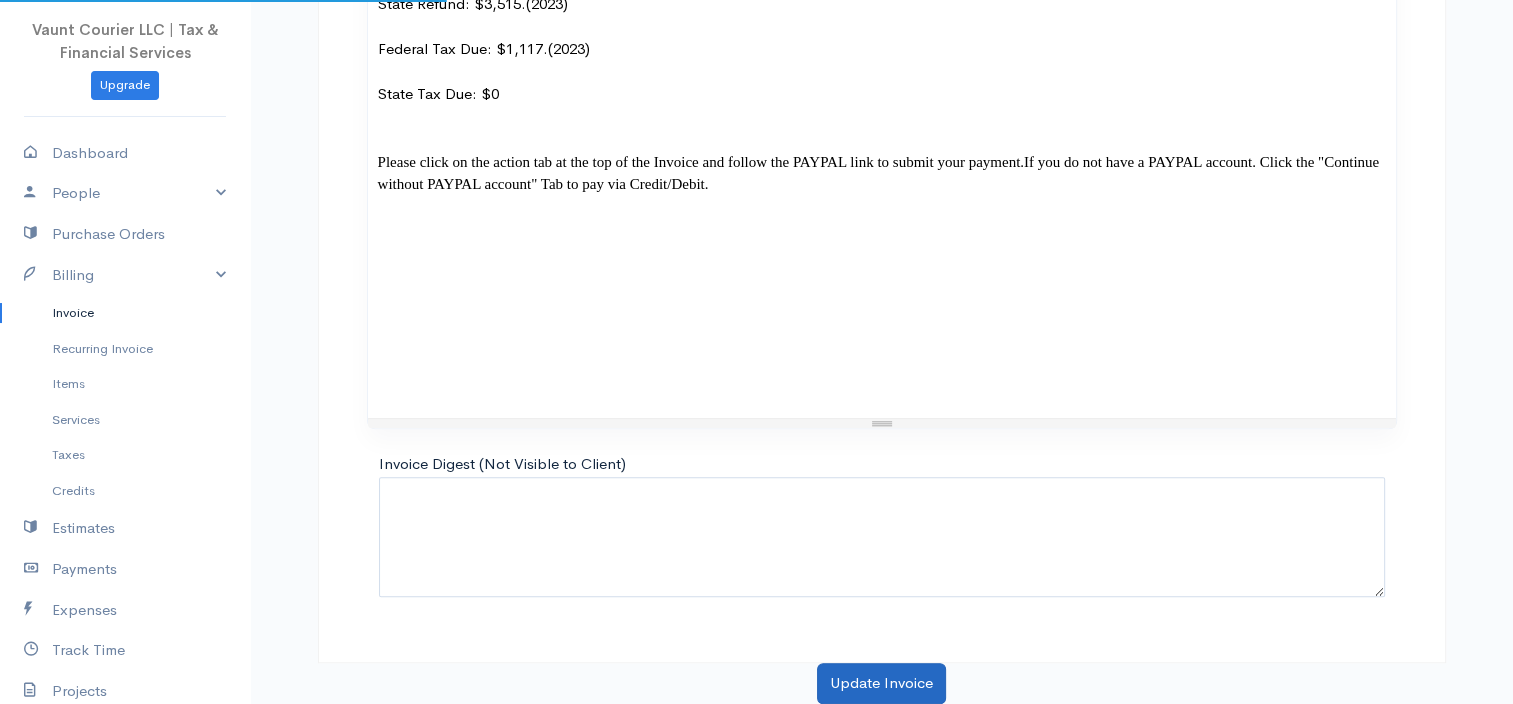 scroll, scrollTop: 0, scrollLeft: 0, axis: both 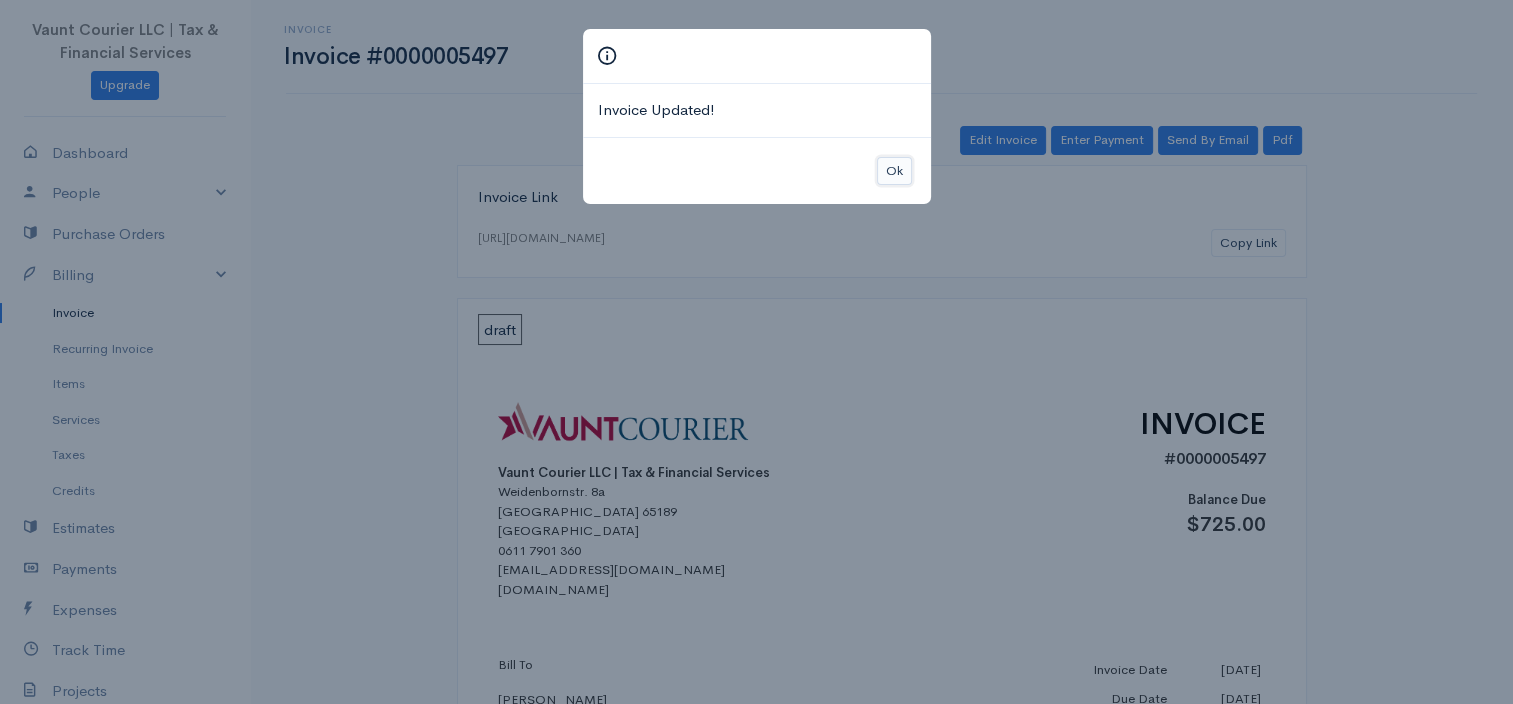 click on "Ok" at bounding box center (894, 171) 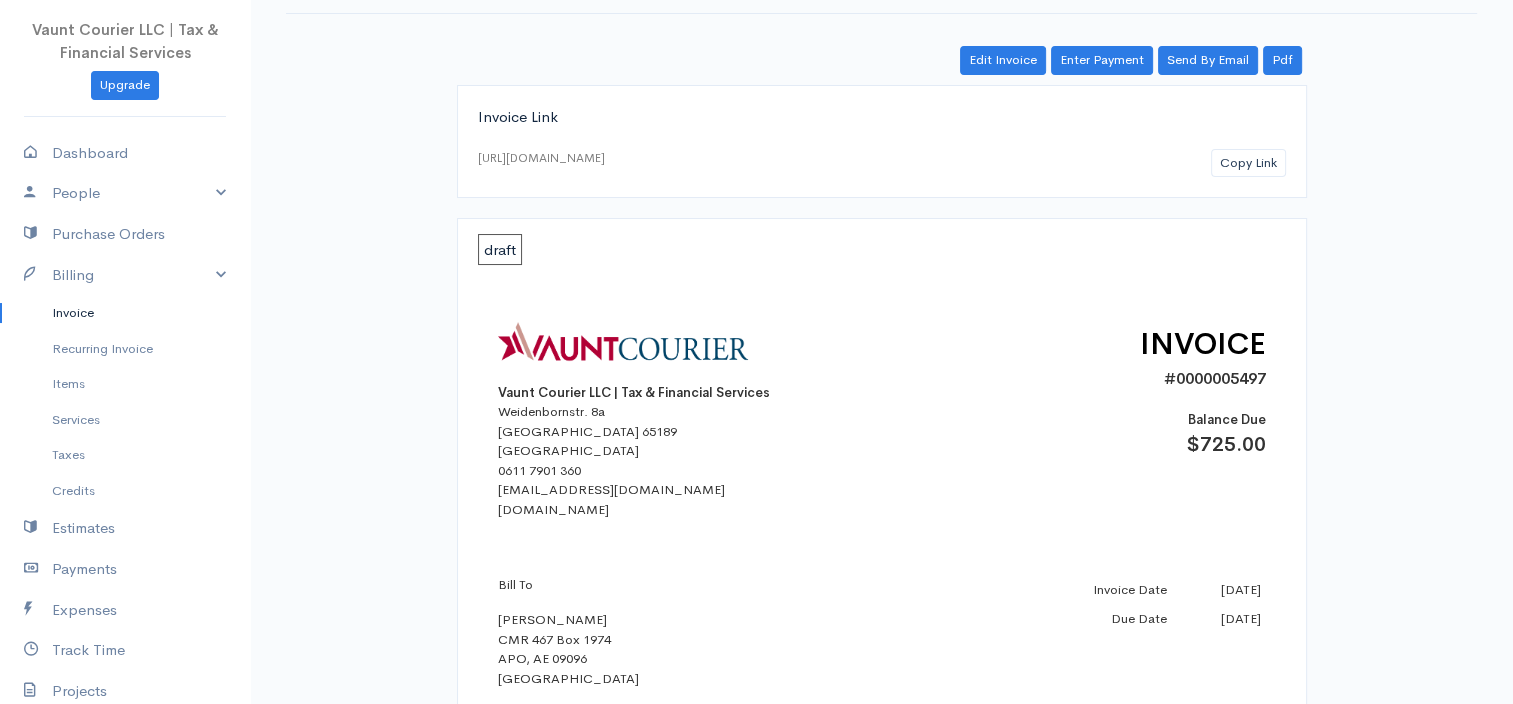 scroll, scrollTop: 74, scrollLeft: 0, axis: vertical 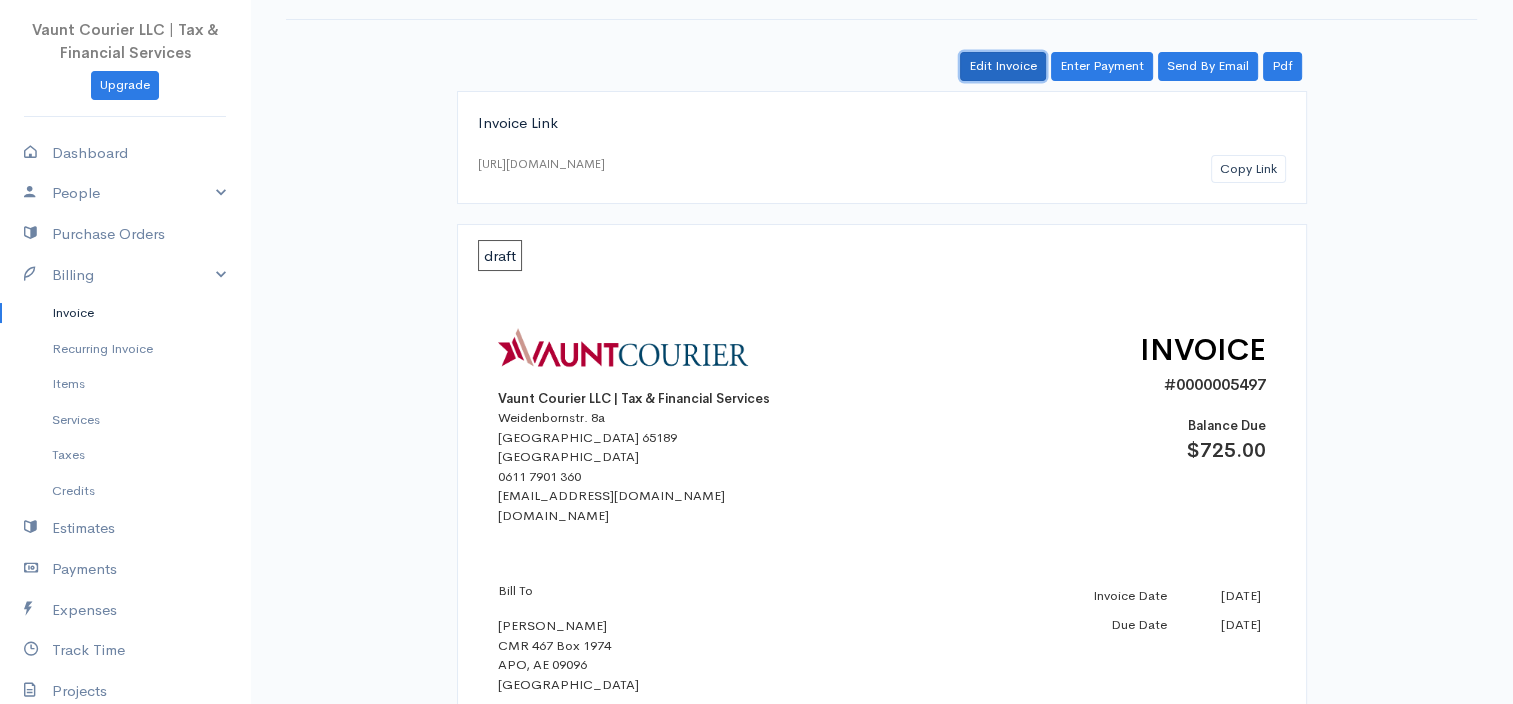 click on "Edit Invoice" at bounding box center [1003, 66] 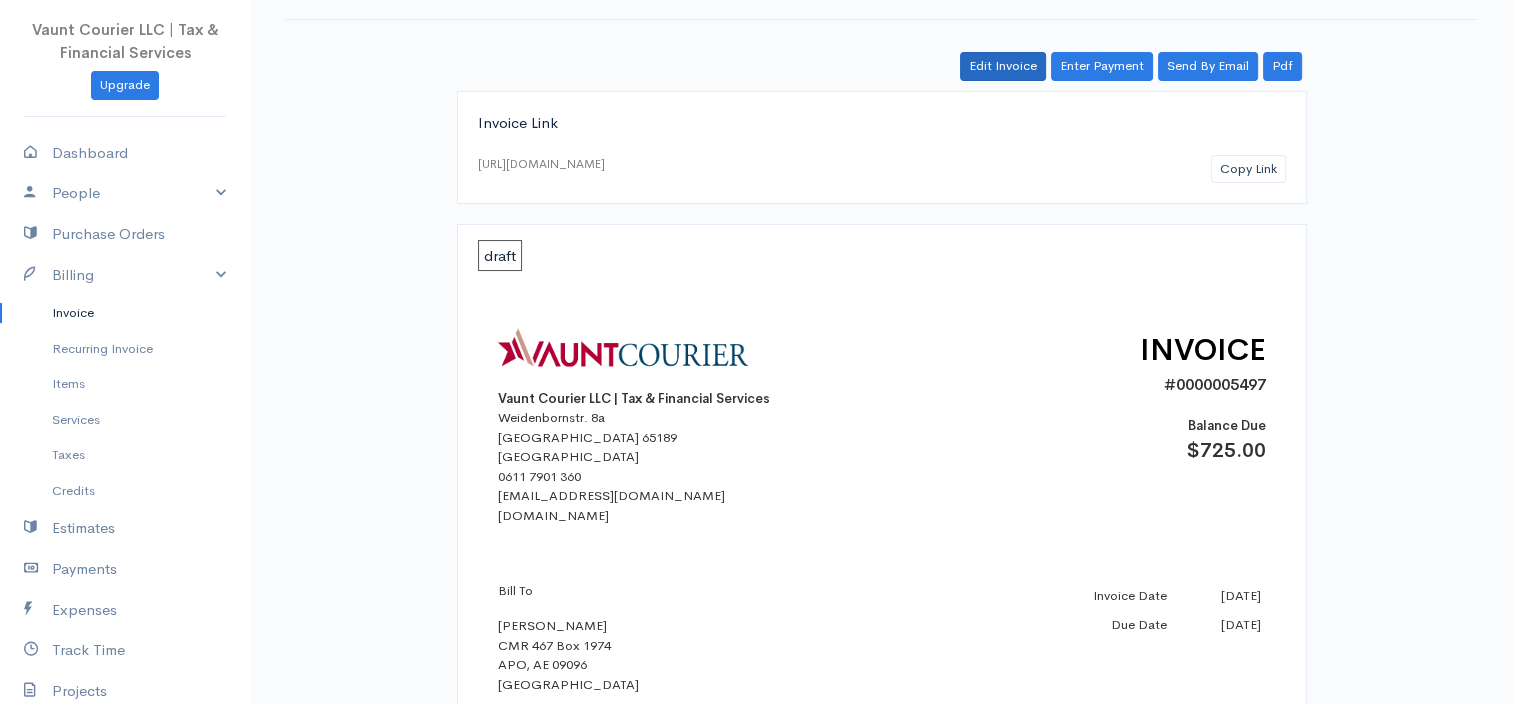scroll, scrollTop: 0, scrollLeft: 0, axis: both 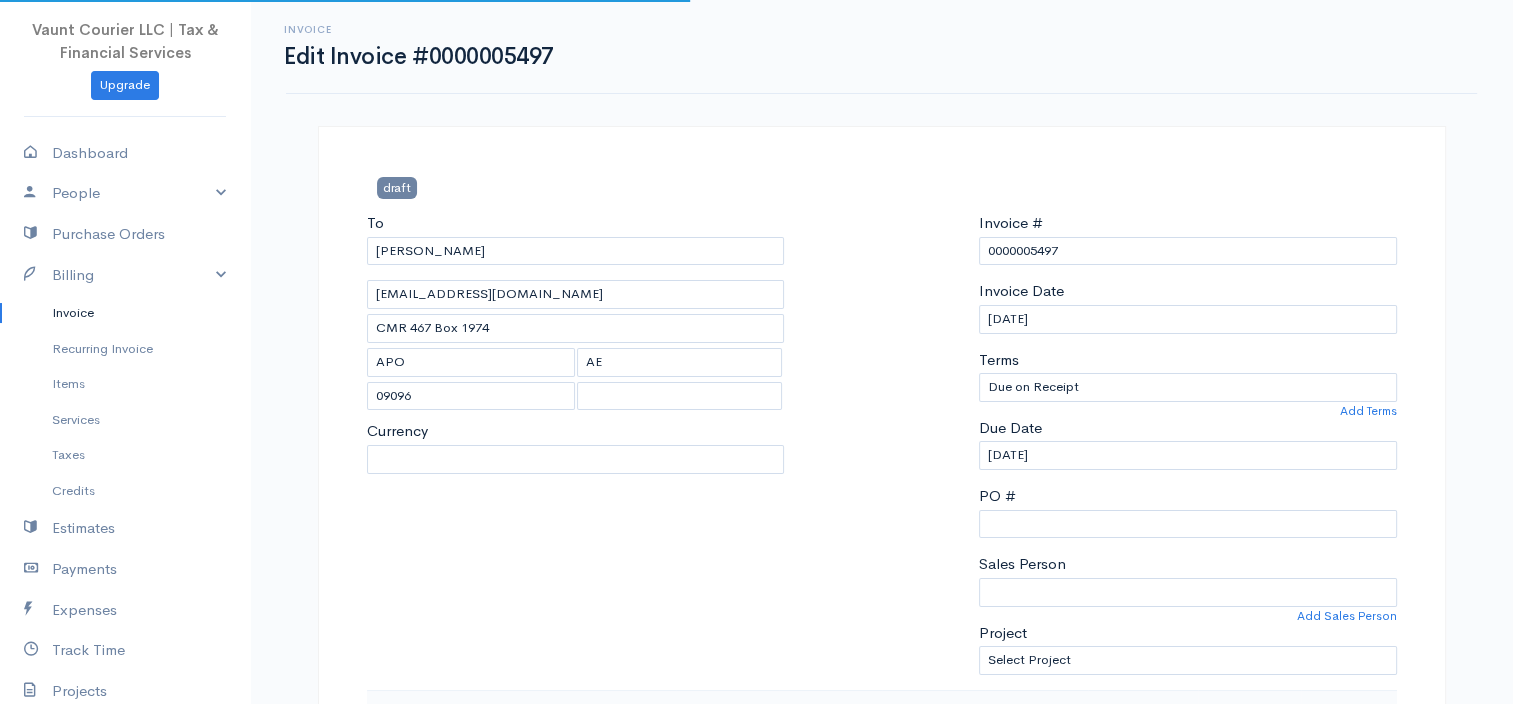 select on "[GEOGRAPHIC_DATA]" 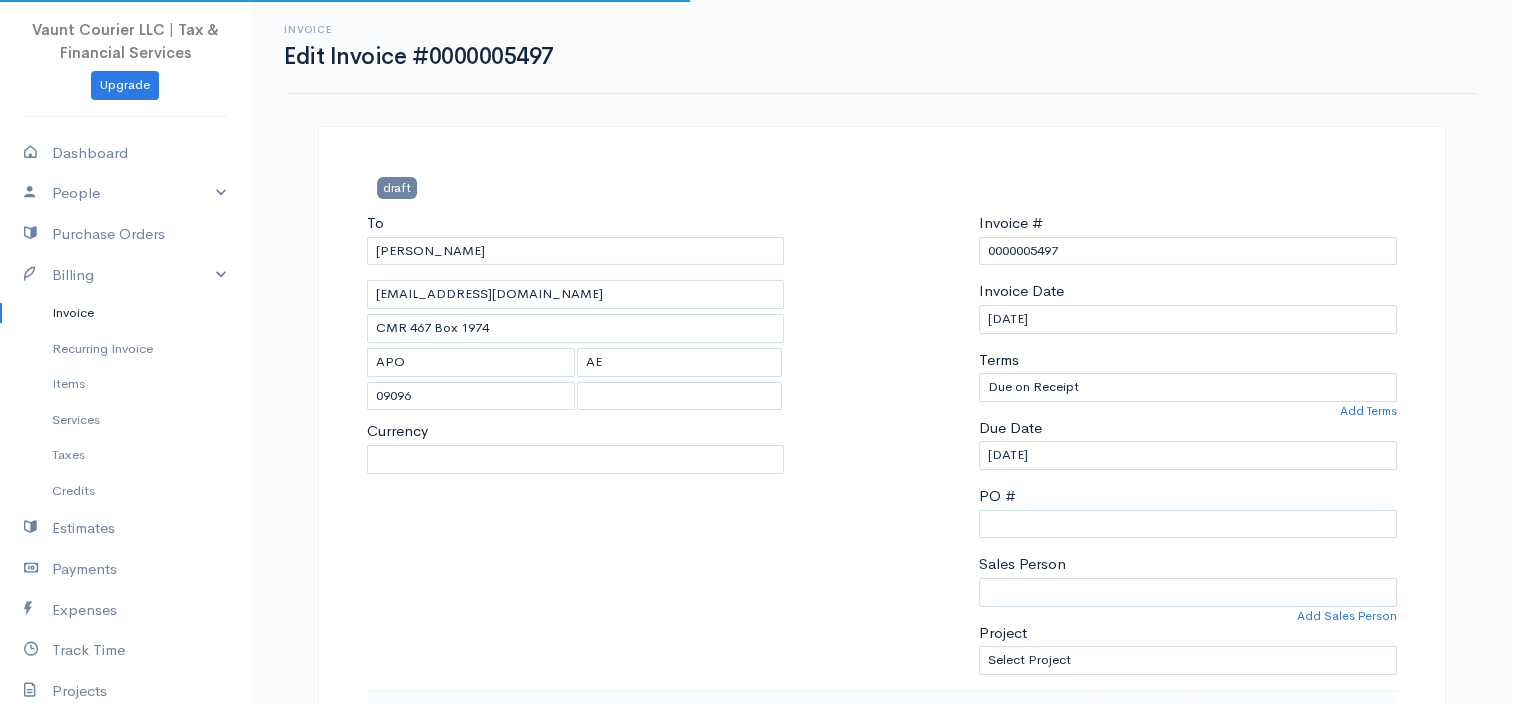 select on "USD" 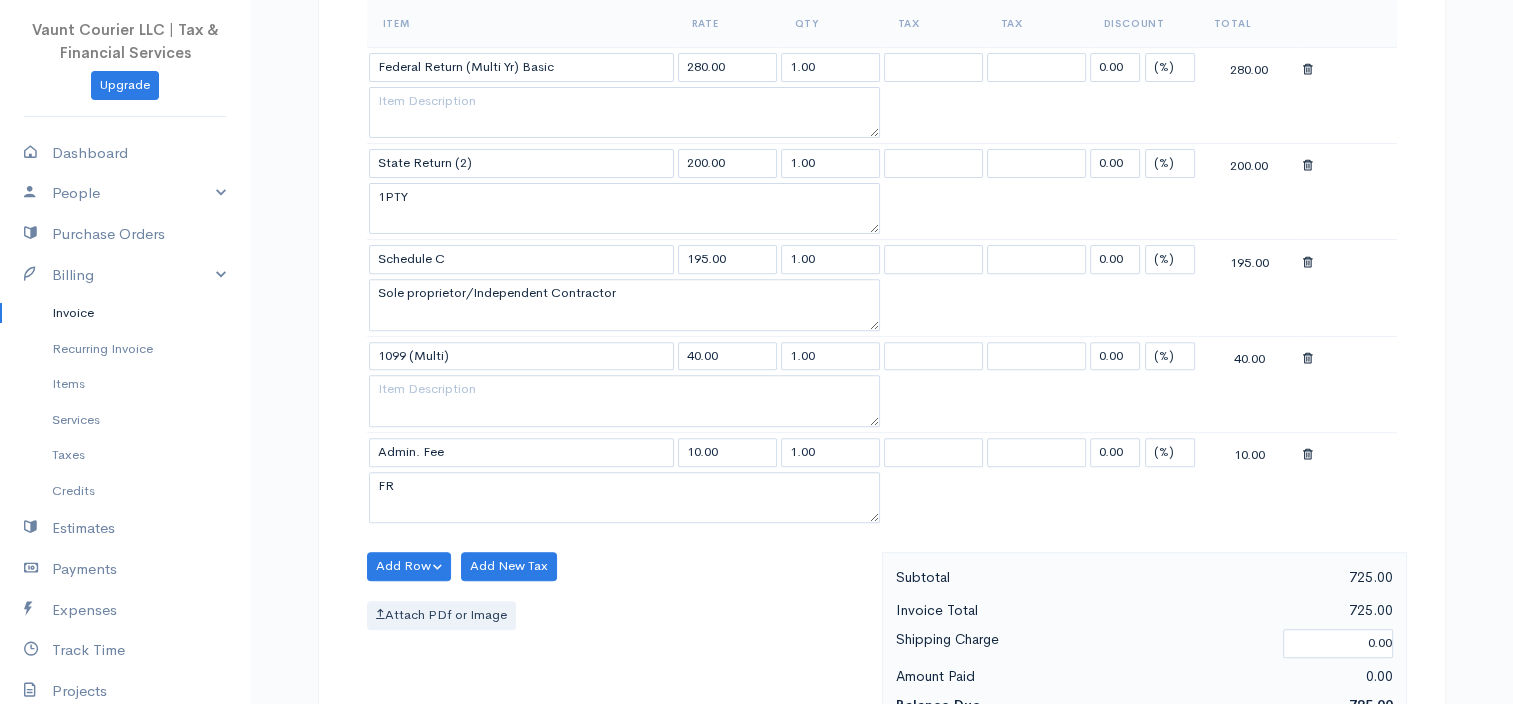 scroll, scrollTop: 701, scrollLeft: 0, axis: vertical 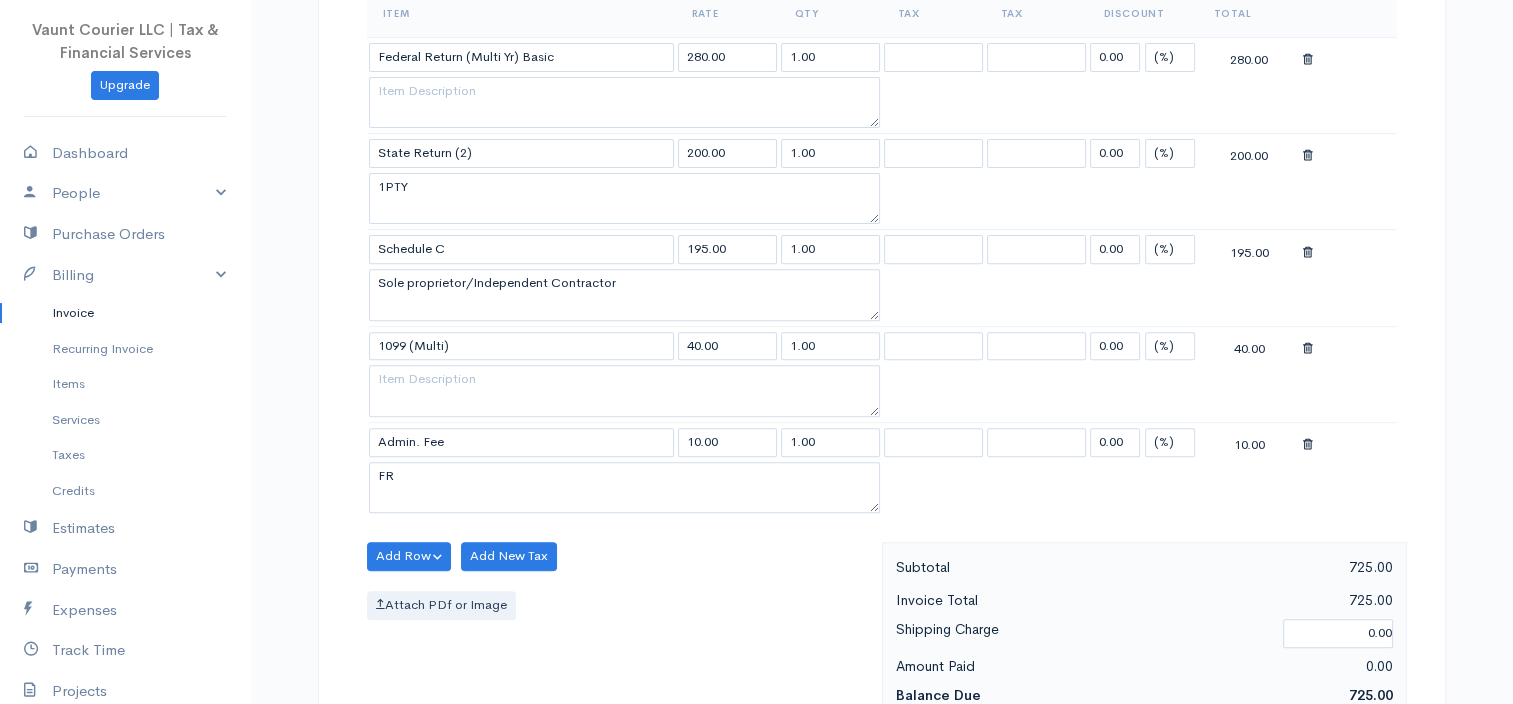 click at bounding box center (1308, 253) 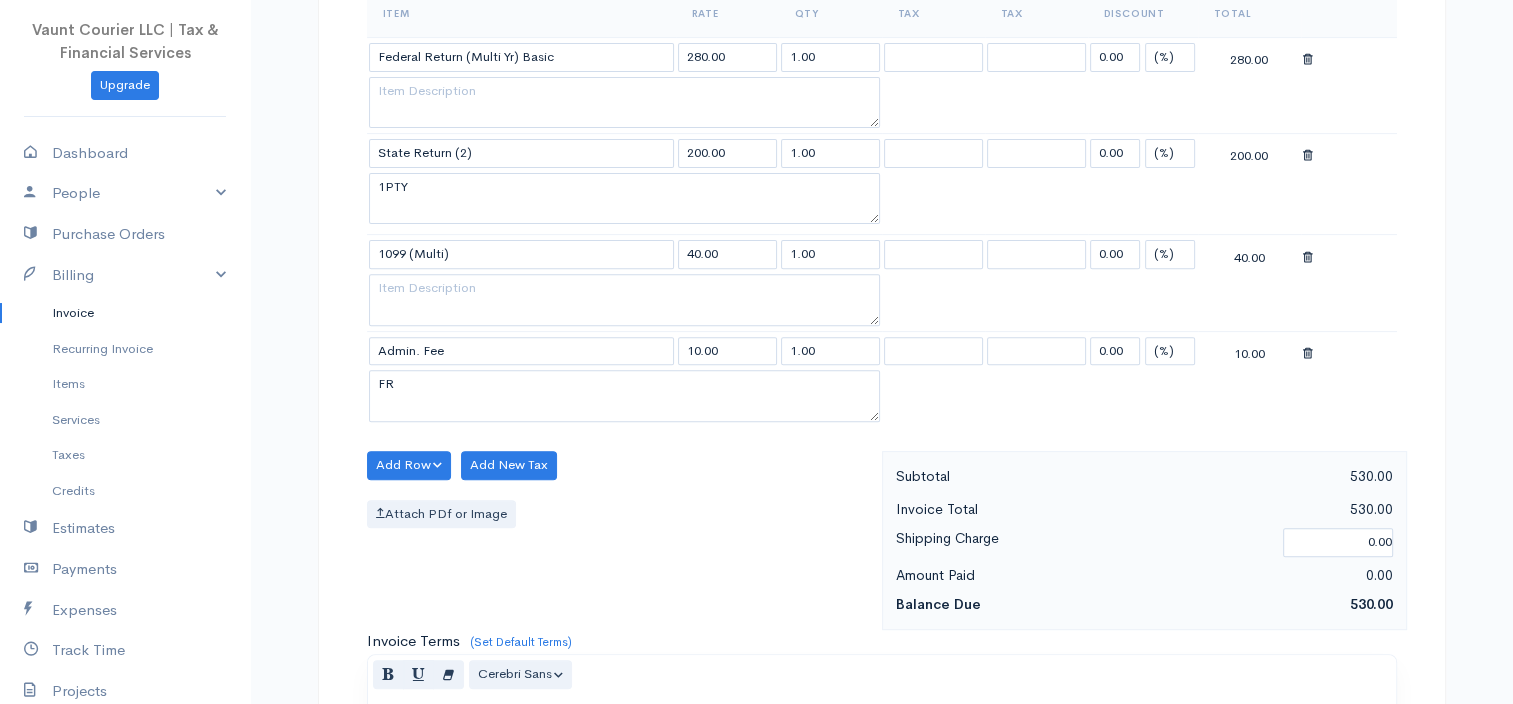click at bounding box center [1308, 258] 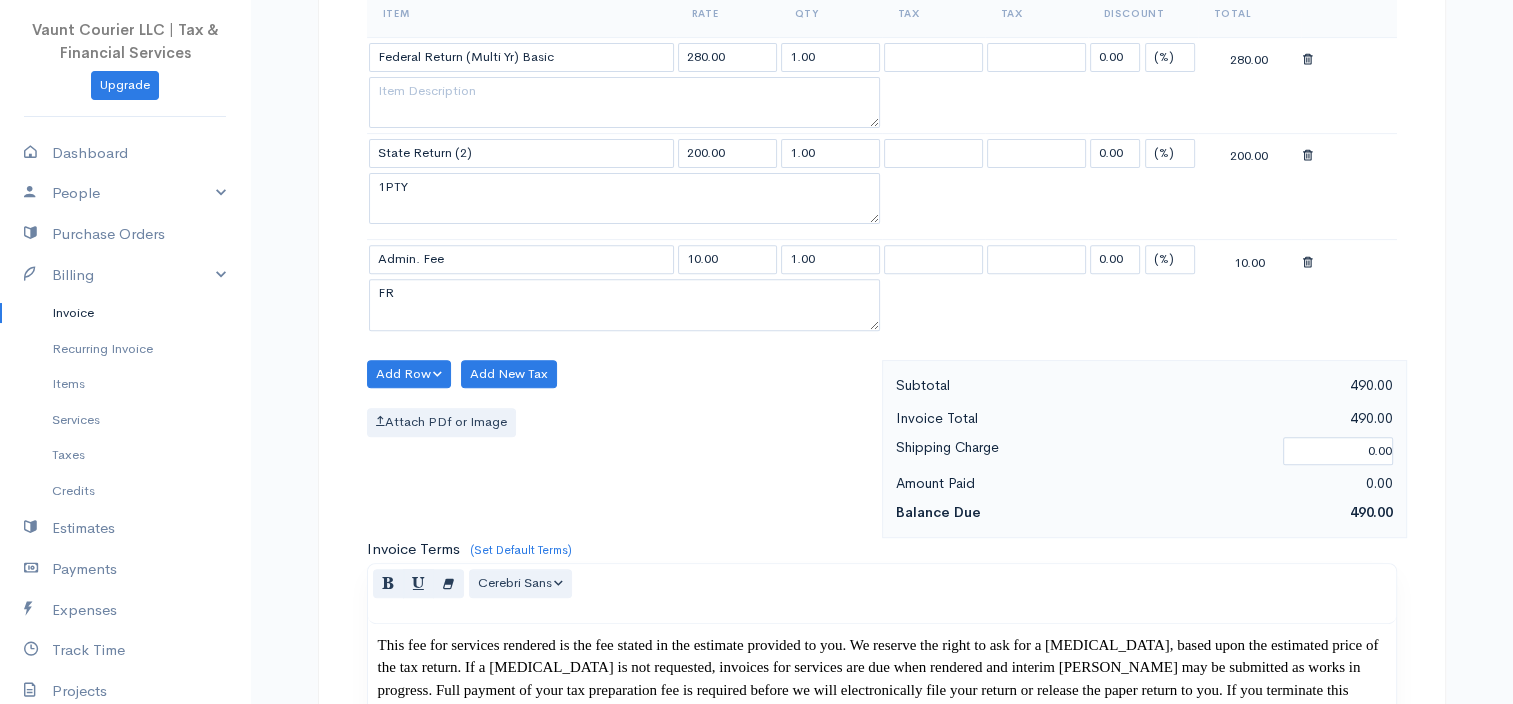 click at bounding box center (1308, 263) 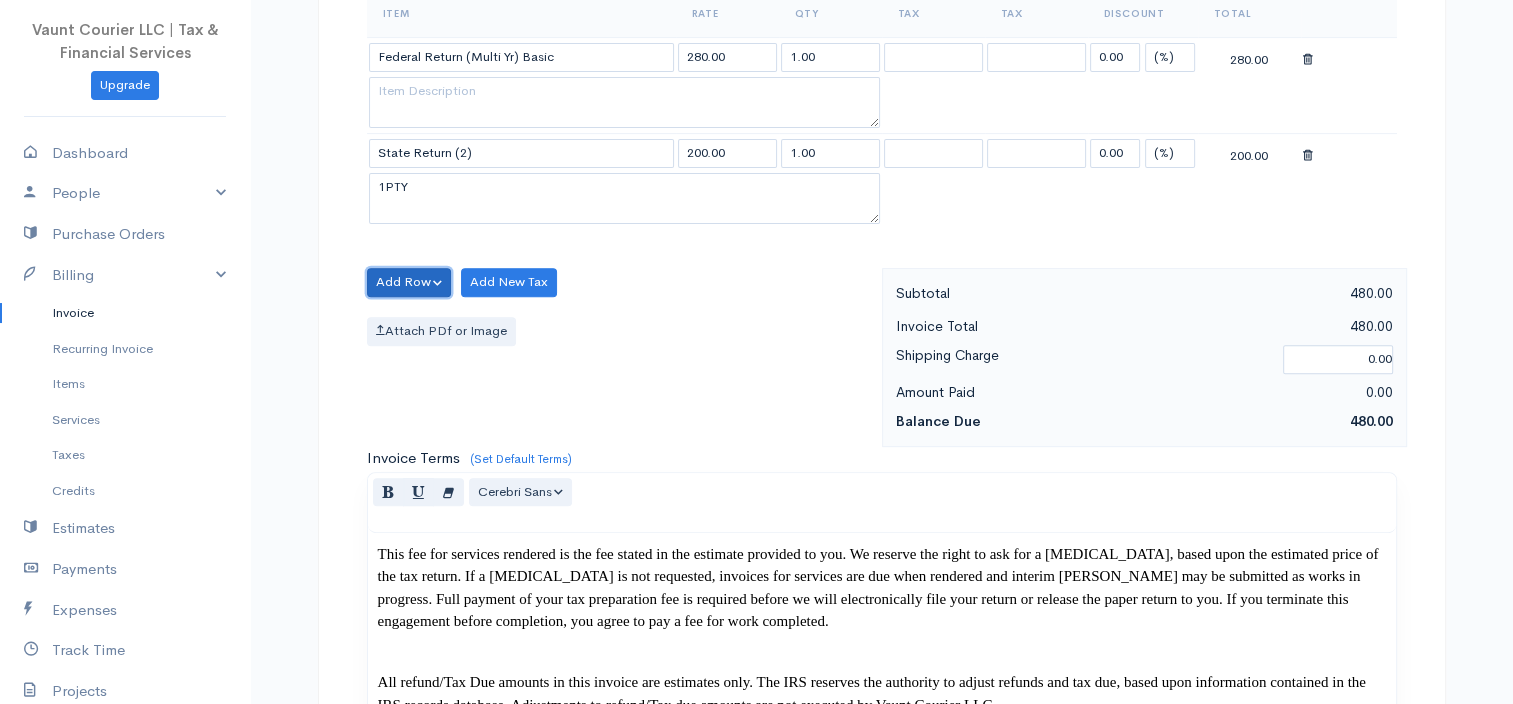 click on "Add Row" at bounding box center [409, 282] 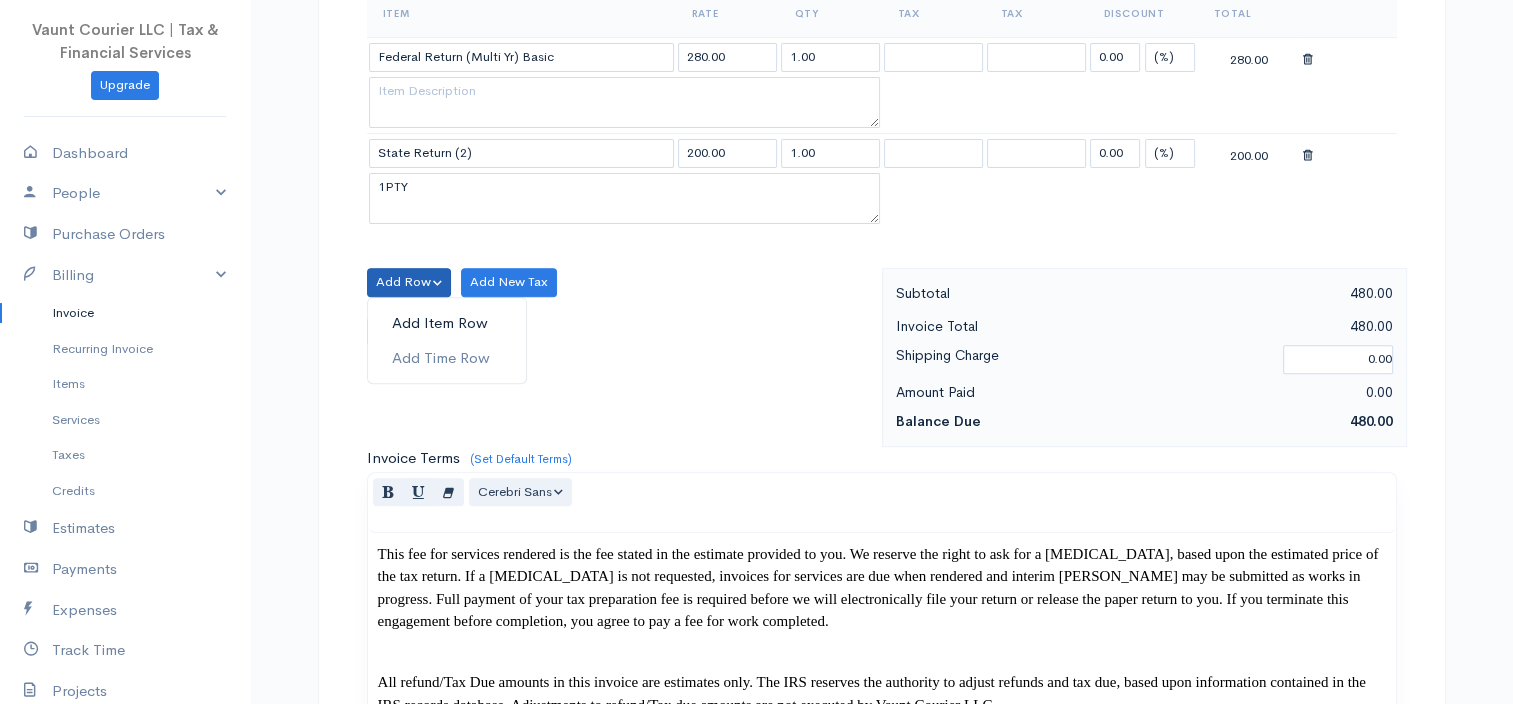 click on "Add Item Row" at bounding box center [447, 323] 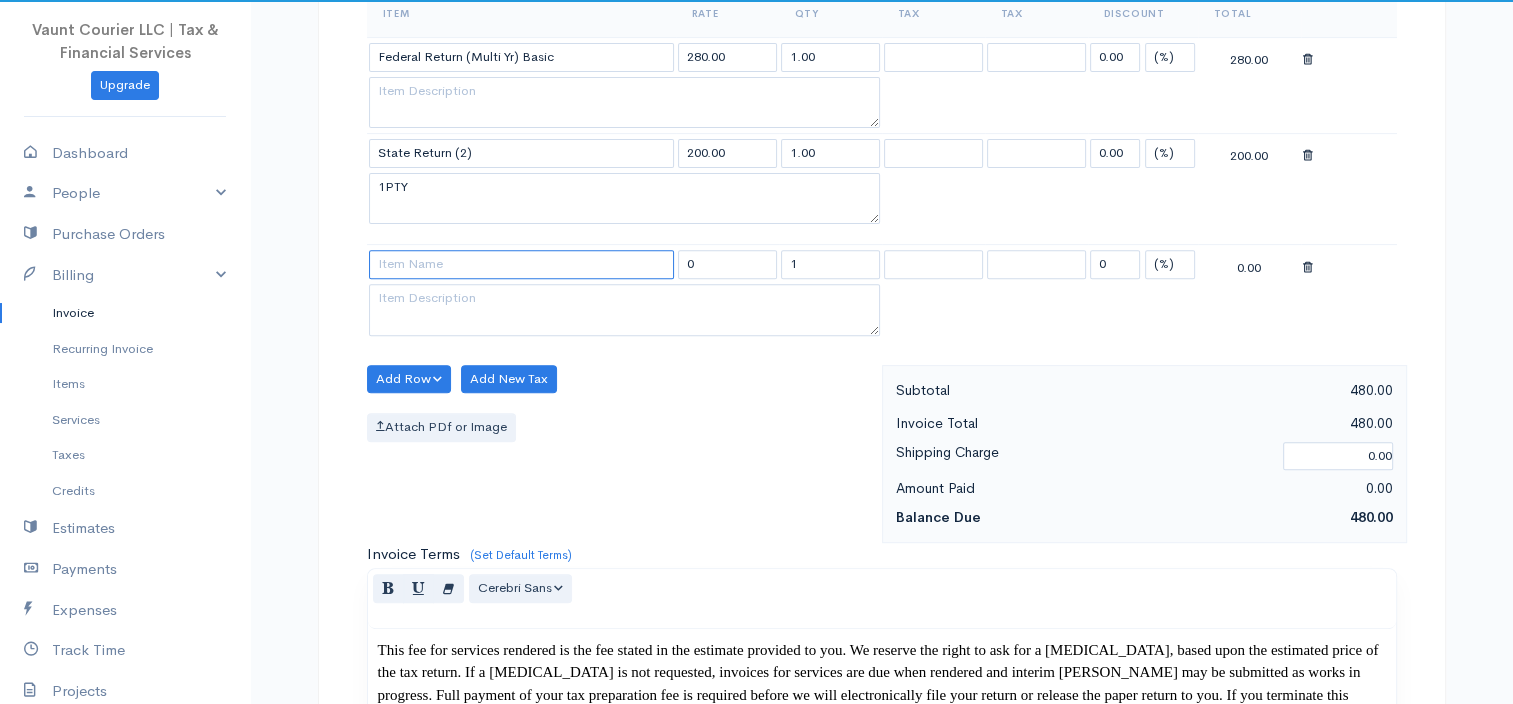 click at bounding box center [521, 264] 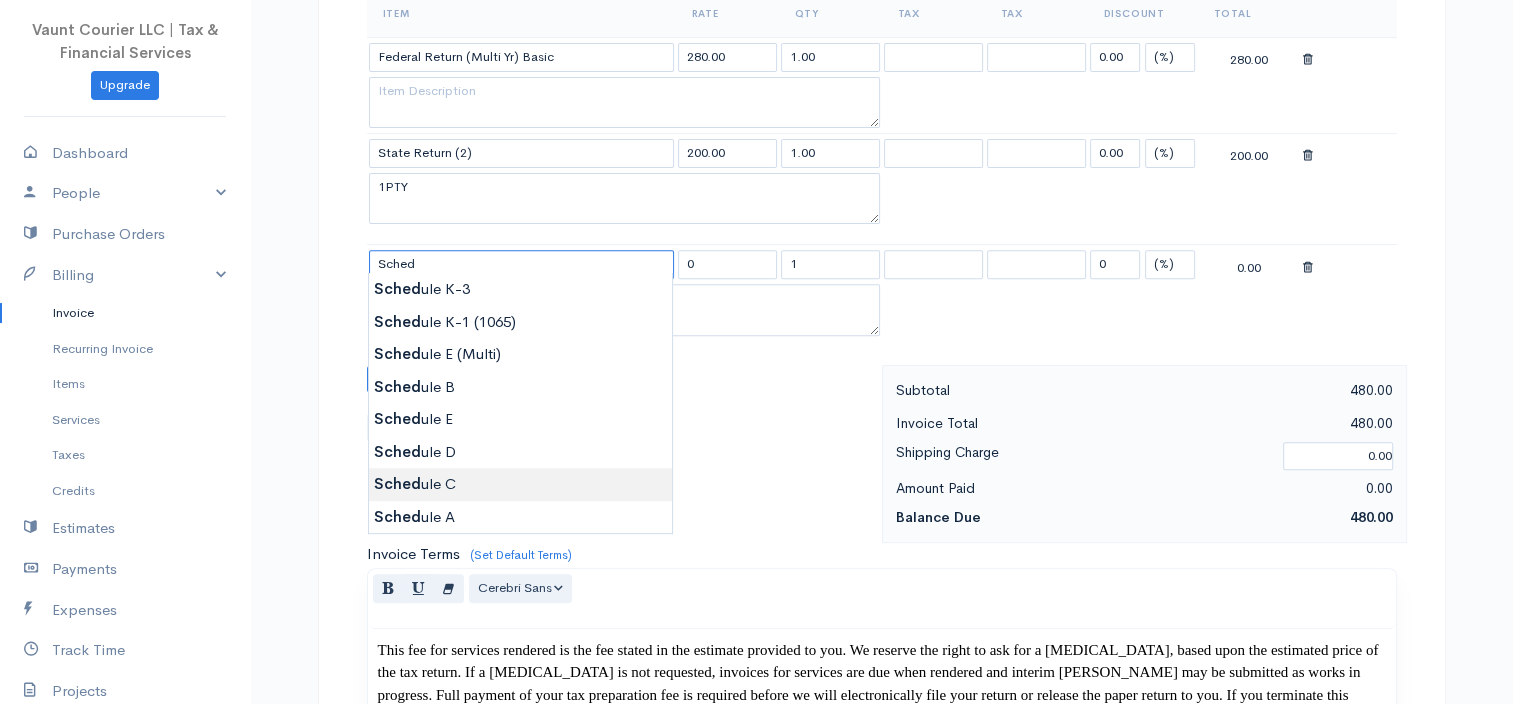 type on "Schedule C" 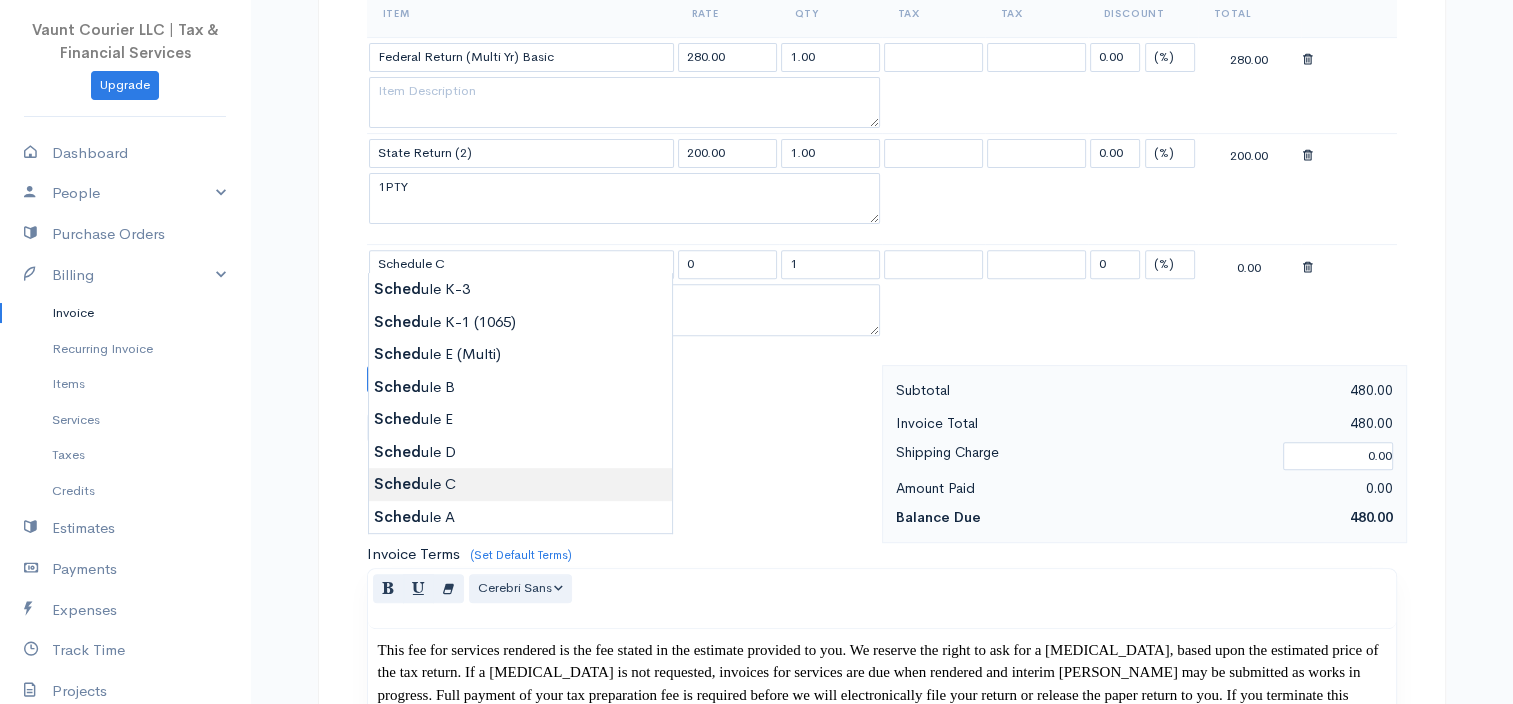 type on "195.00" 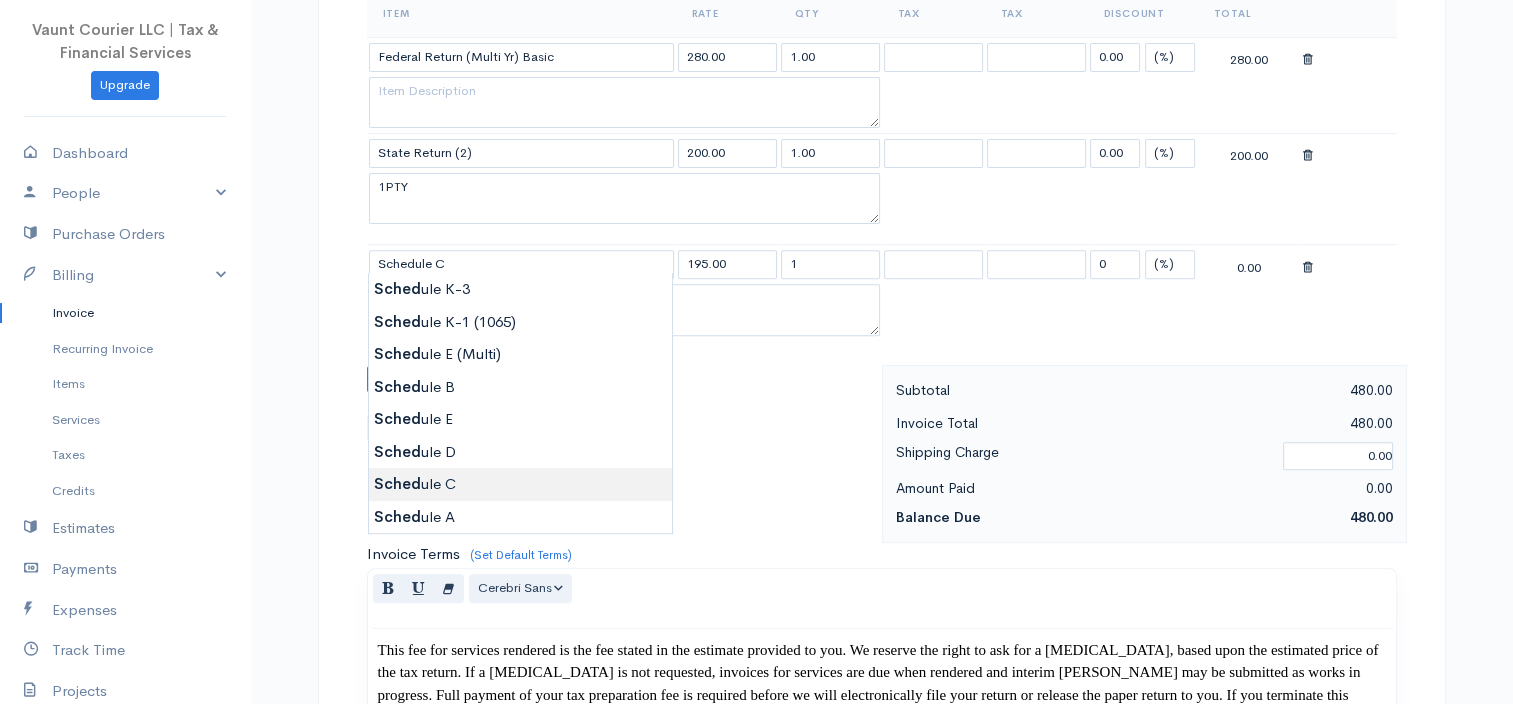 type on "Sole proprietor/Independent Contractor" 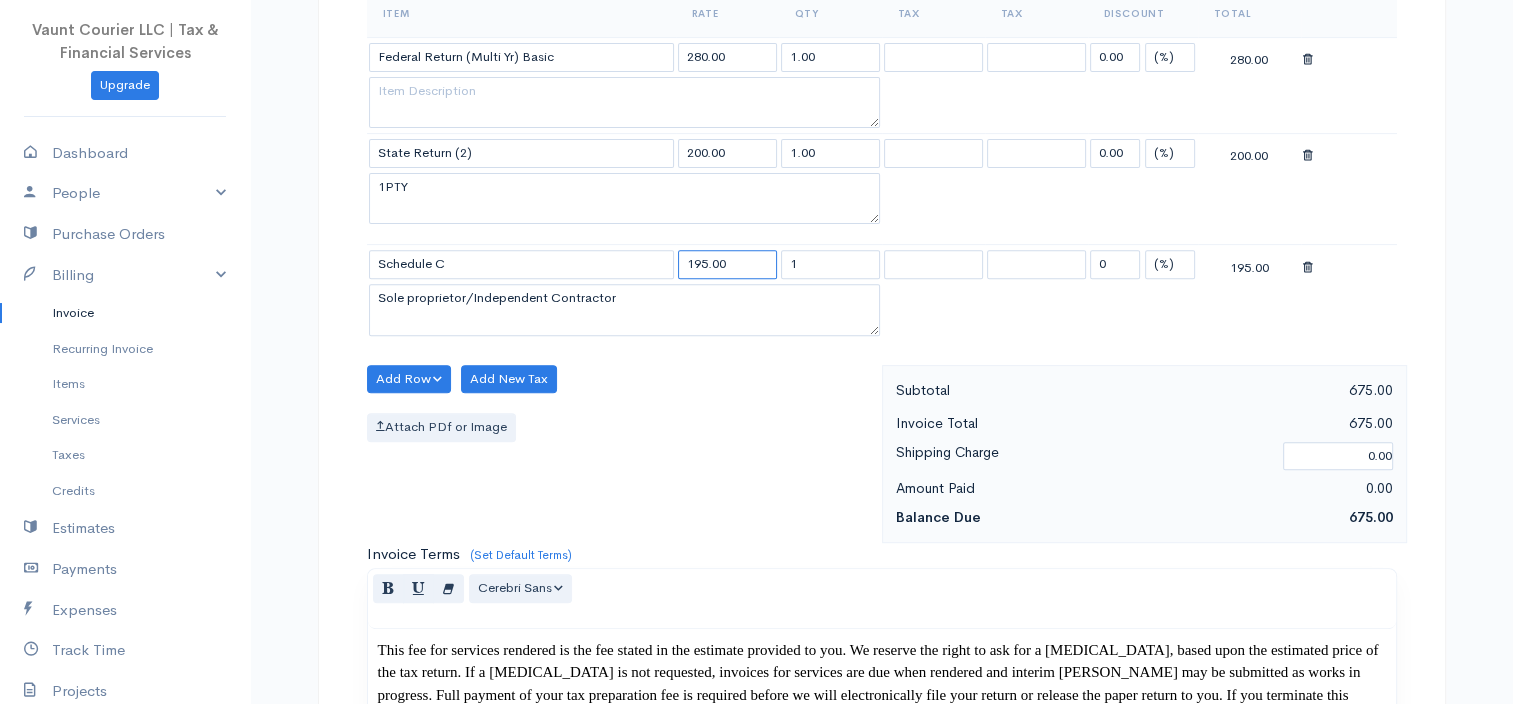 click on "195.00" at bounding box center [727, 264] 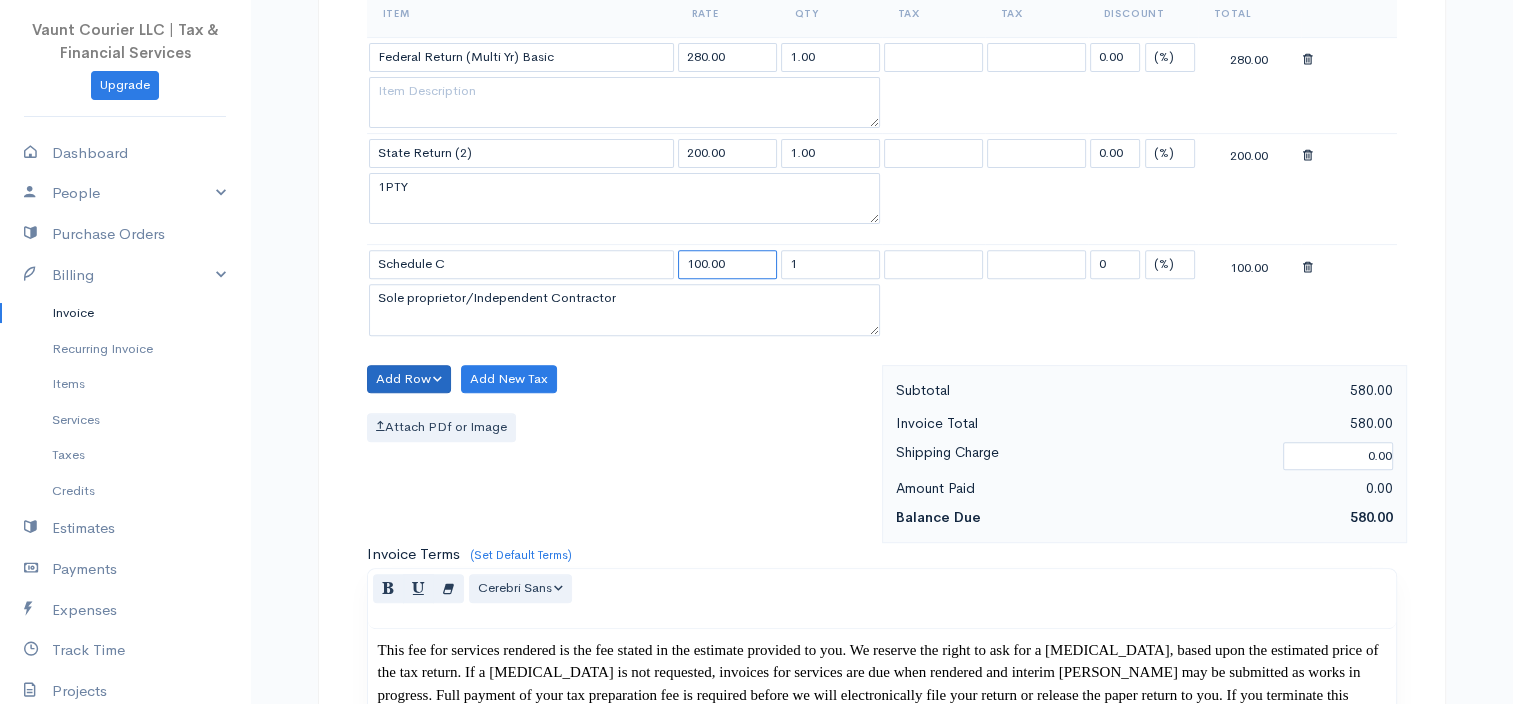 type on "100.00" 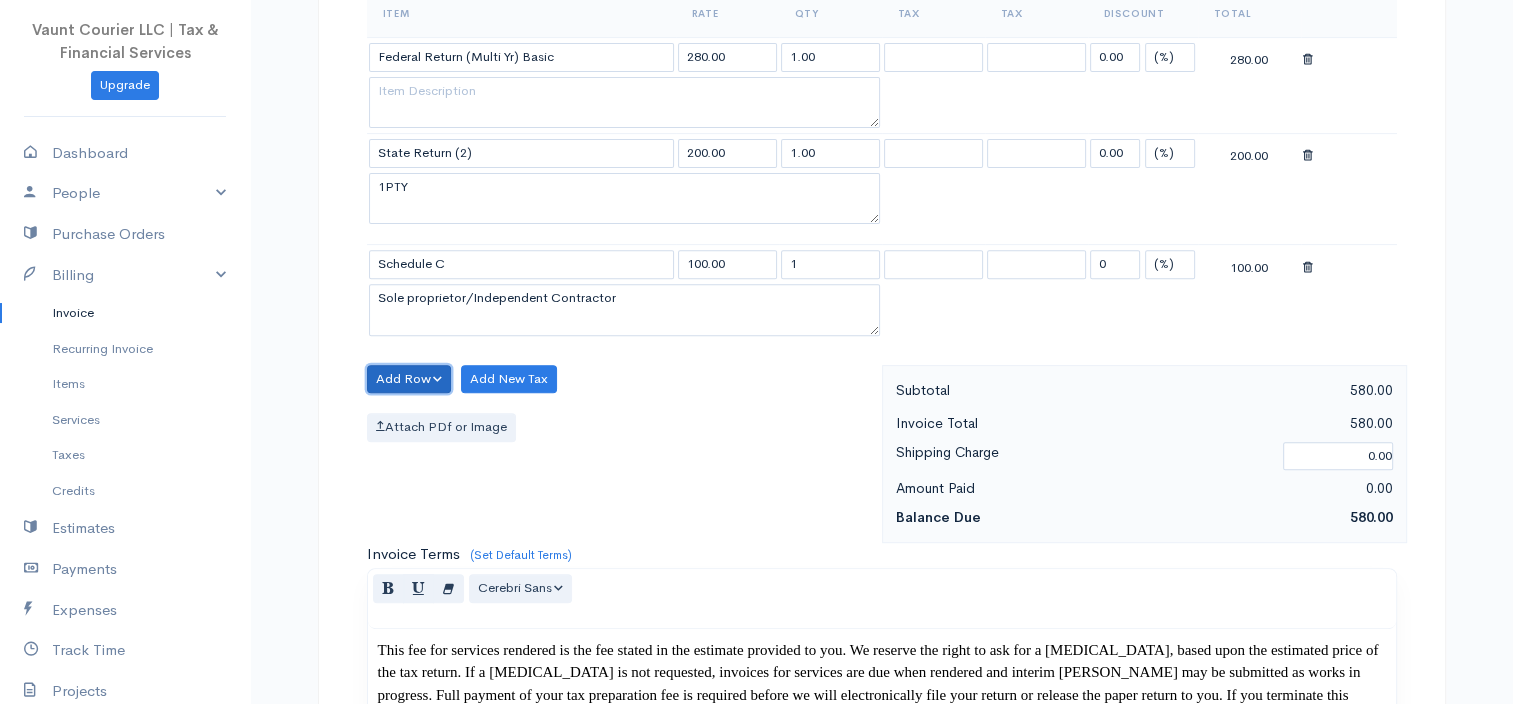 click on "Add Row" at bounding box center (409, 379) 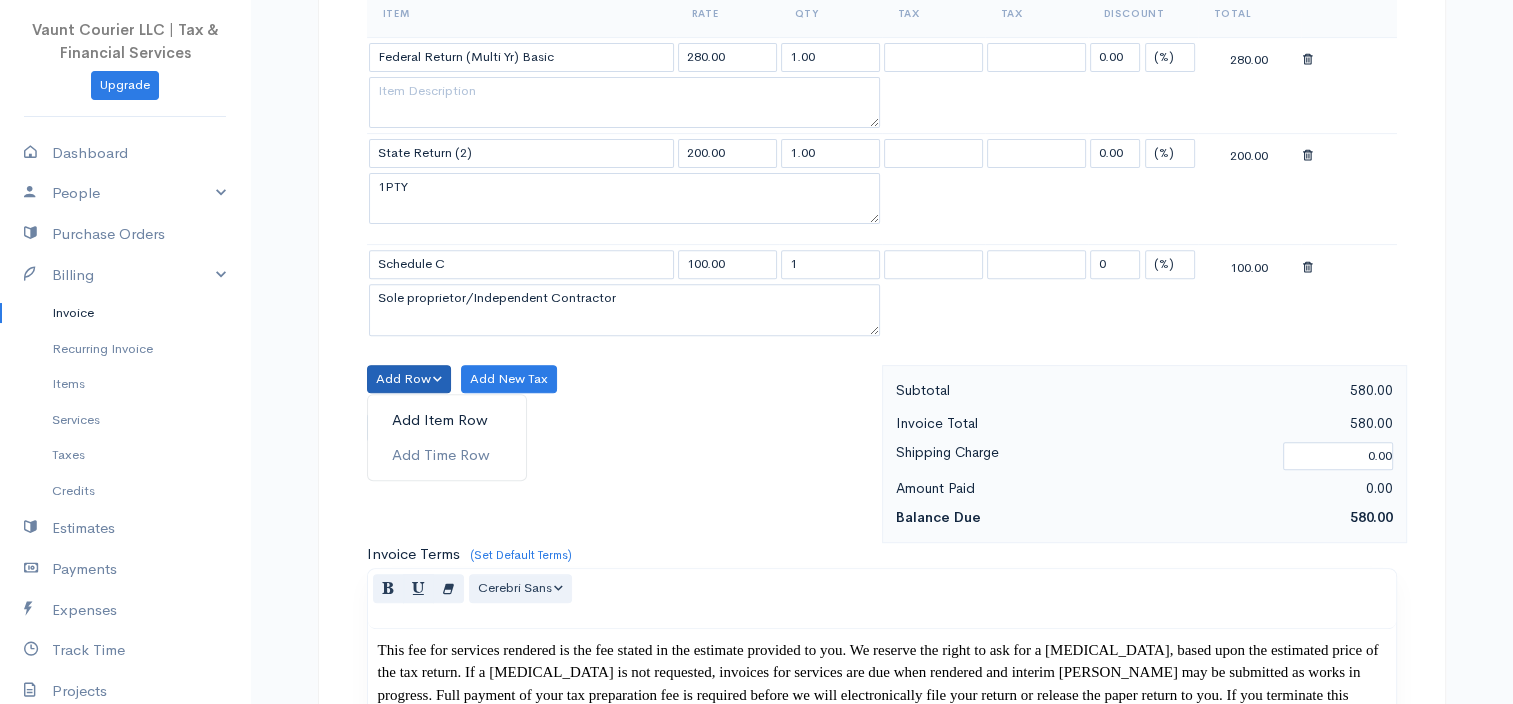 click on "Add Item Row" at bounding box center (447, 420) 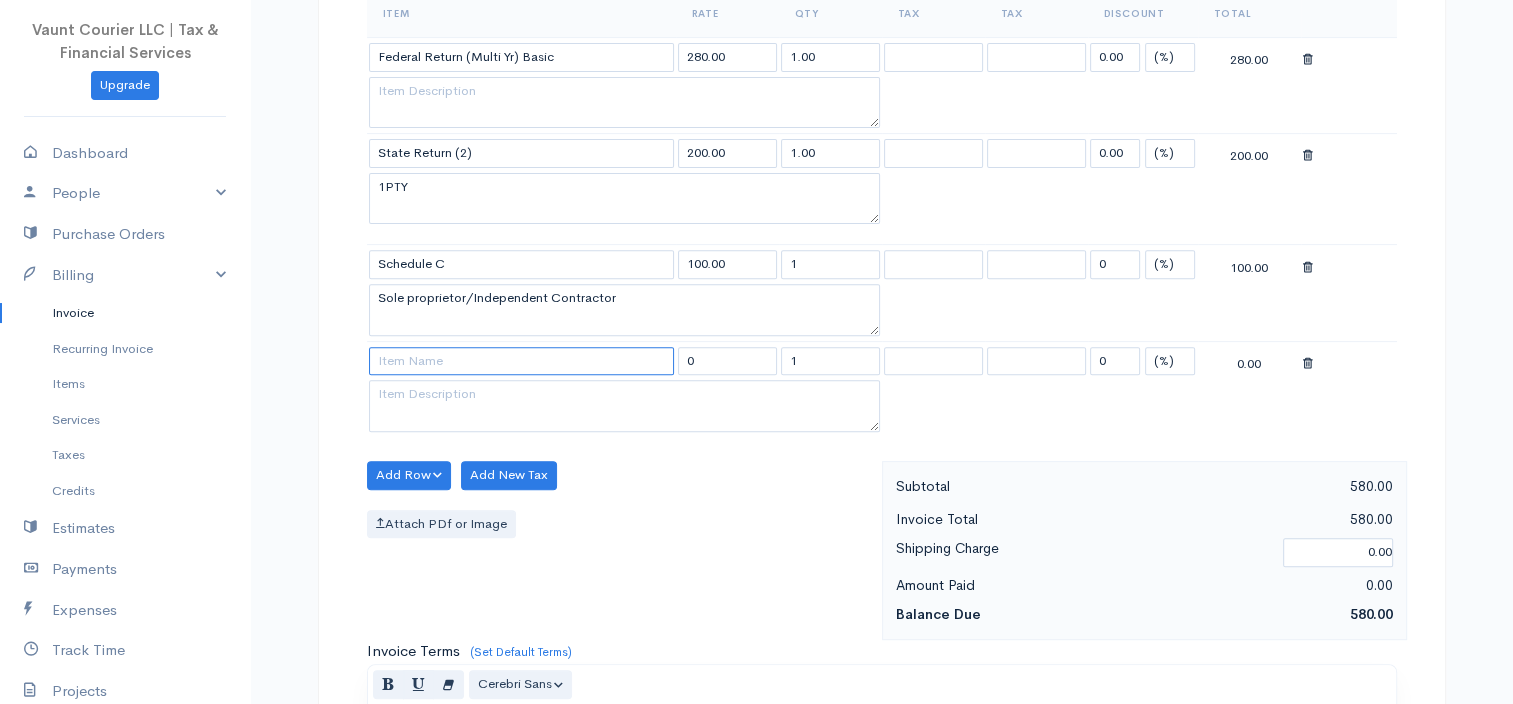 click at bounding box center [521, 361] 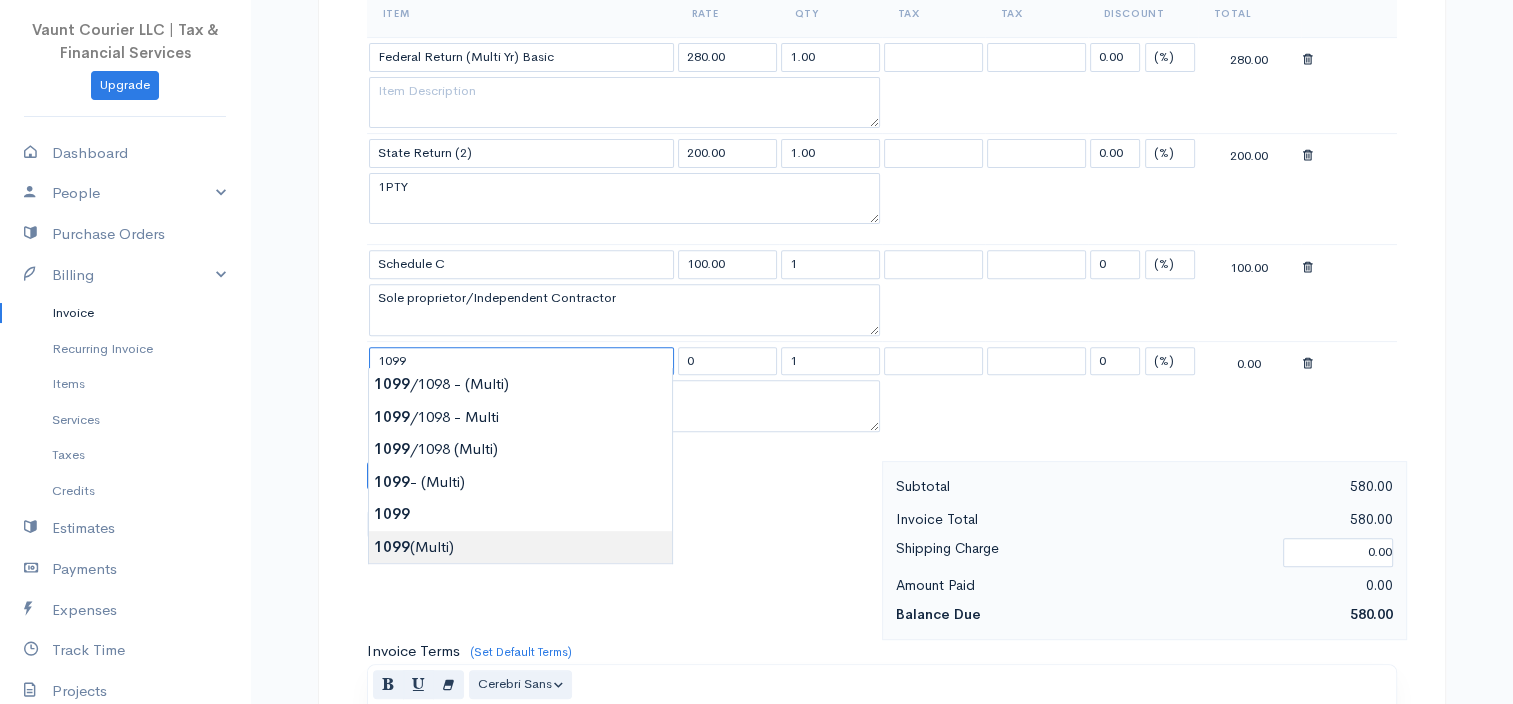type on "1099 (Multi)" 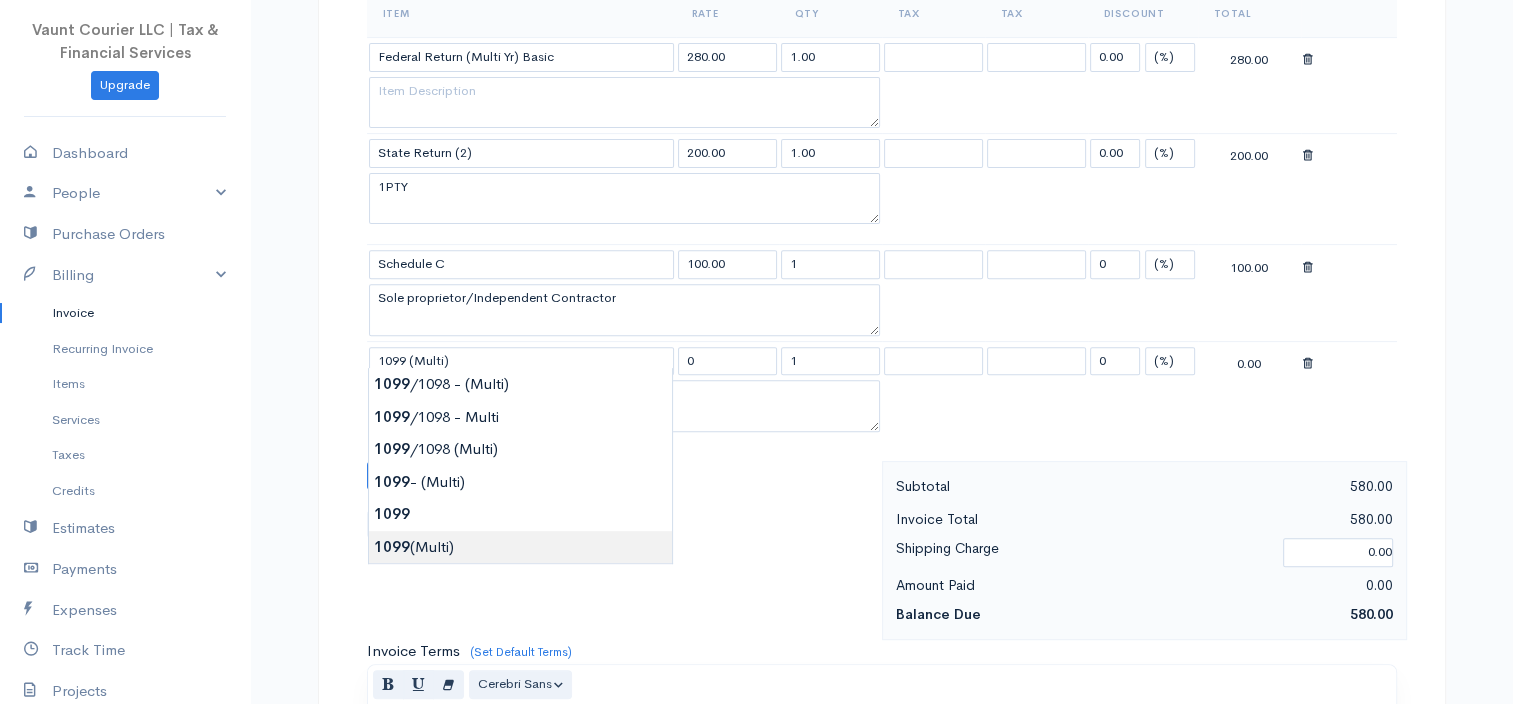 type on "40.00" 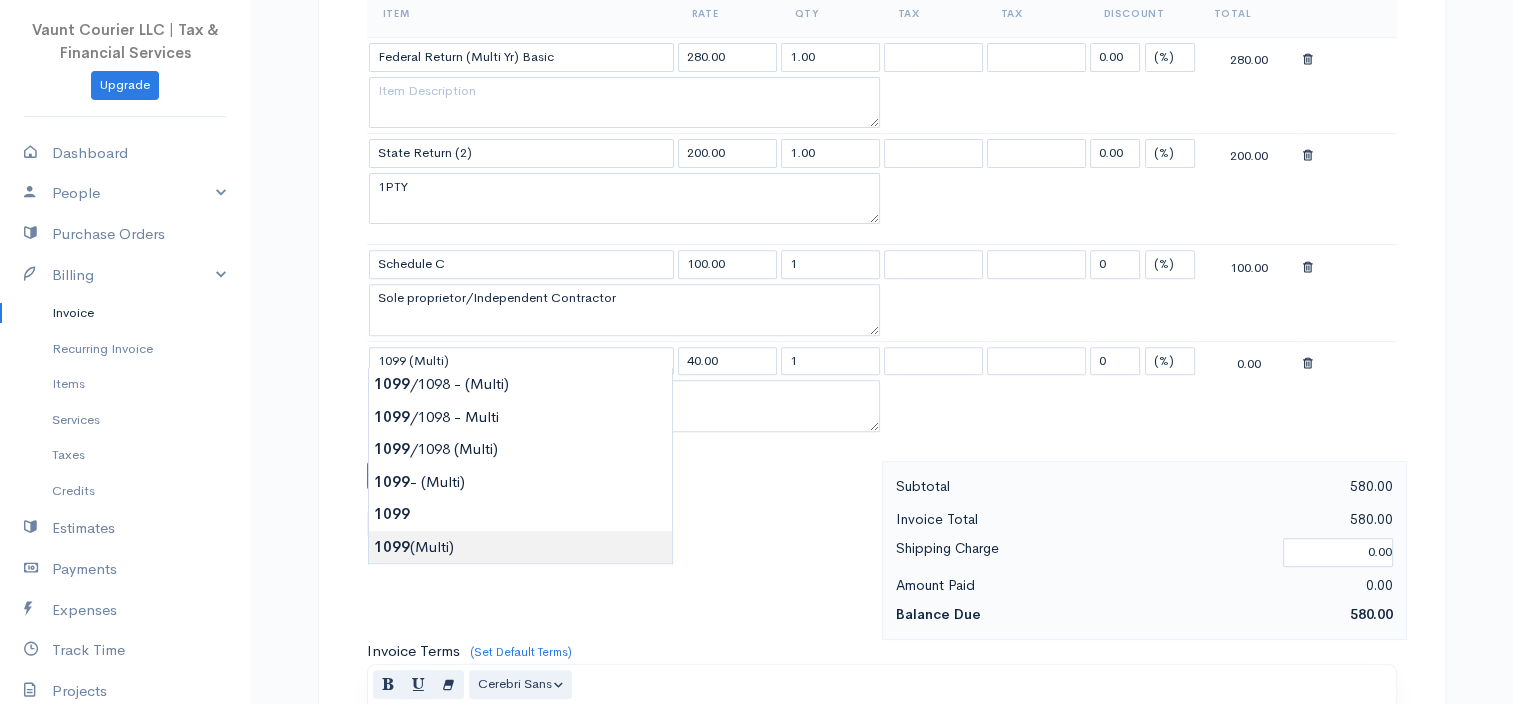 click on "Vaunt Courier LLC | Tax & Financial Services
Upgrade
Dashboard
People
Clients
Vendors
Staff Users
Purchase Orders
Billing
Invoice
Recurring Invoice
Items
Services
Taxes
Credits
Estimates
Payments
Expenses
Track Time
Projects
Reports
Settings
My Organizations
Logout
Help
@CloudBooksApp 2022
Invoice
Edit Invoice #0000005497
draft To [PERSON_NAME] [EMAIL_ADDRESS][DOMAIN_NAME] CMR 467 Box 1974 APO AE 09096 [Choose Country] [GEOGRAPHIC_DATA] [GEOGRAPHIC_DATA] [GEOGRAPHIC_DATA] [GEOGRAPHIC_DATA] [PERSON_NAME]" at bounding box center (756, 590) 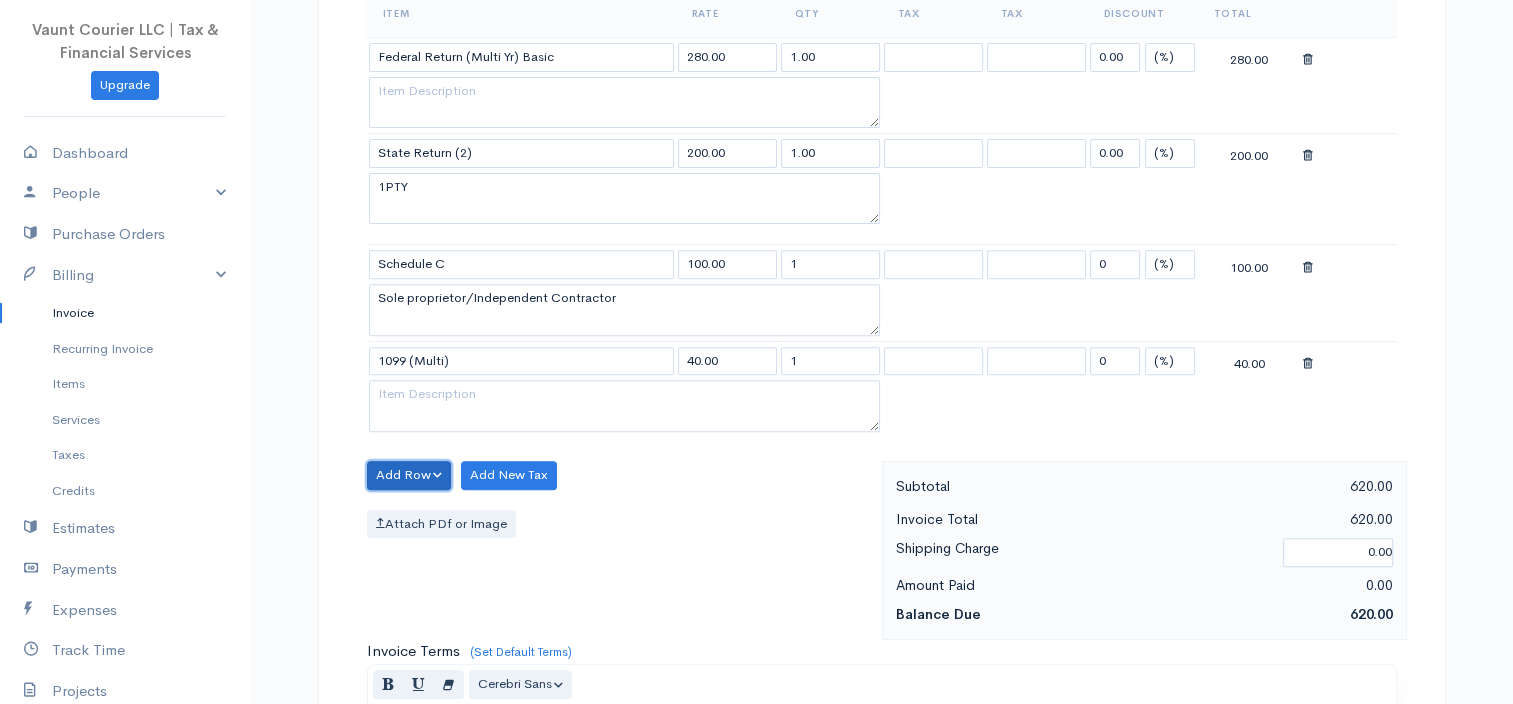click on "Add Row" at bounding box center [409, 475] 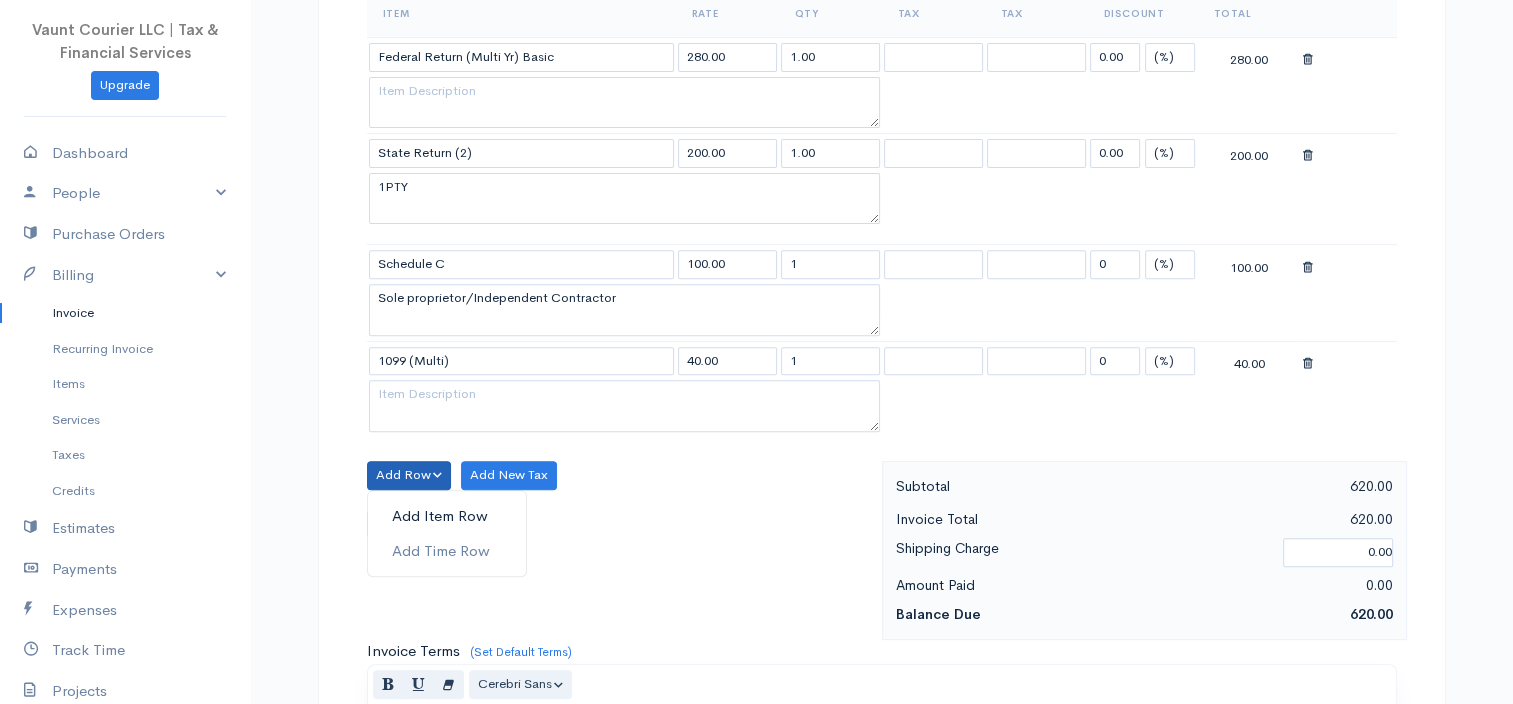 click on "Add Item Row" at bounding box center (447, 516) 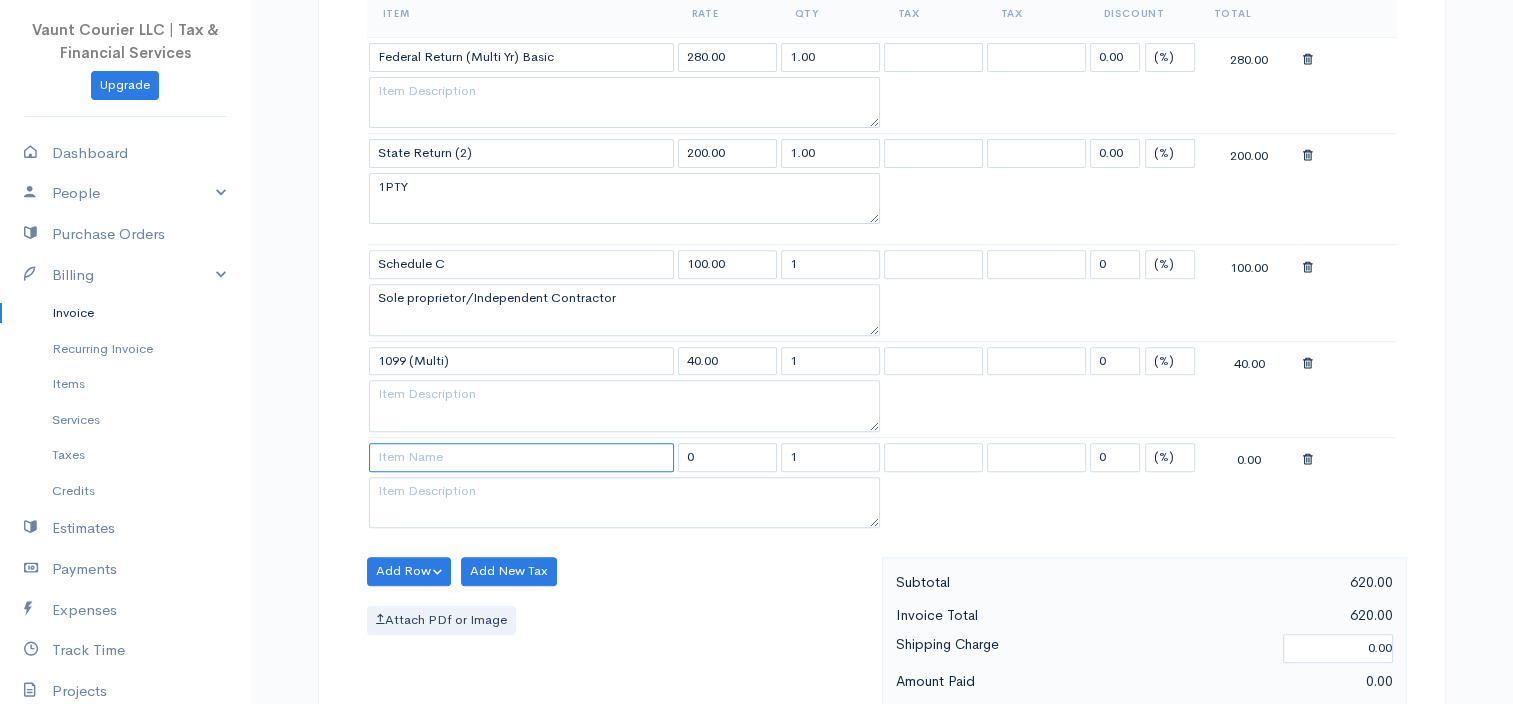 click at bounding box center (521, 457) 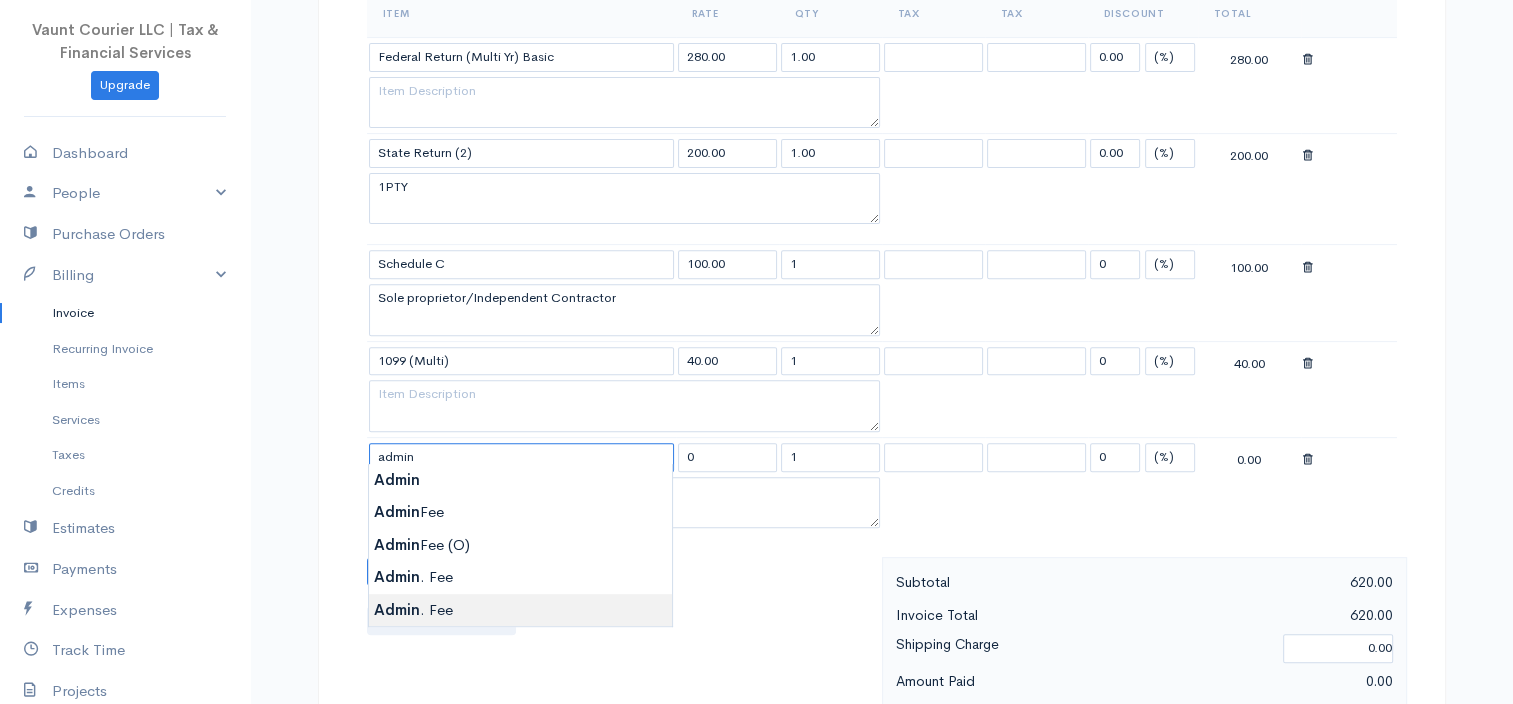 type on "Admin. Fee" 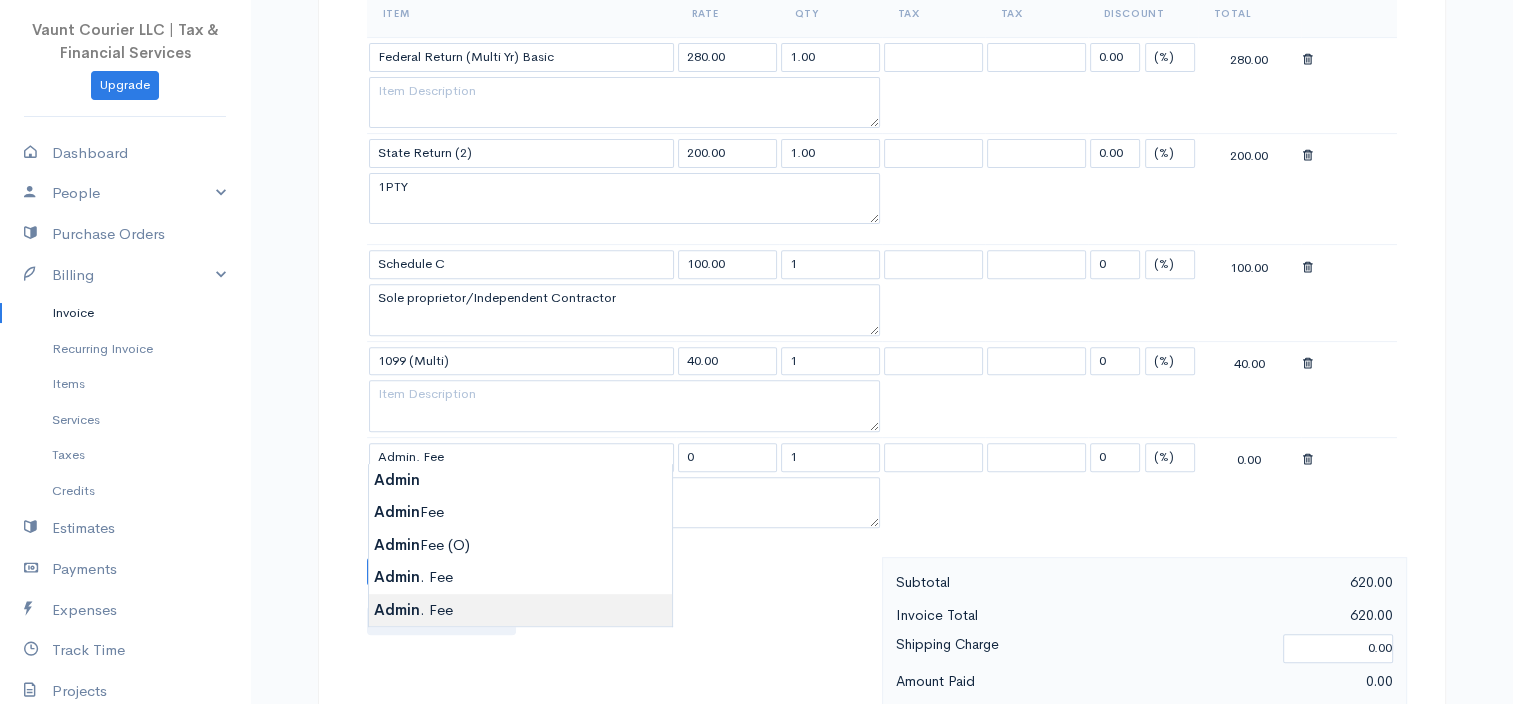 type on "40.00" 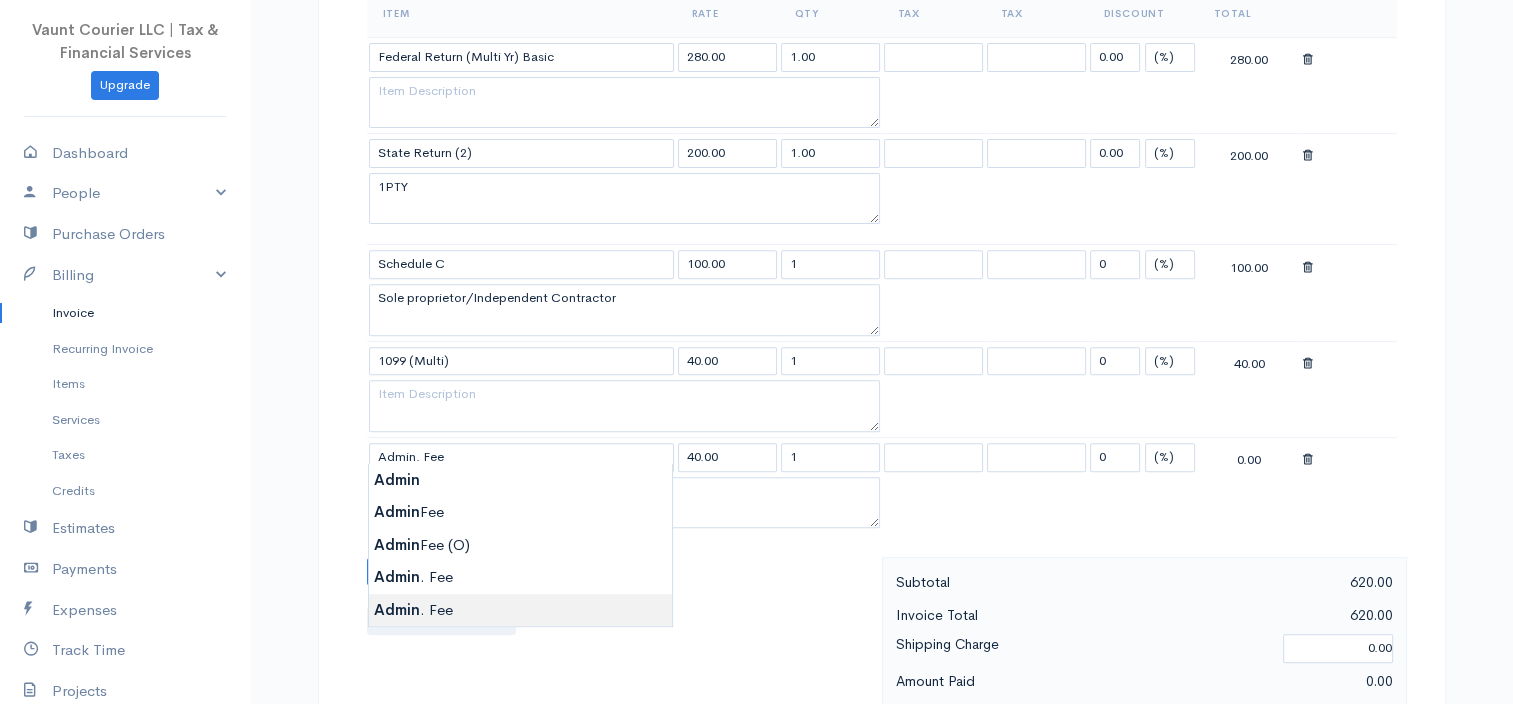 click on "Vaunt Courier LLC | Tax & Financial Services
Upgrade
Dashboard
People
Clients
Vendors
Staff Users
Purchase Orders
Billing
Invoice
Recurring Invoice
Items
Services
Taxes
Credits
Estimates
Payments
Expenses
Track Time
Projects
Reports
Settings
My Organizations
Logout
Help
@CloudBooksApp 2022
Invoice
Edit Invoice #0000005497
draft To [PERSON_NAME] [EMAIL_ADDRESS][DOMAIN_NAME] CMR 467 Box 1974 APO AE 09096 [Choose Country] [GEOGRAPHIC_DATA] [GEOGRAPHIC_DATA] [GEOGRAPHIC_DATA] [GEOGRAPHIC_DATA] [PERSON_NAME]" at bounding box center [756, 638] 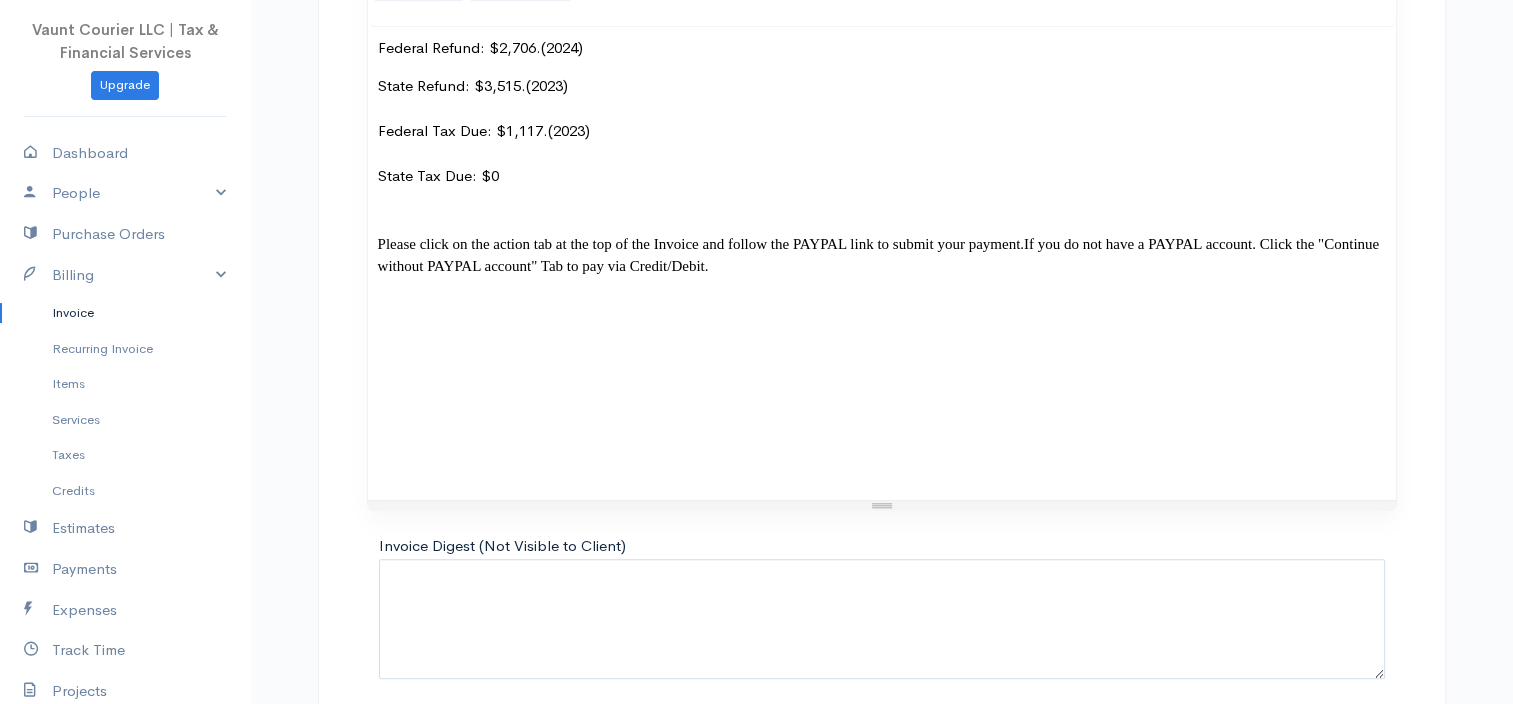 scroll, scrollTop: 2016, scrollLeft: 0, axis: vertical 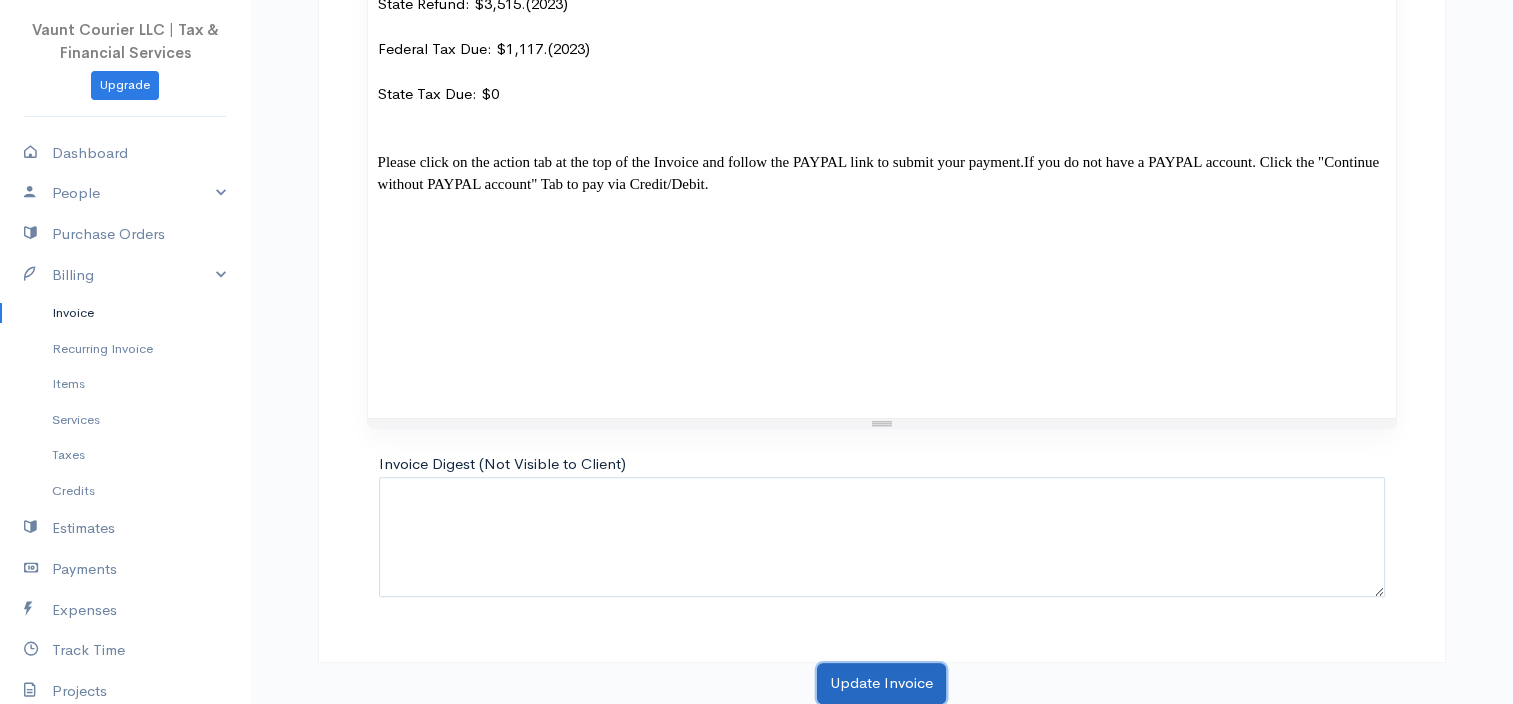 click on "Update Invoice" at bounding box center [881, 683] 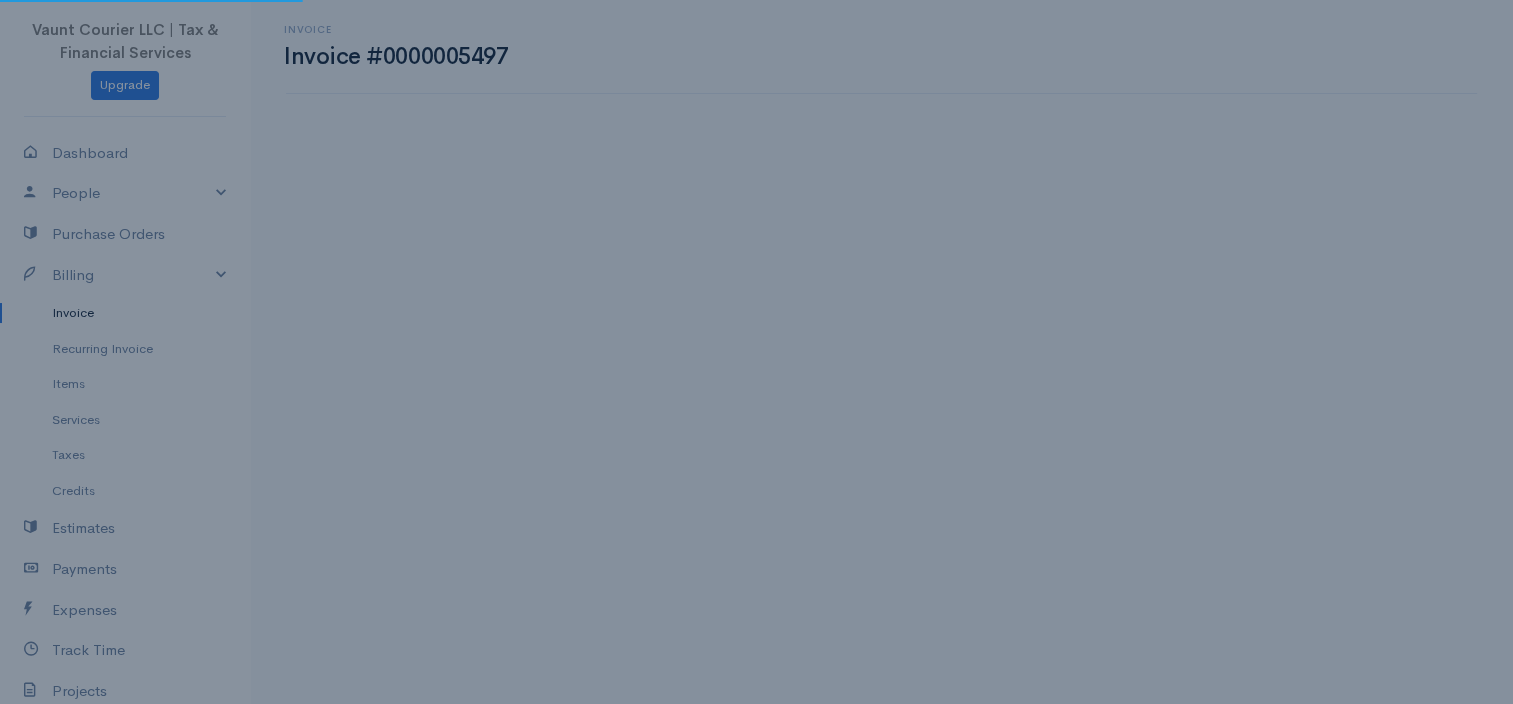 scroll, scrollTop: 0, scrollLeft: 0, axis: both 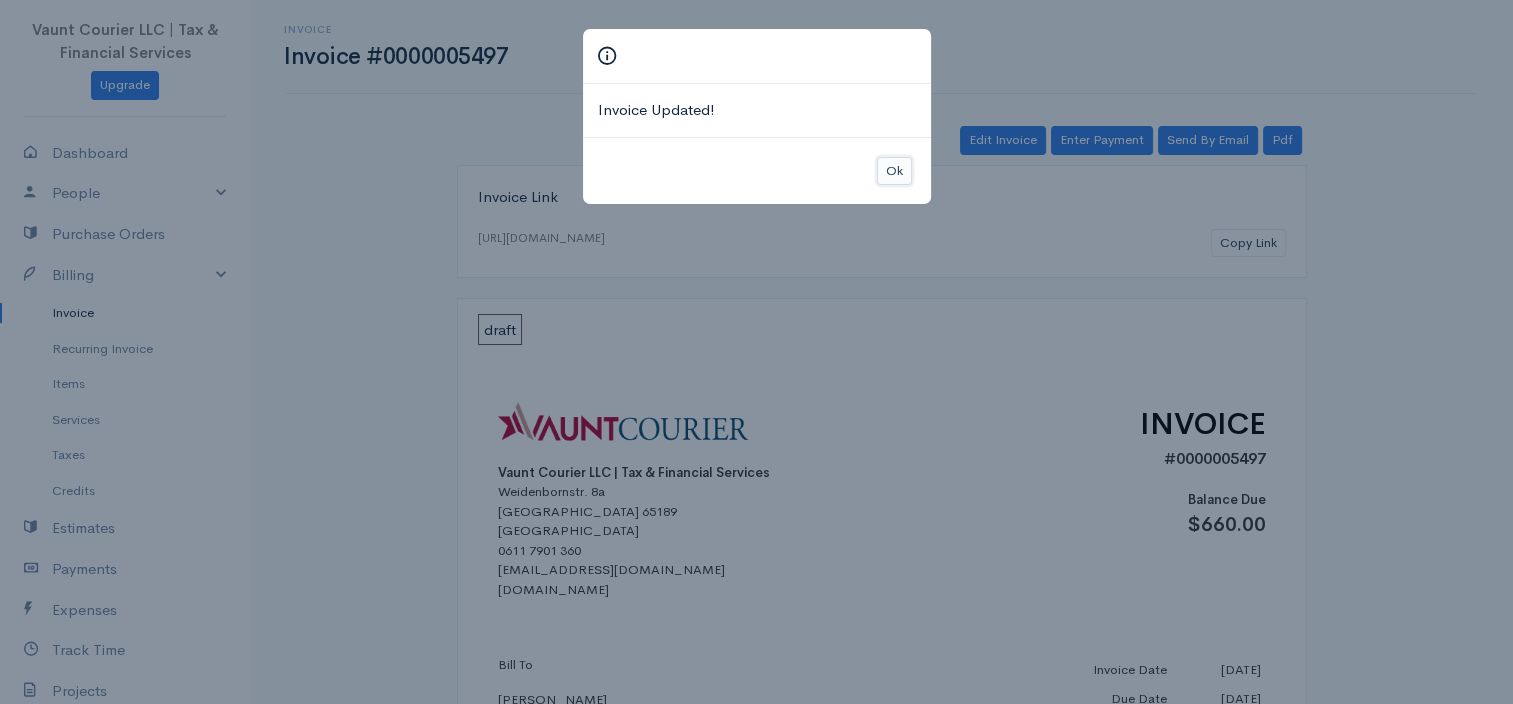 click on "Ok" at bounding box center [894, 171] 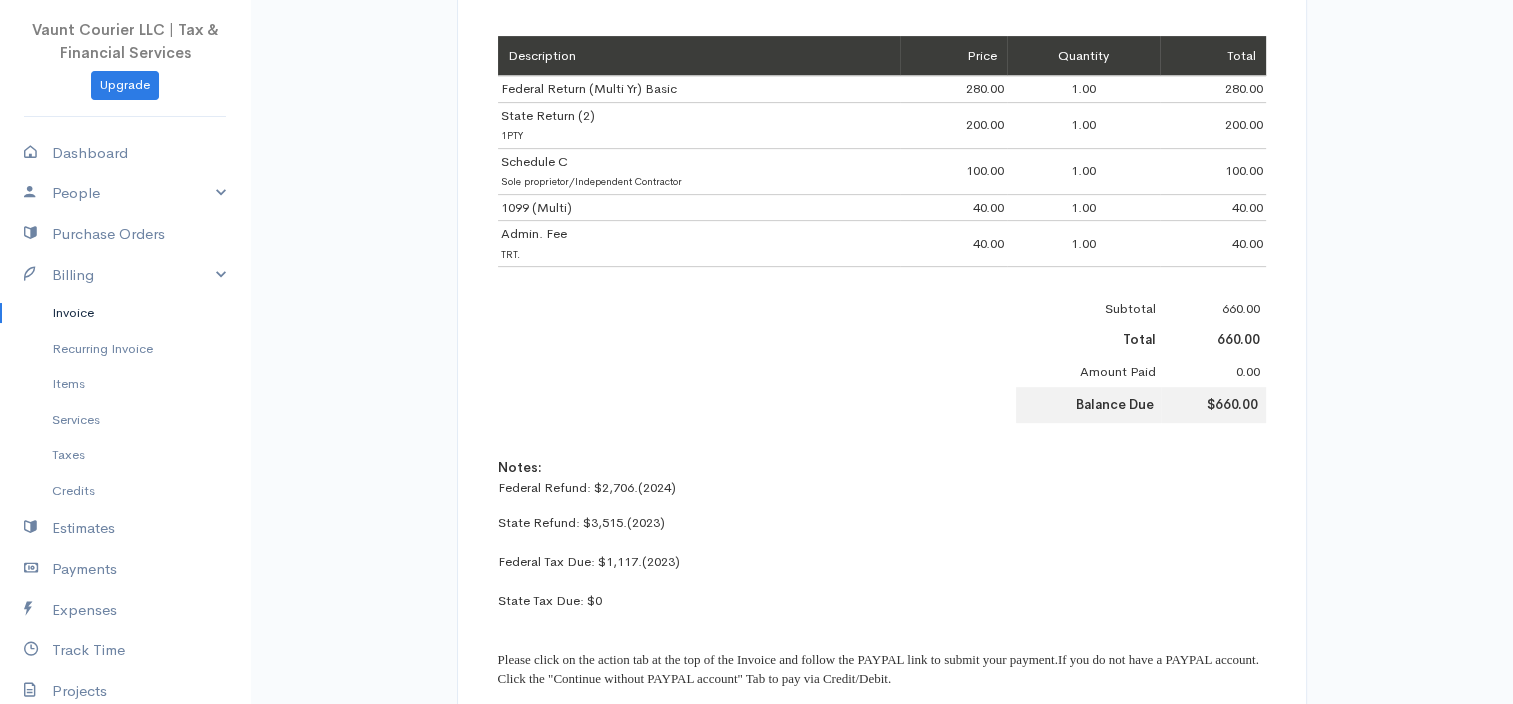 scroll, scrollTop: 0, scrollLeft: 0, axis: both 